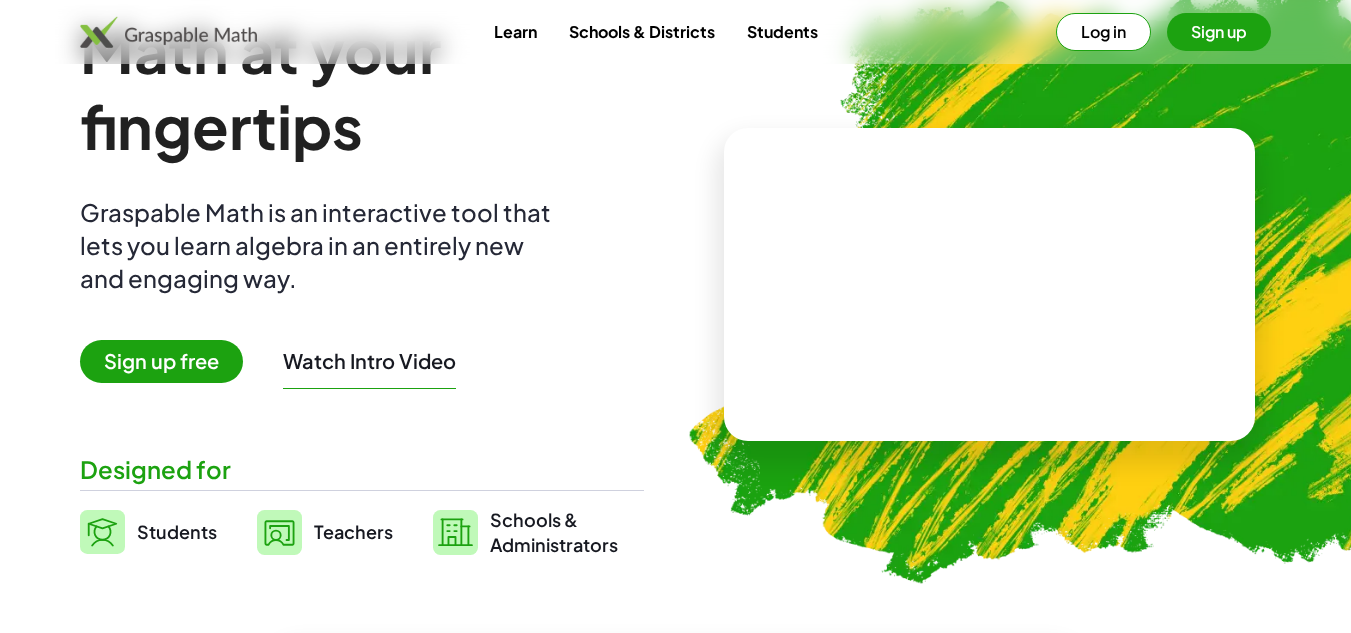 scroll, scrollTop: 200, scrollLeft: 0, axis: vertical 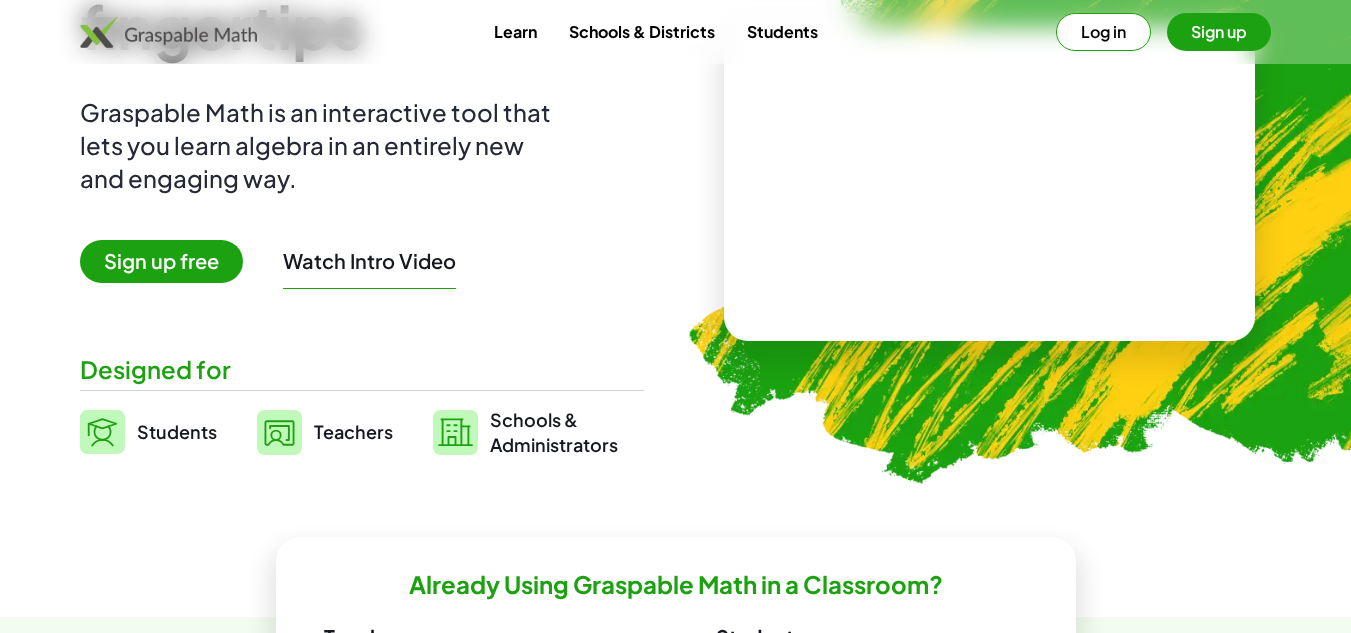 click on "Students" at bounding box center (177, 431) 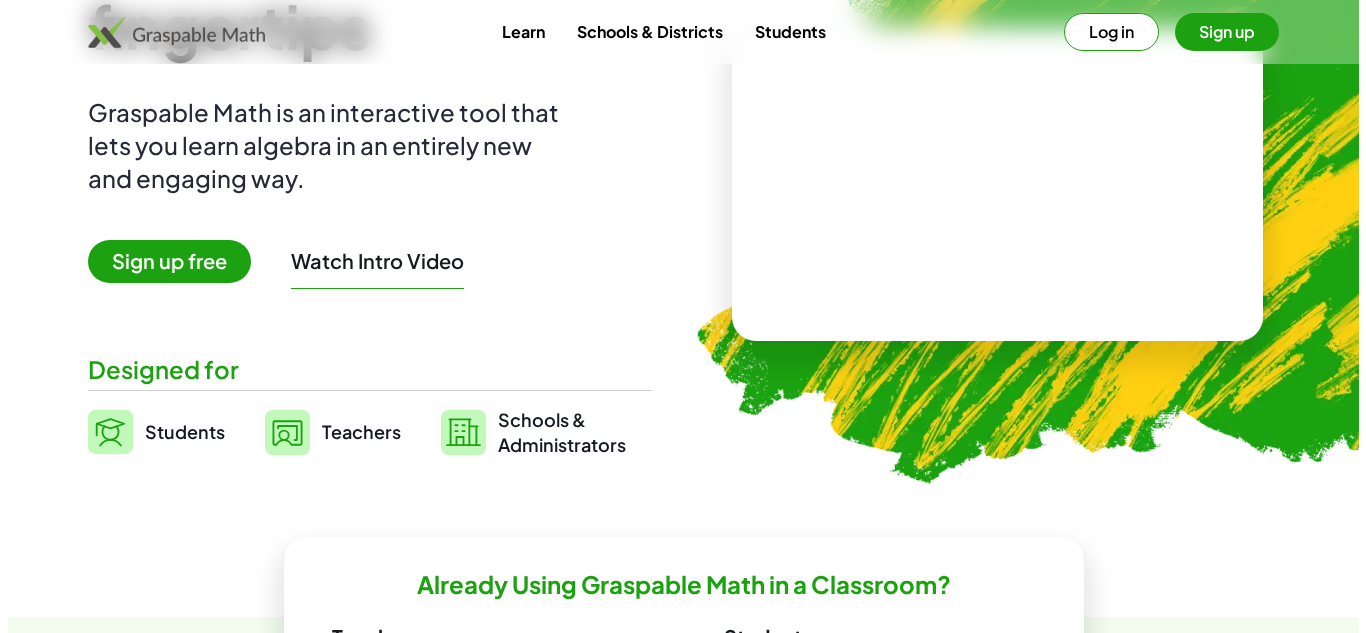 scroll, scrollTop: 0, scrollLeft: 0, axis: both 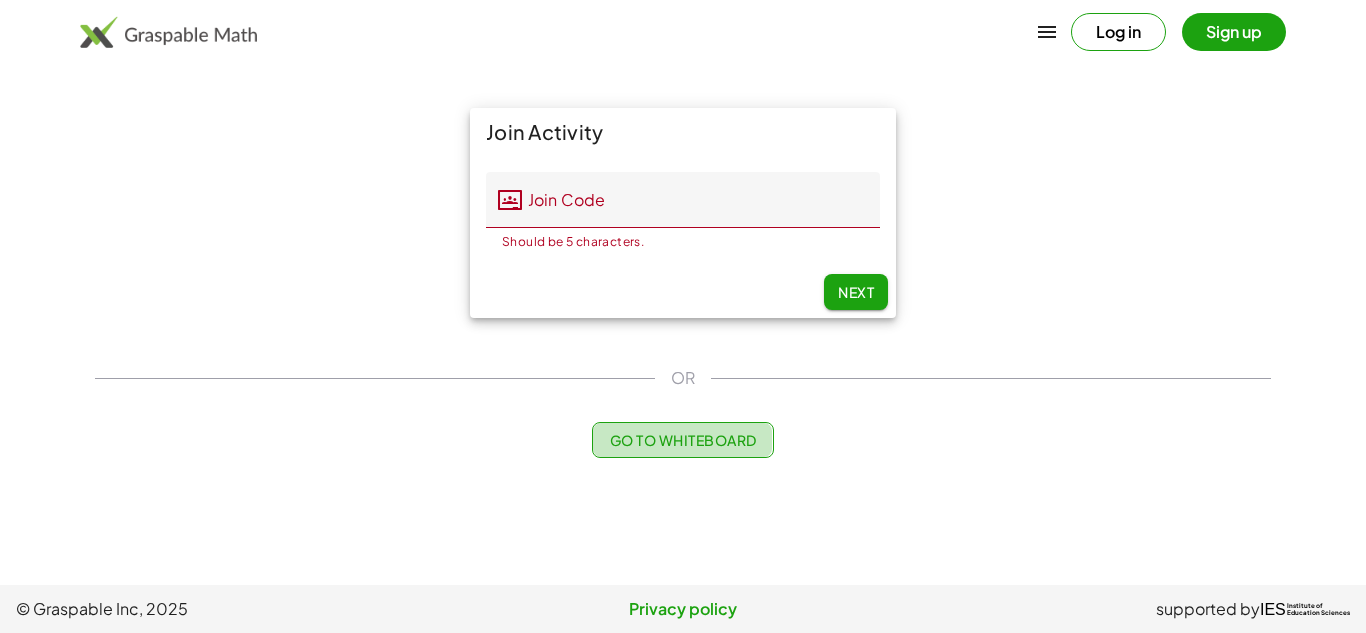 click on "Go to Whiteboard" 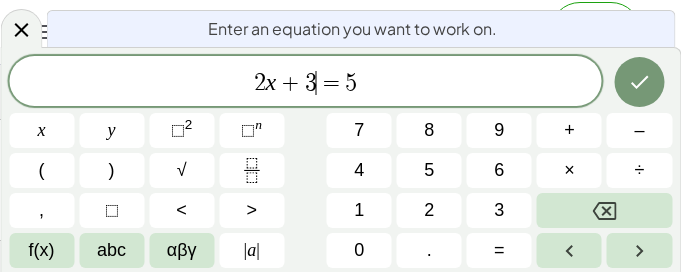 click on "2 x + 3 ​ = 5" at bounding box center [305, 83] 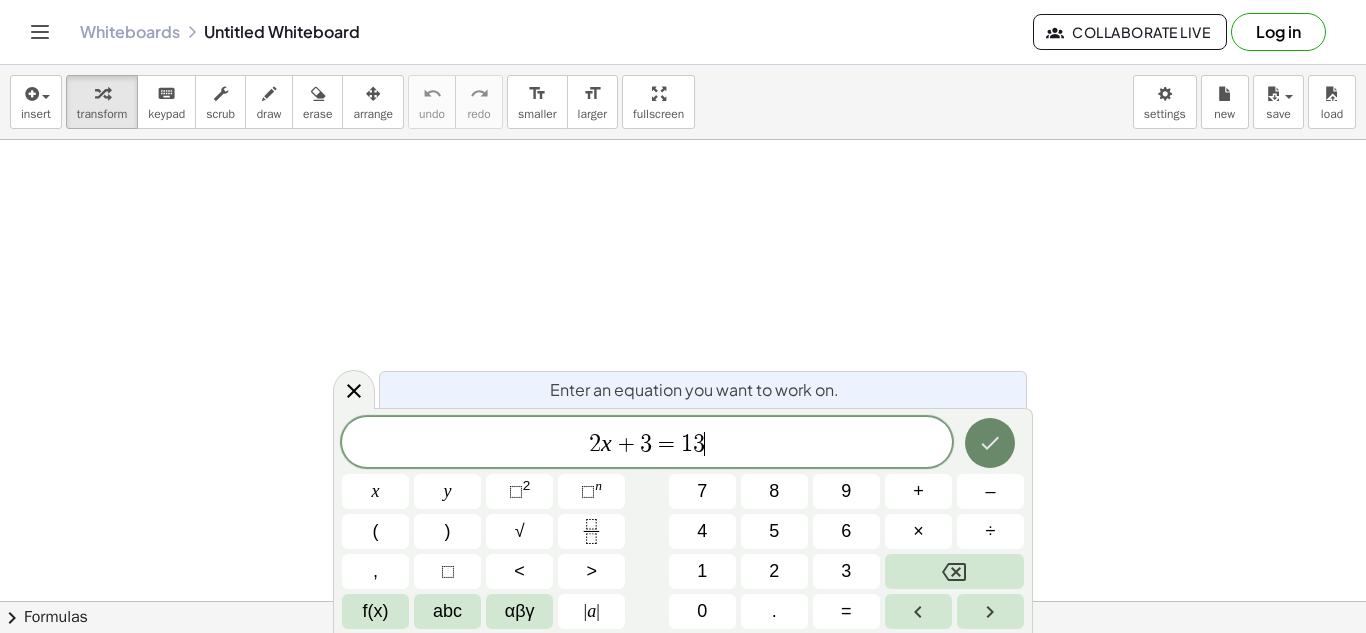 click at bounding box center (990, 443) 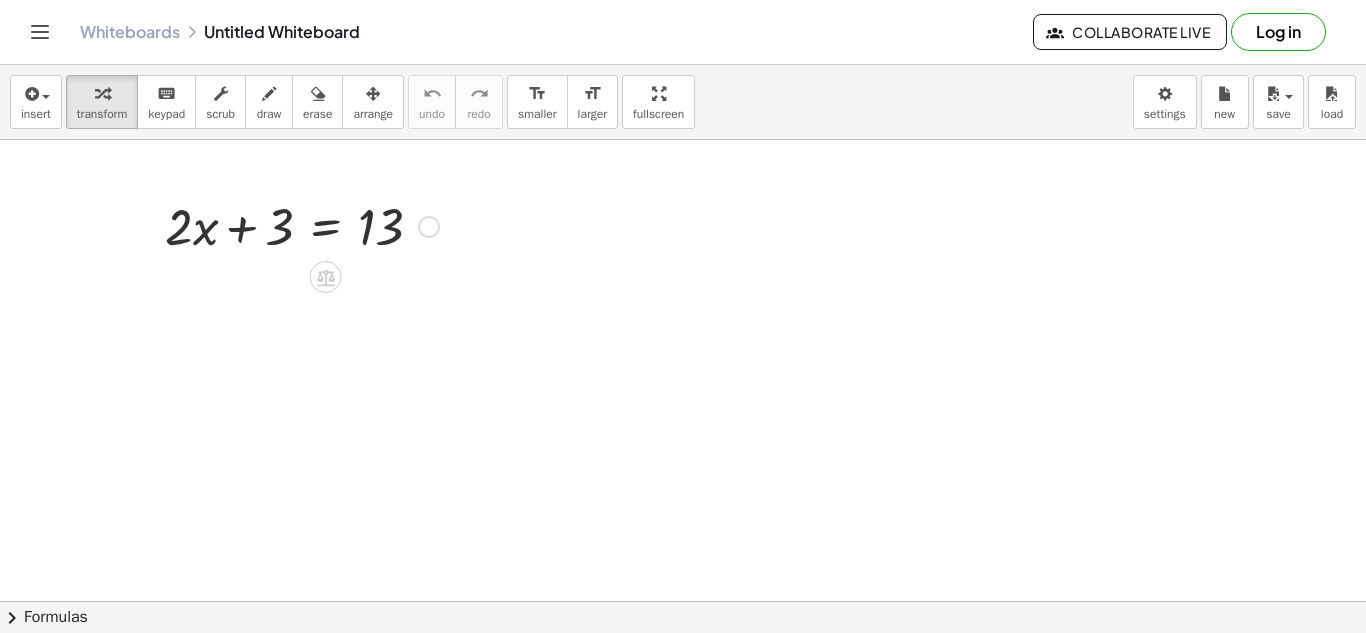 click at bounding box center [302, 225] 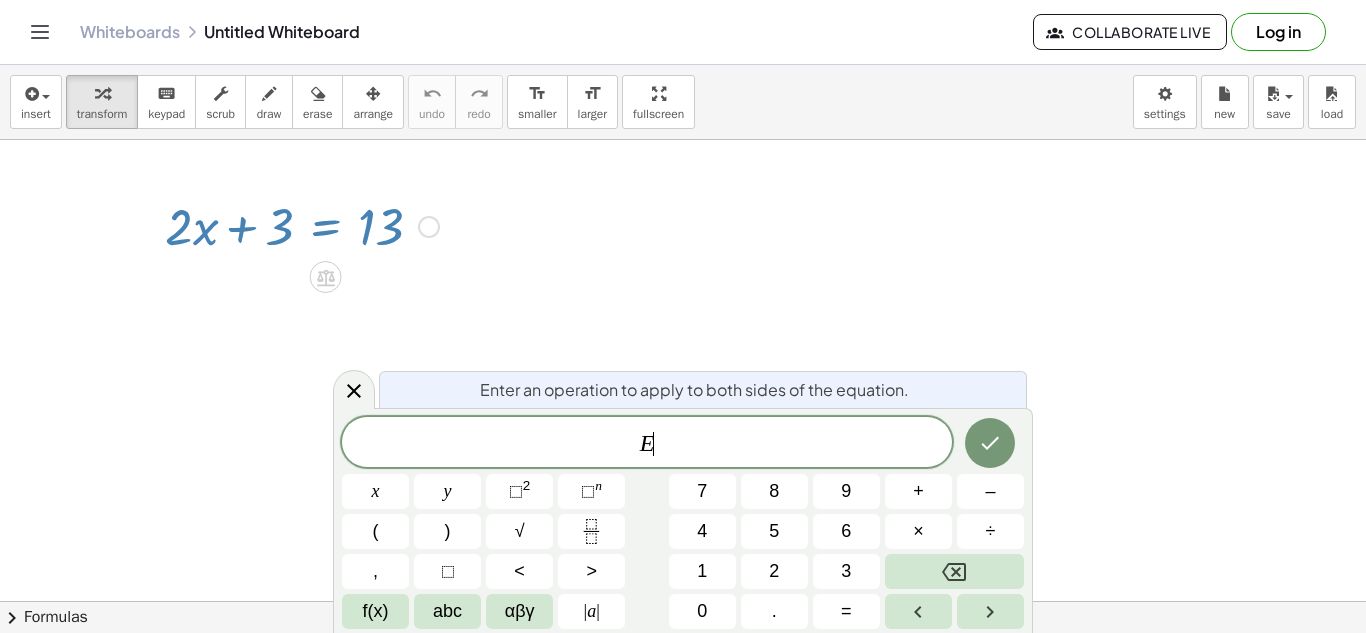 click at bounding box center (302, 225) 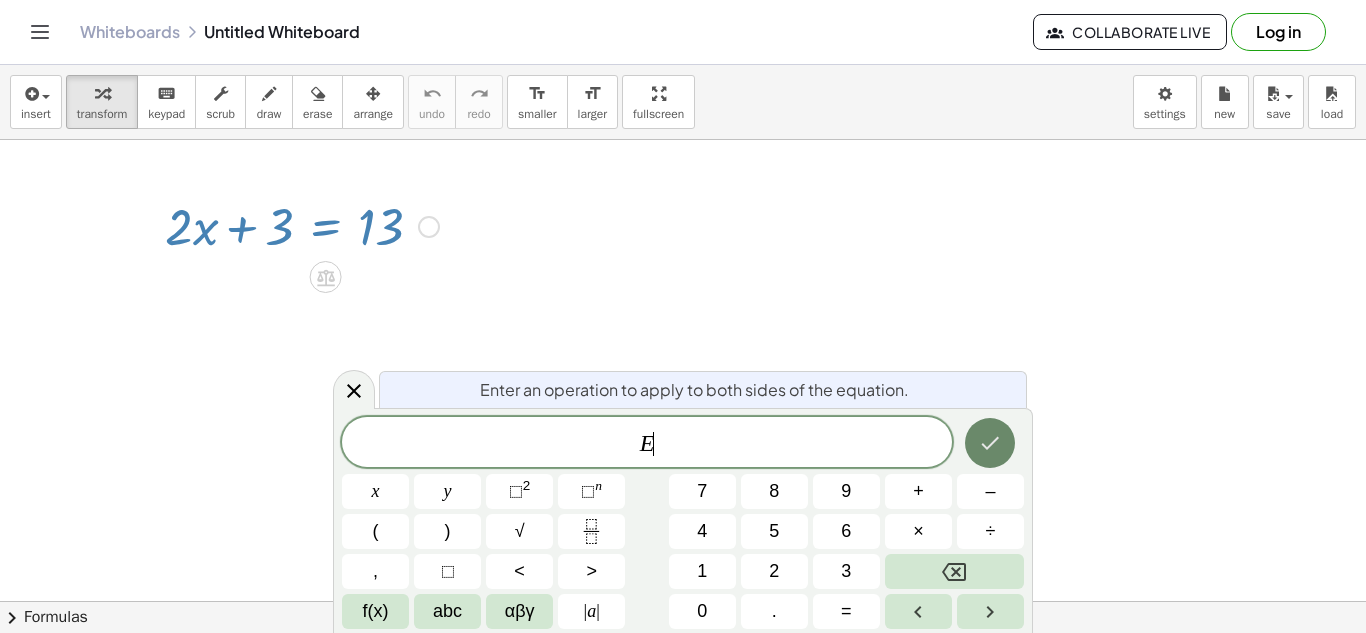 click 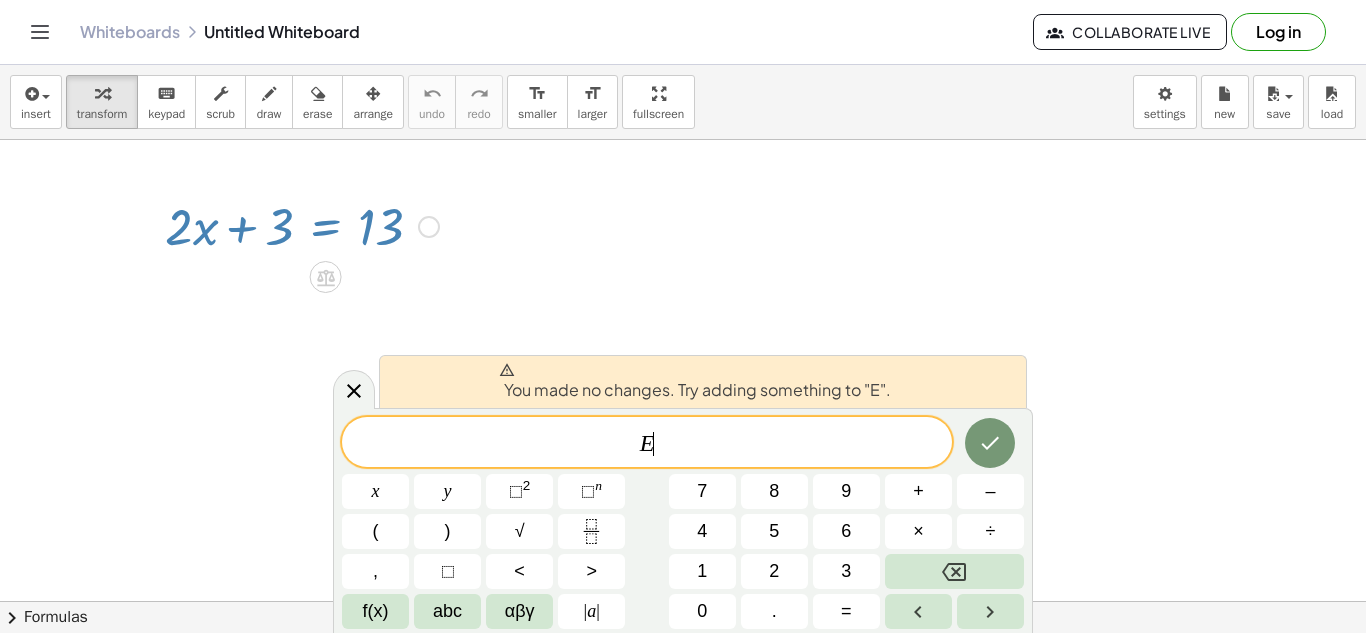 click at bounding box center (683, 666) 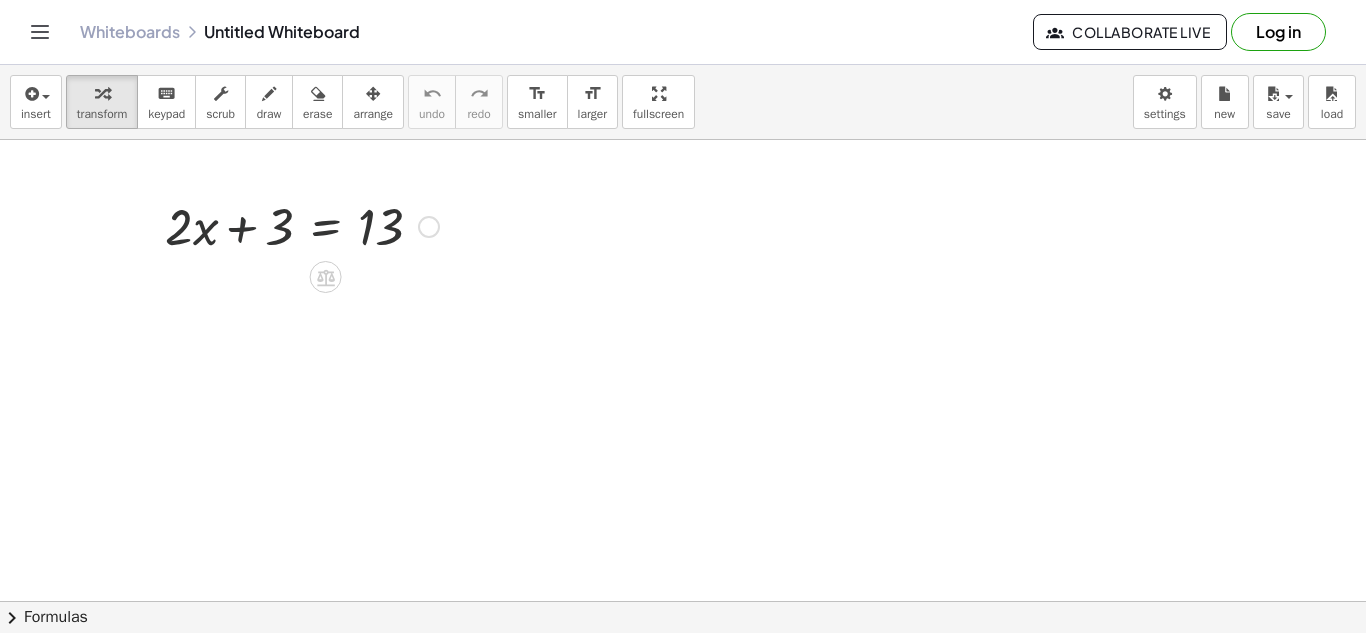 click at bounding box center [302, 225] 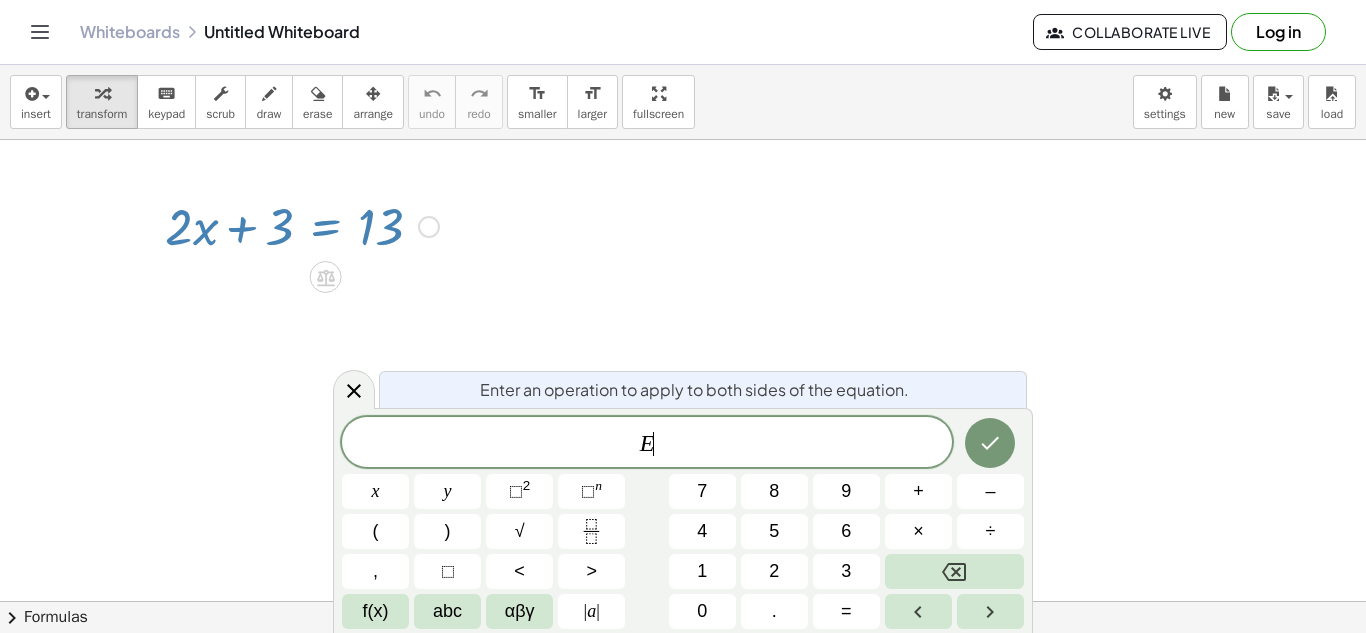 click at bounding box center (683, 666) 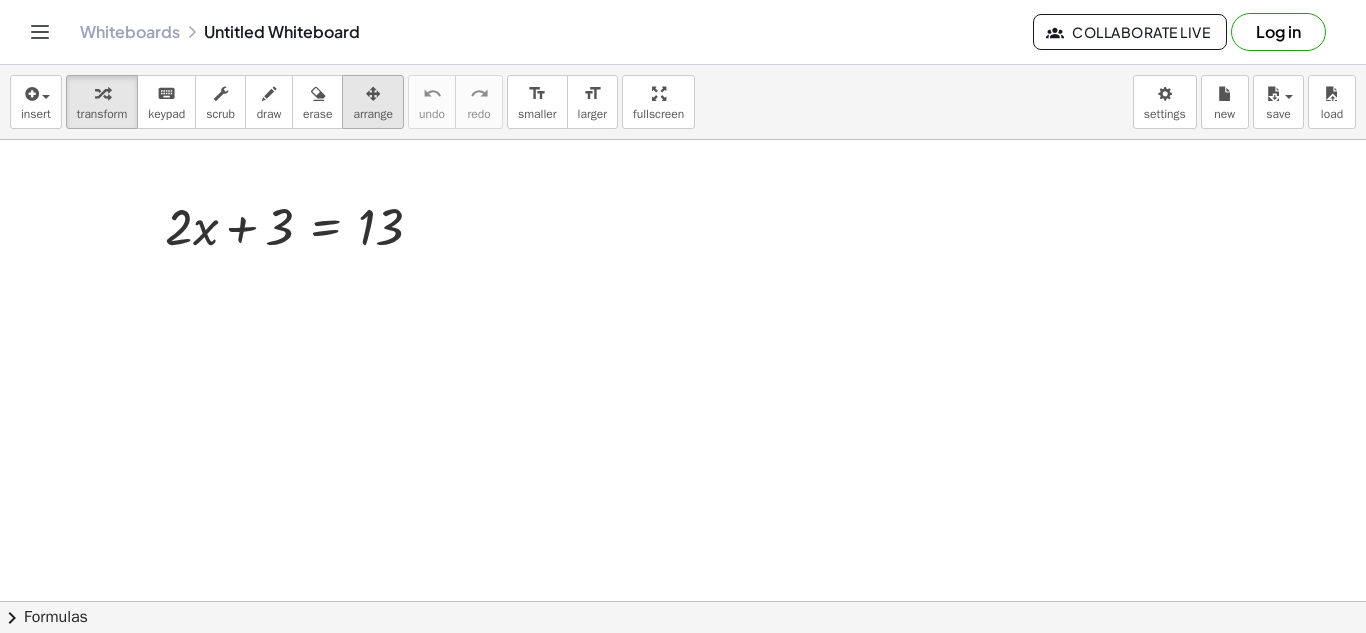 click on "arrange" at bounding box center [373, 114] 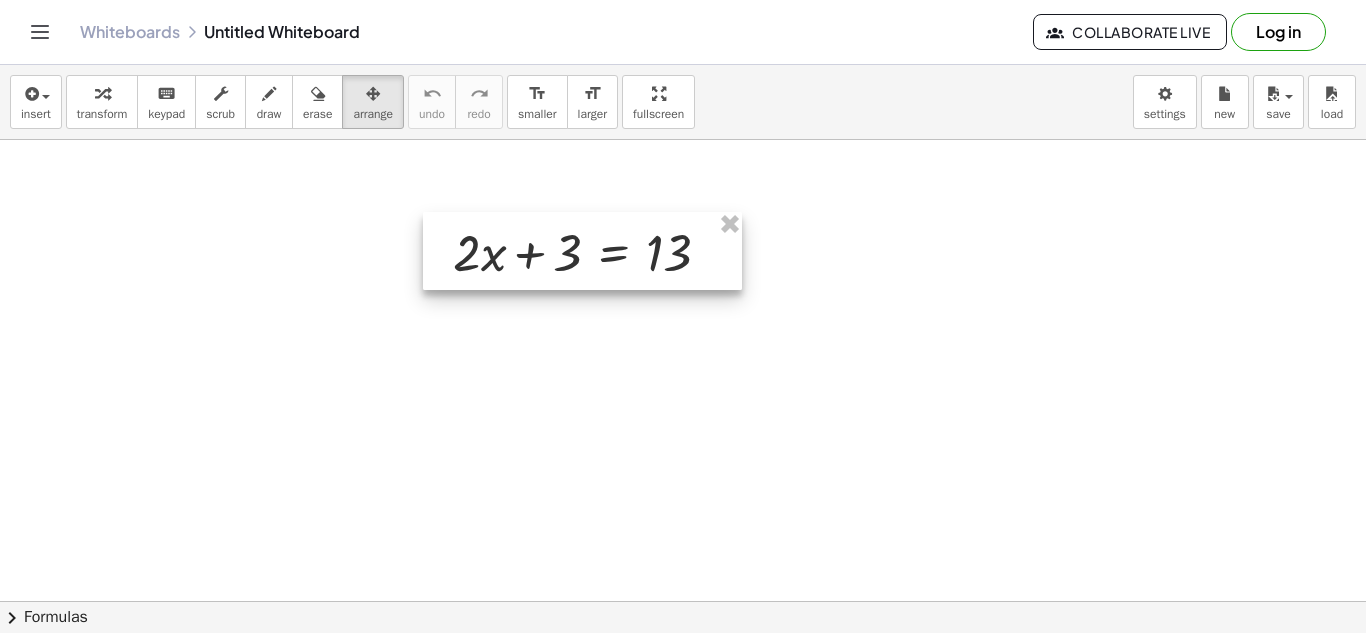 drag, startPoint x: 309, startPoint y: 205, endPoint x: 597, endPoint y: 231, distance: 289.17123 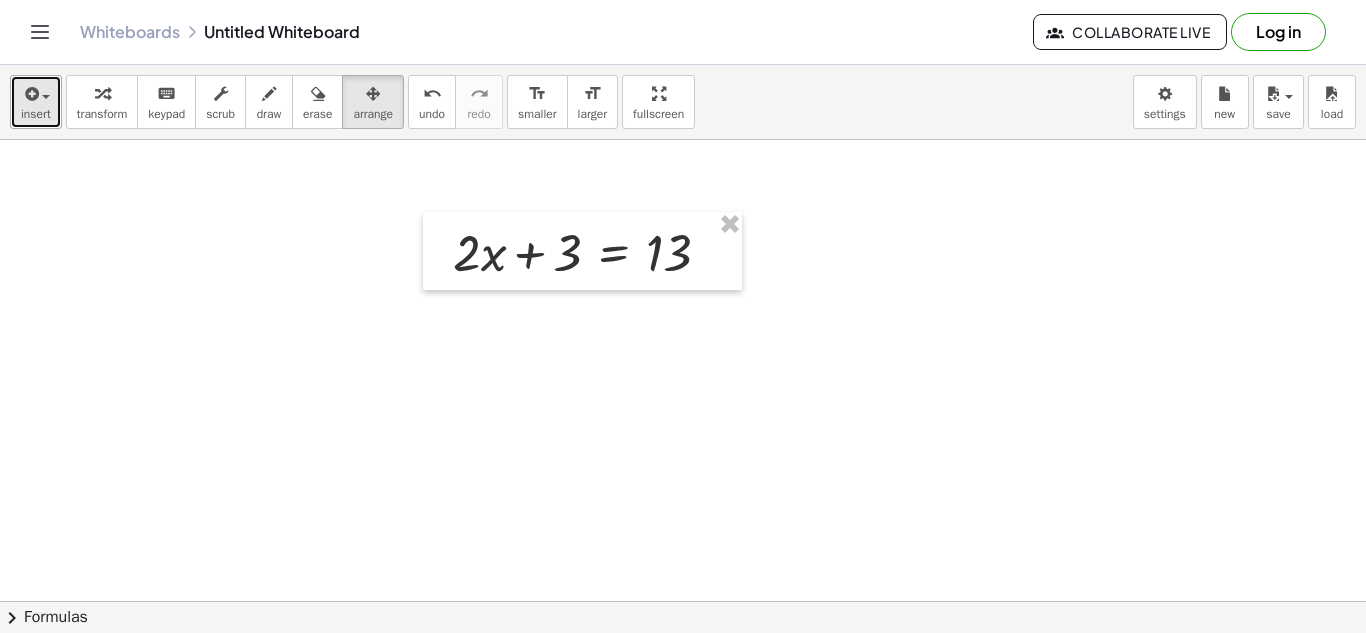 click on "insert" at bounding box center (36, 102) 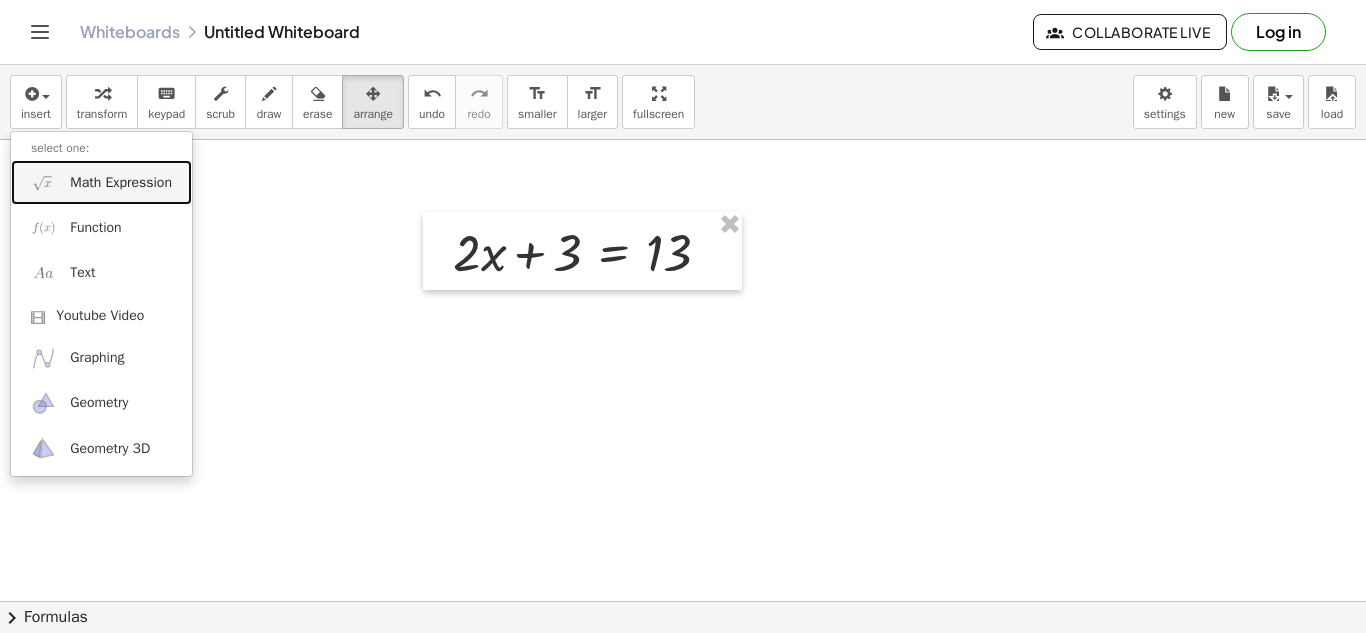 click on "Math Expression" at bounding box center (121, 183) 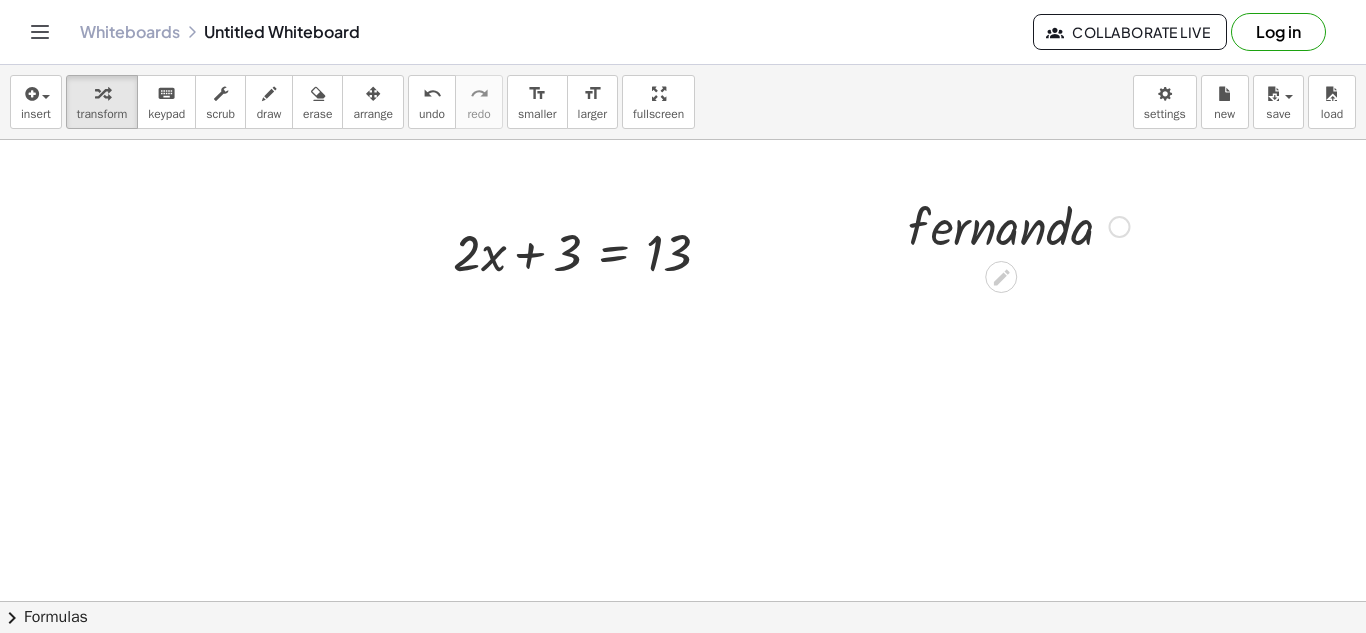 click at bounding box center [1019, 225] 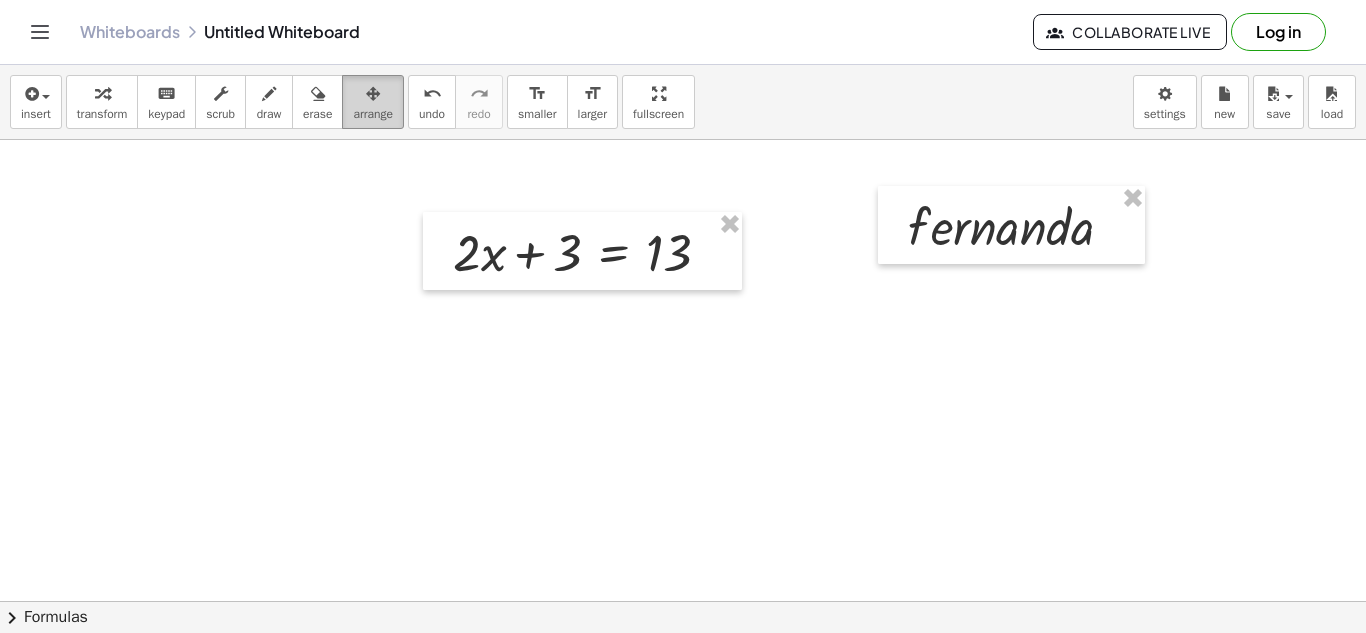 click at bounding box center [373, 93] 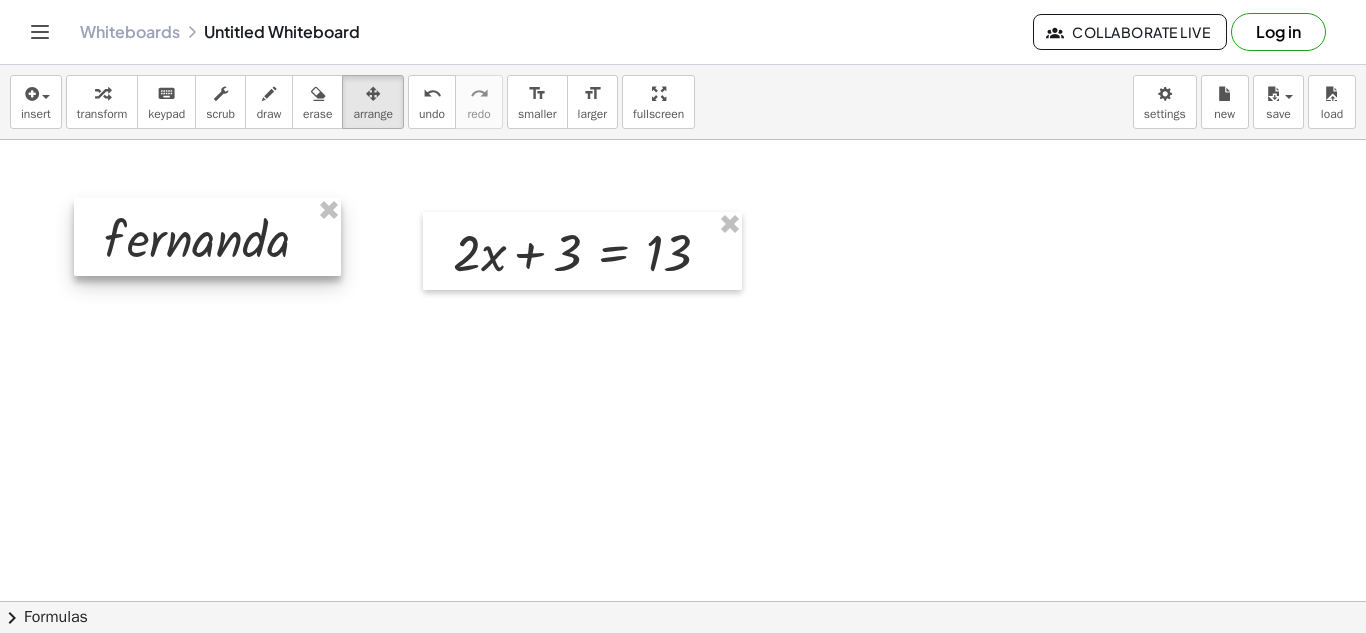 drag, startPoint x: 1064, startPoint y: 223, endPoint x: 279, endPoint y: 226, distance: 785.00574 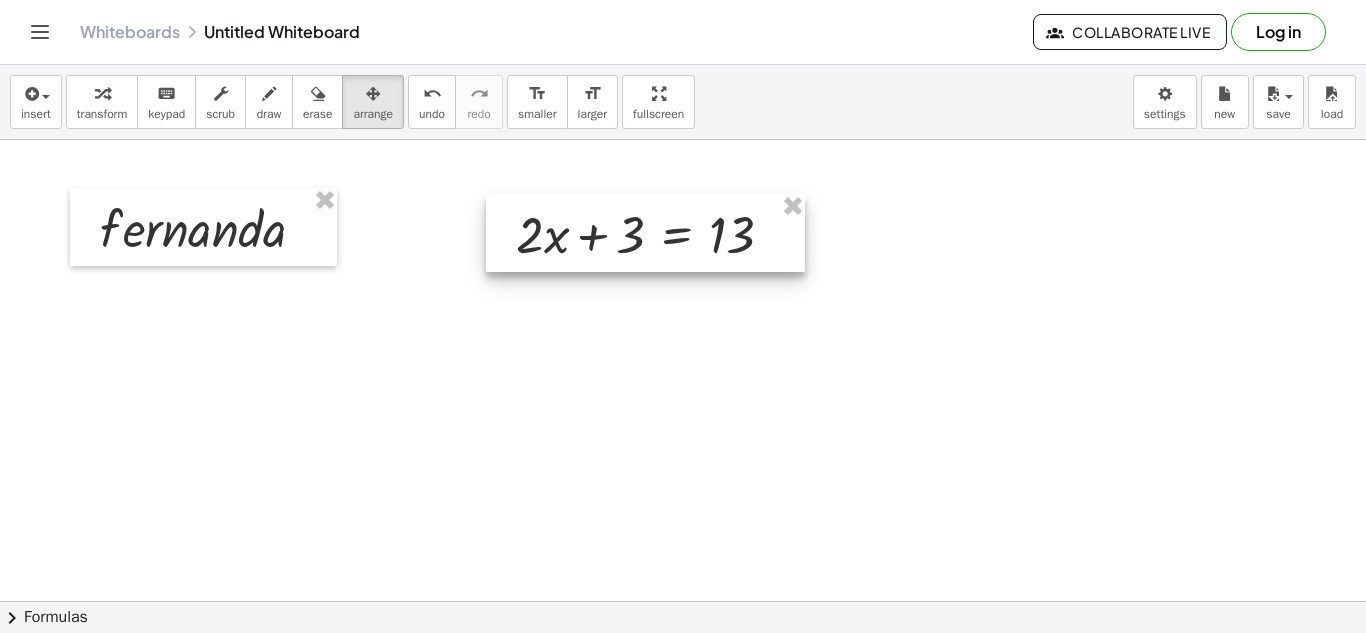 drag, startPoint x: 597, startPoint y: 283, endPoint x: 569, endPoint y: 233, distance: 57.306194 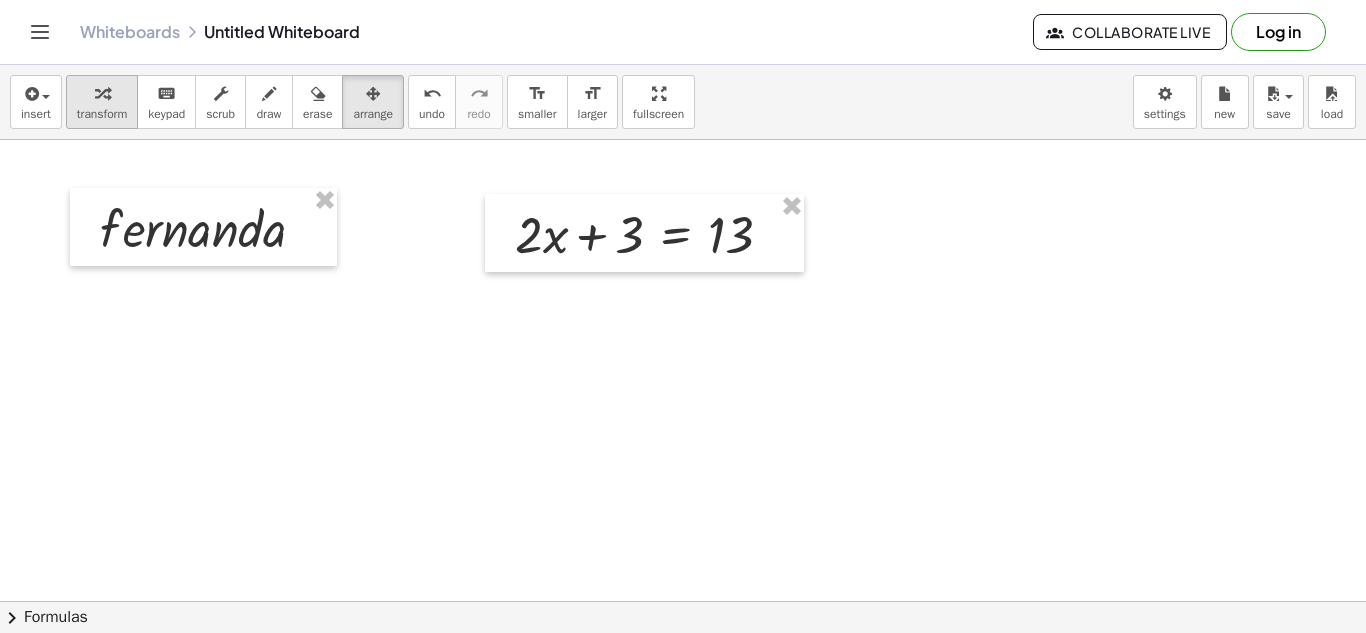 click on "transform" at bounding box center [102, 114] 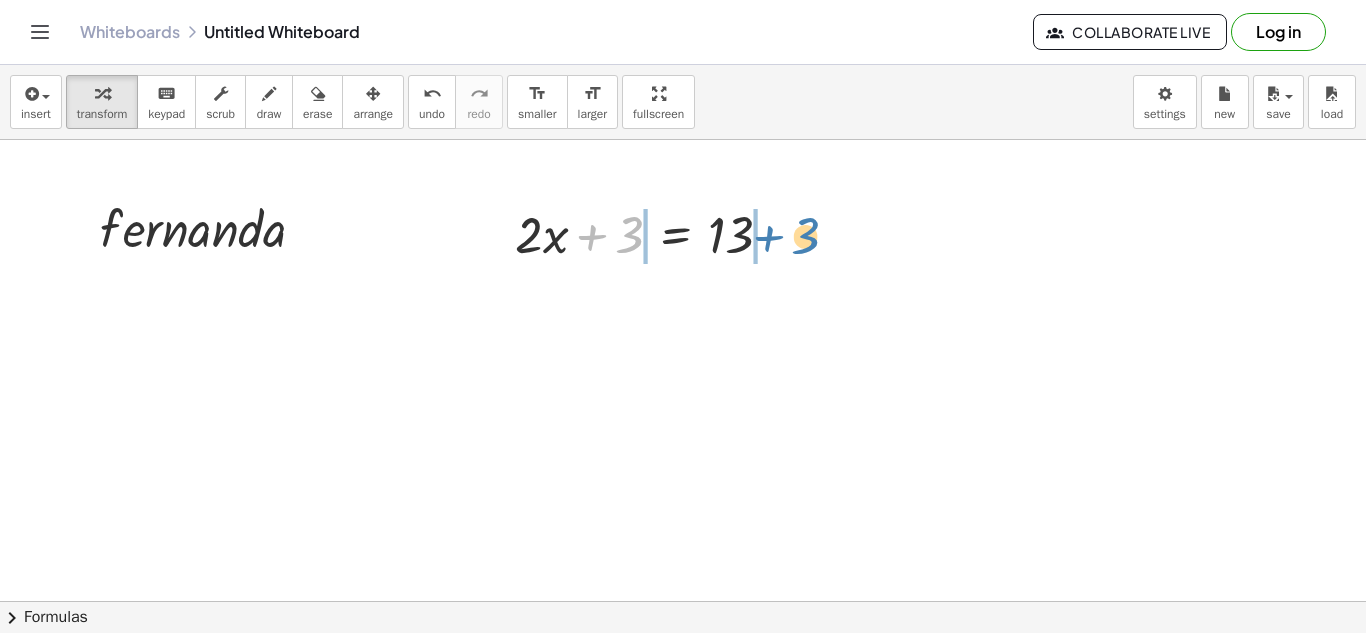 drag, startPoint x: 593, startPoint y: 239, endPoint x: 770, endPoint y: 240, distance: 177.00282 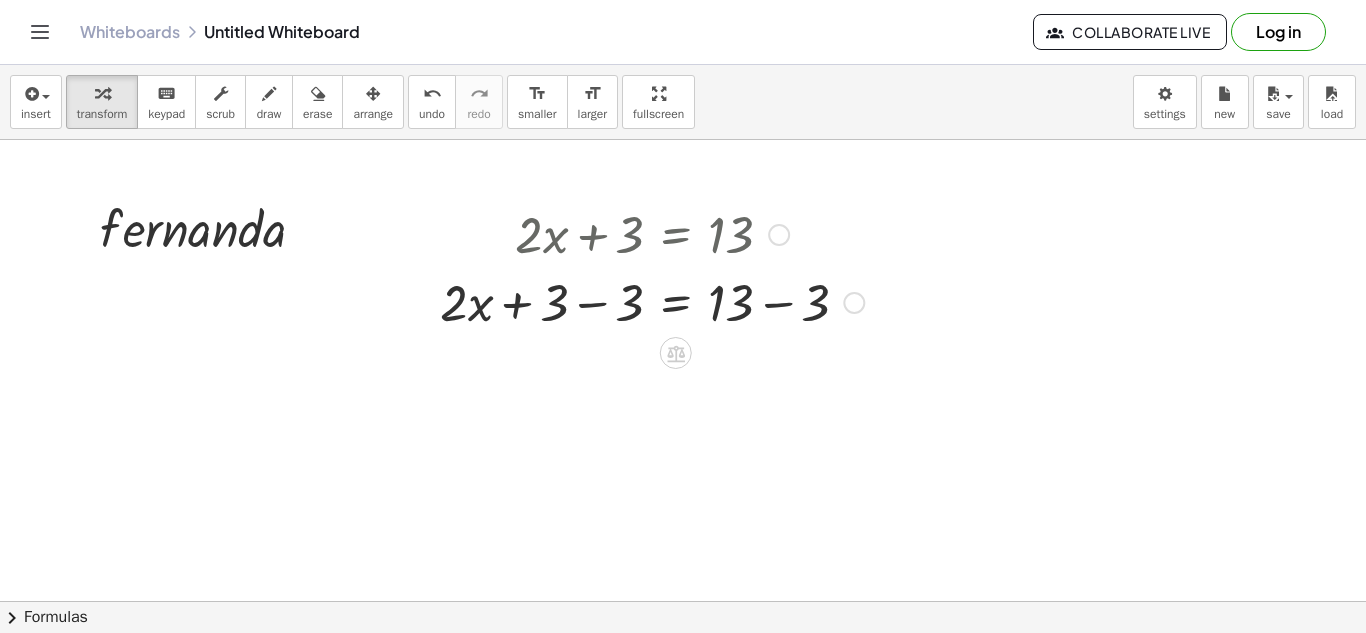 click at bounding box center [652, 301] 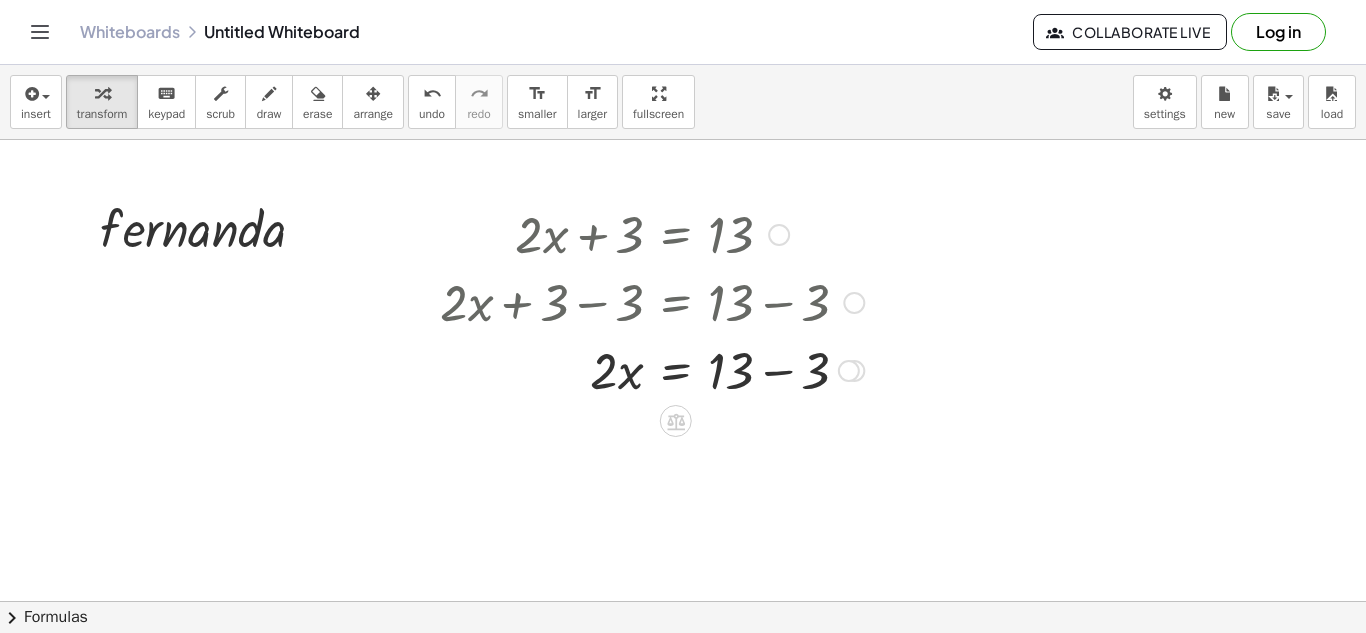 scroll, scrollTop: 100, scrollLeft: 0, axis: vertical 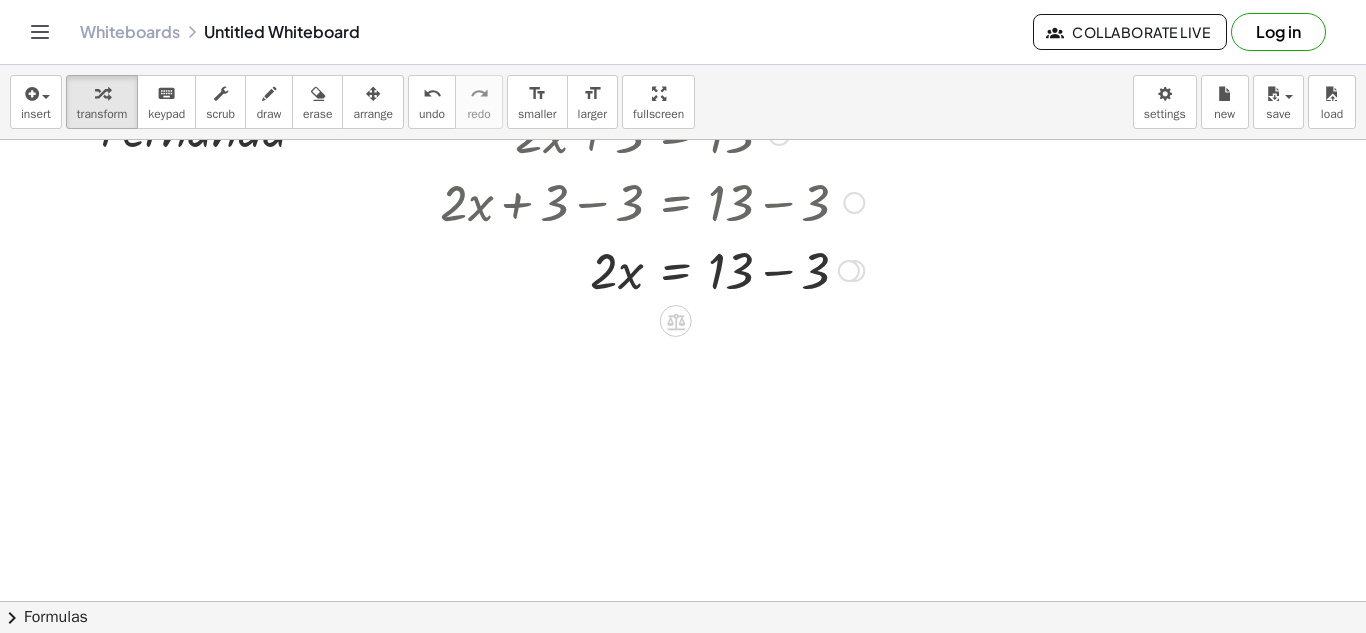 click at bounding box center [652, 269] 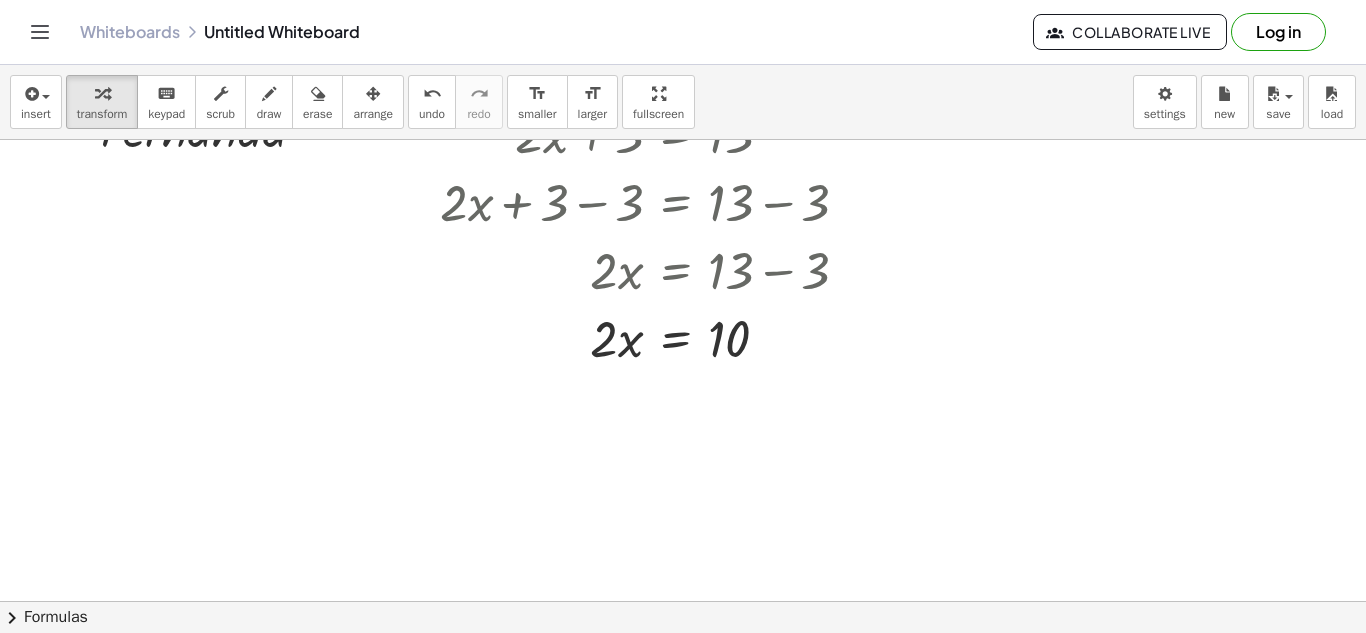 scroll, scrollTop: 200, scrollLeft: 0, axis: vertical 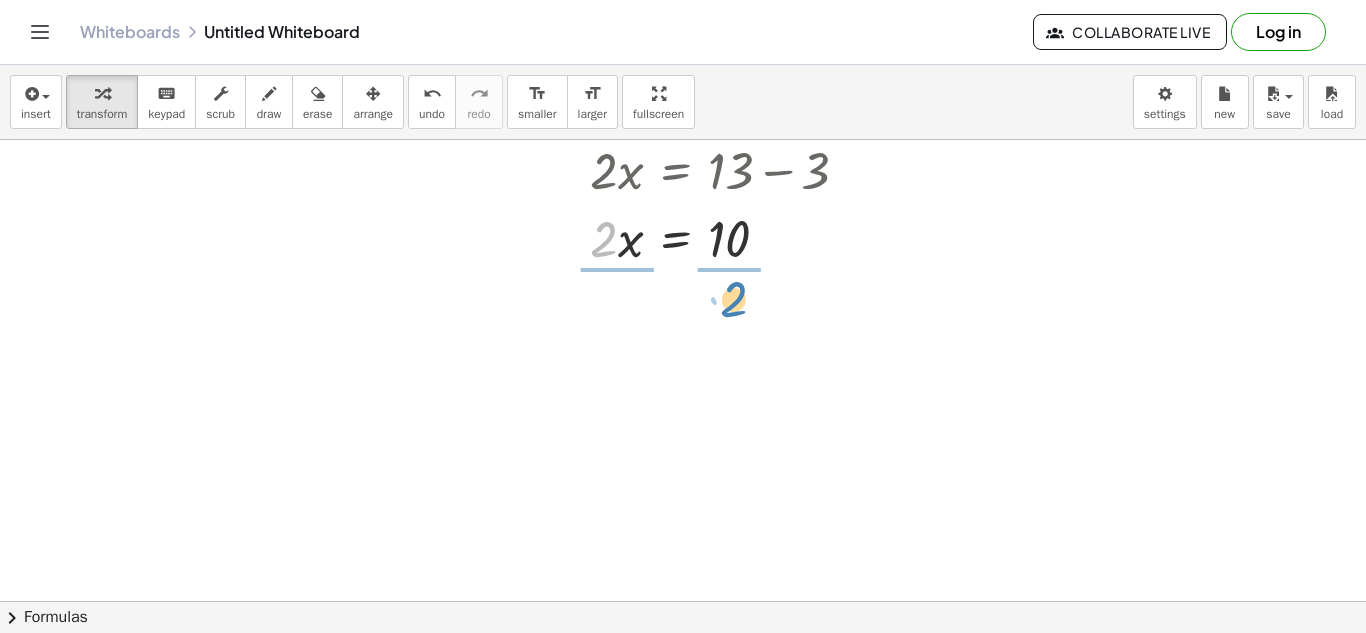 drag, startPoint x: 606, startPoint y: 253, endPoint x: 736, endPoint y: 312, distance: 142.76204 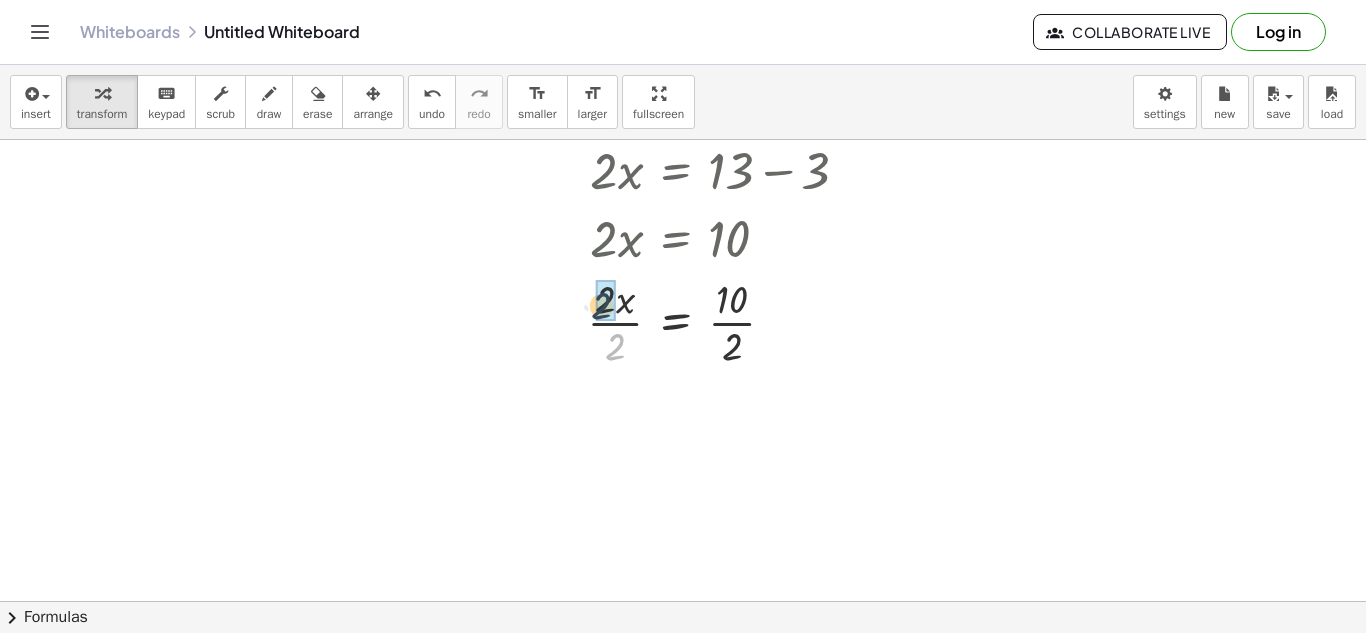 drag, startPoint x: 614, startPoint y: 345, endPoint x: 601, endPoint y: 300, distance: 46.840153 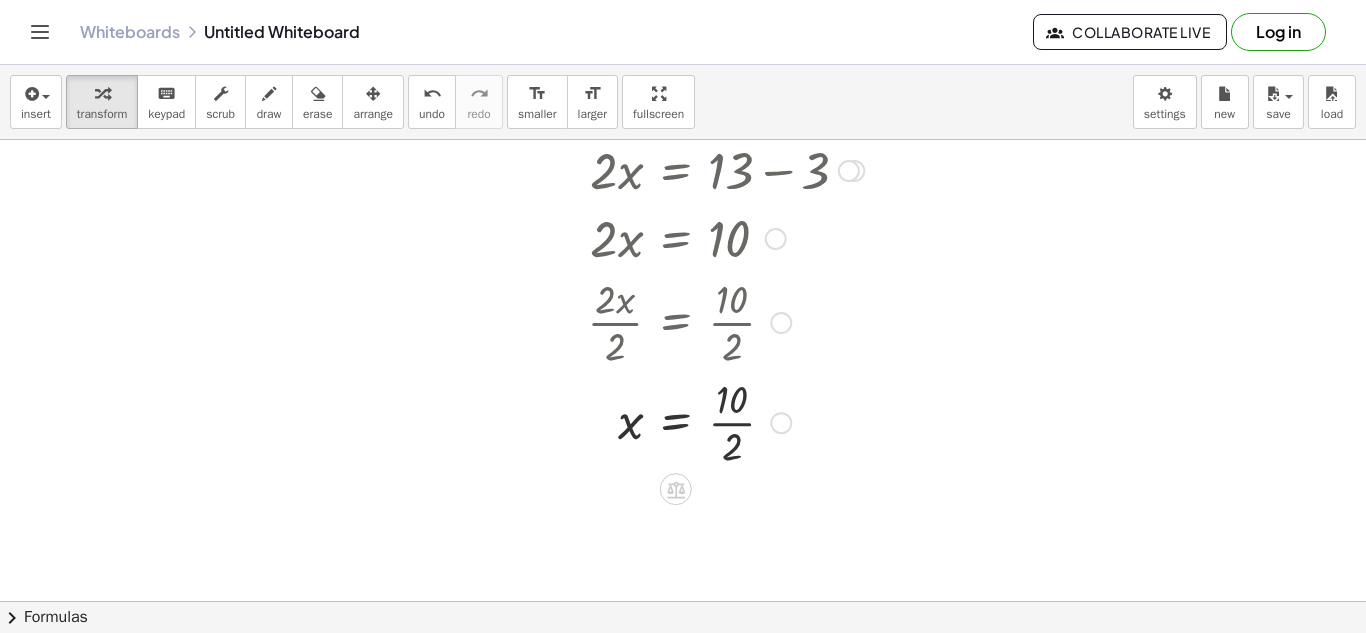 click at bounding box center (652, 421) 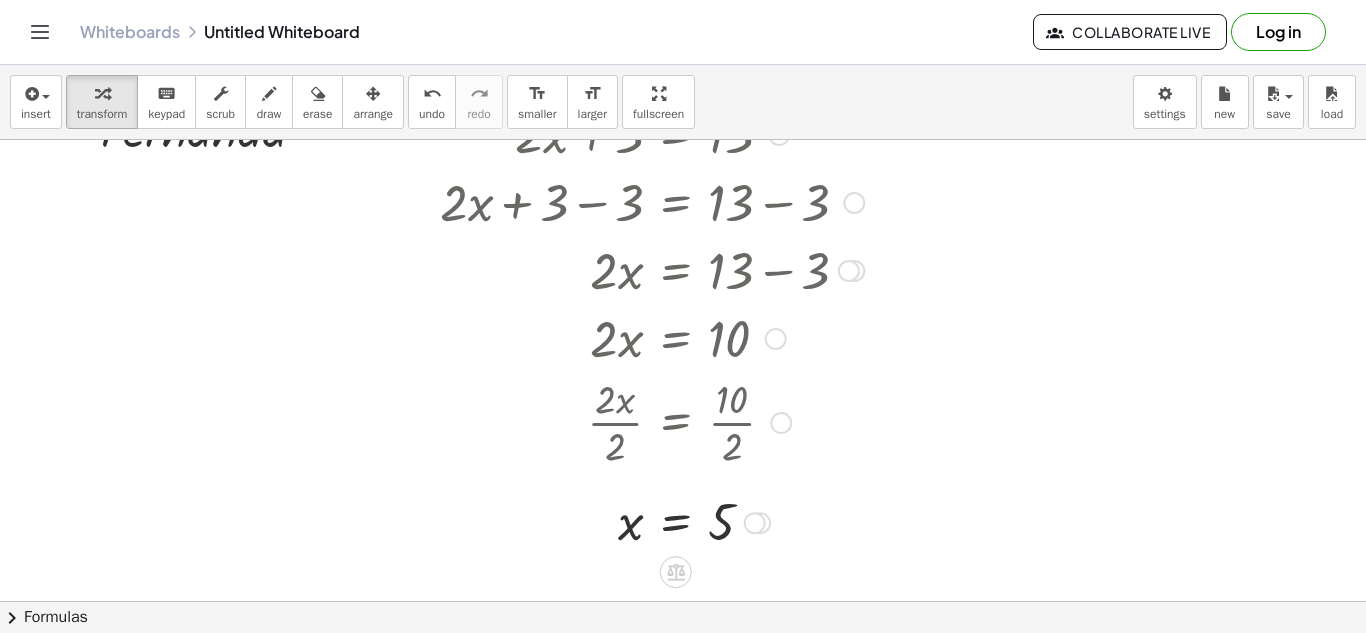scroll, scrollTop: 0, scrollLeft: 0, axis: both 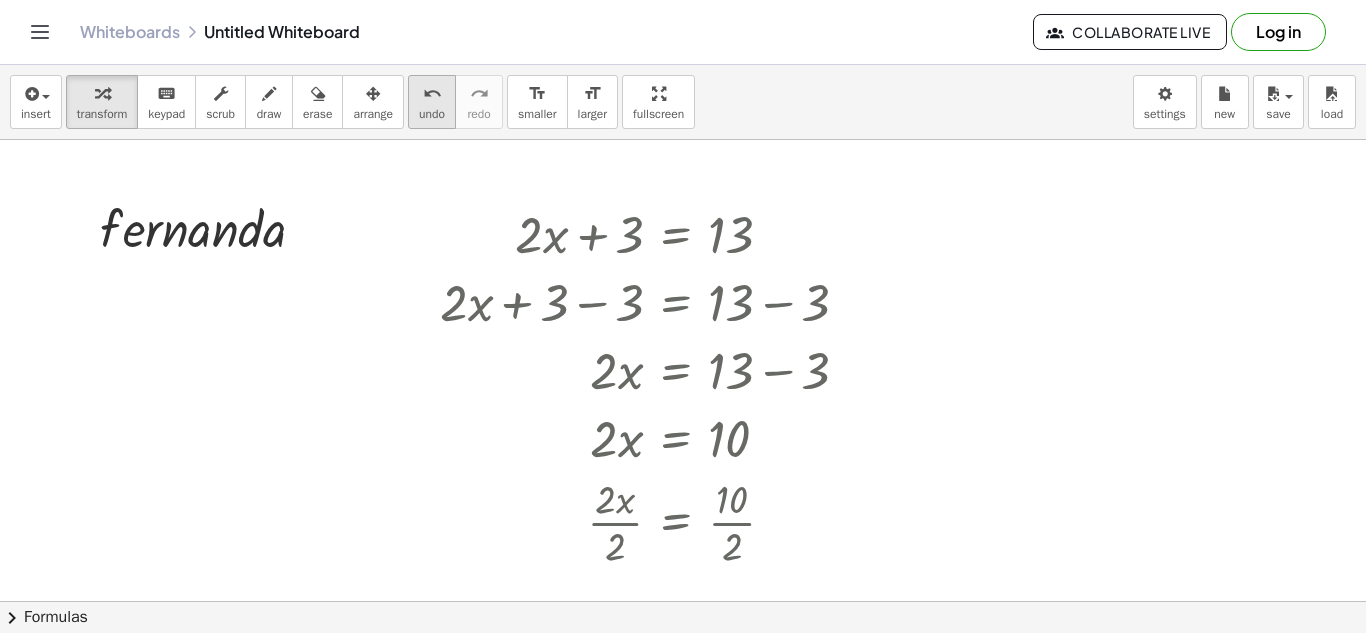 click on "undo" at bounding box center (432, 114) 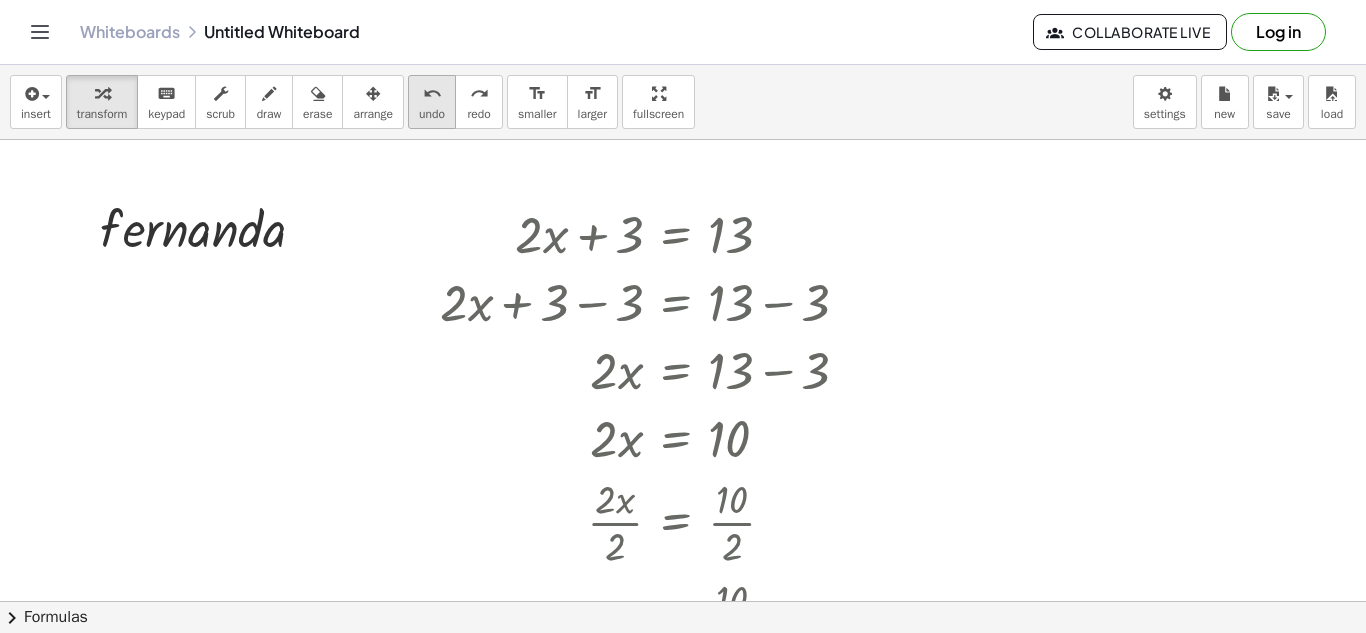 click on "undo" at bounding box center [432, 114] 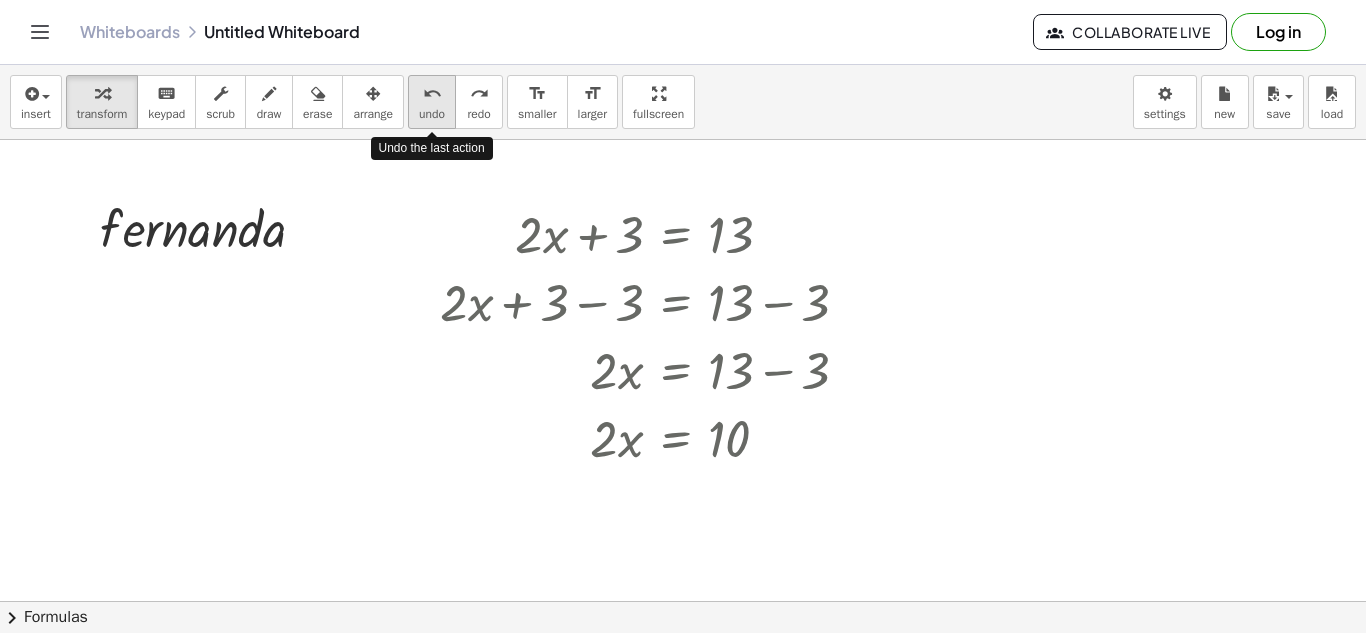 click on "undo" at bounding box center (432, 114) 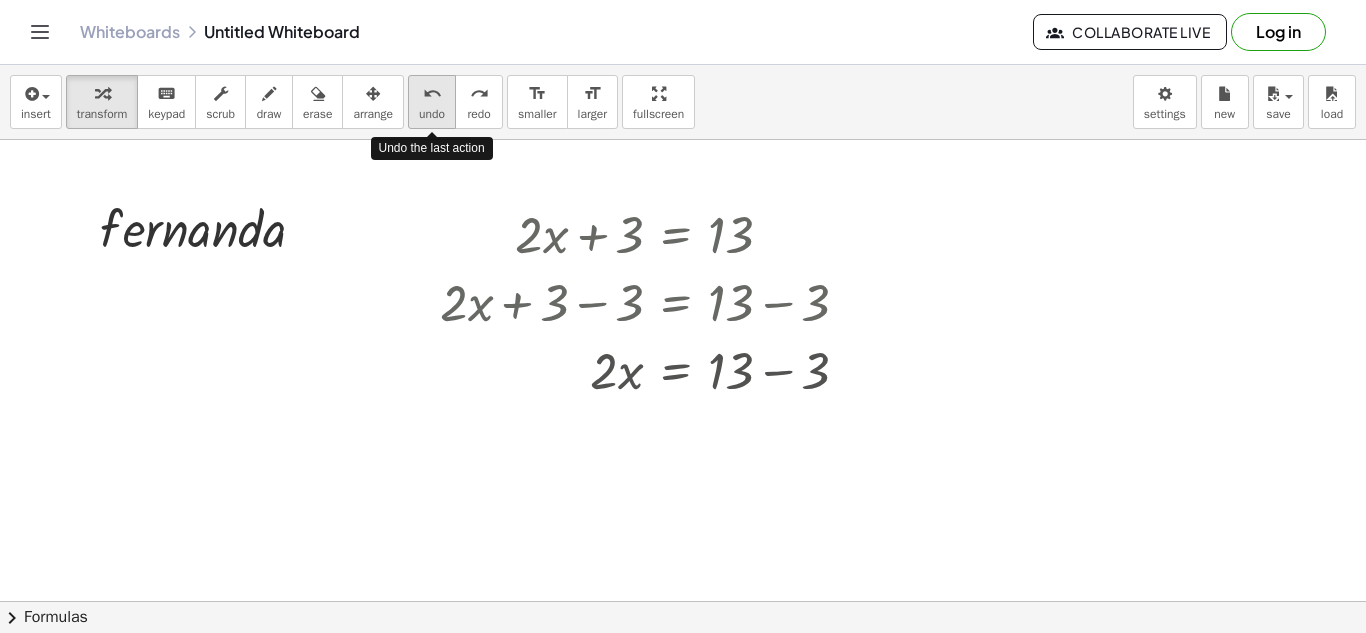 click on "undo" at bounding box center (432, 114) 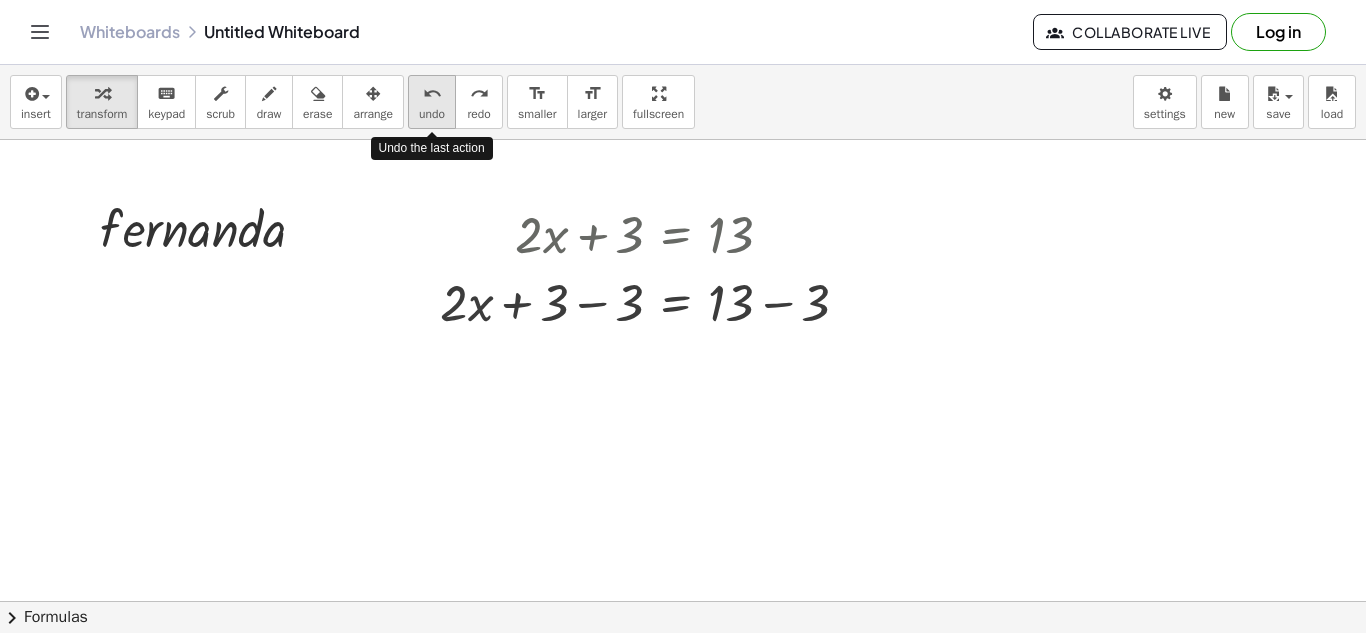 click on "undo" at bounding box center (432, 114) 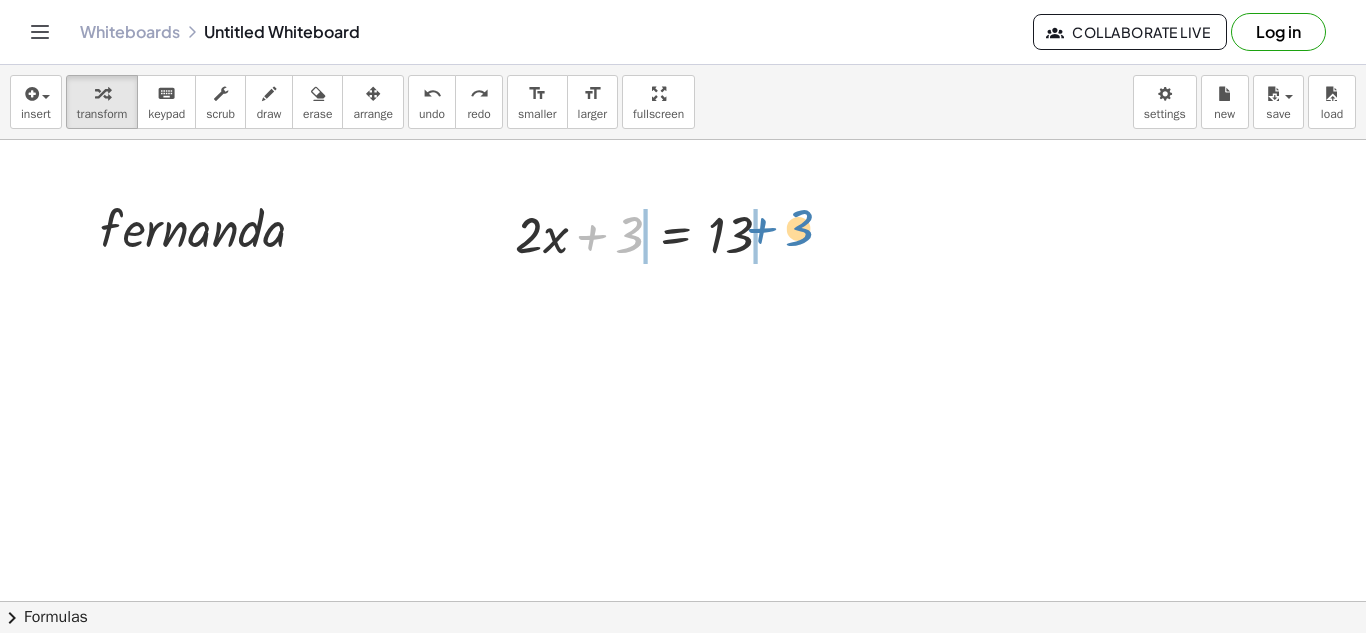 drag, startPoint x: 625, startPoint y: 237, endPoint x: 799, endPoint y: 228, distance: 174.2326 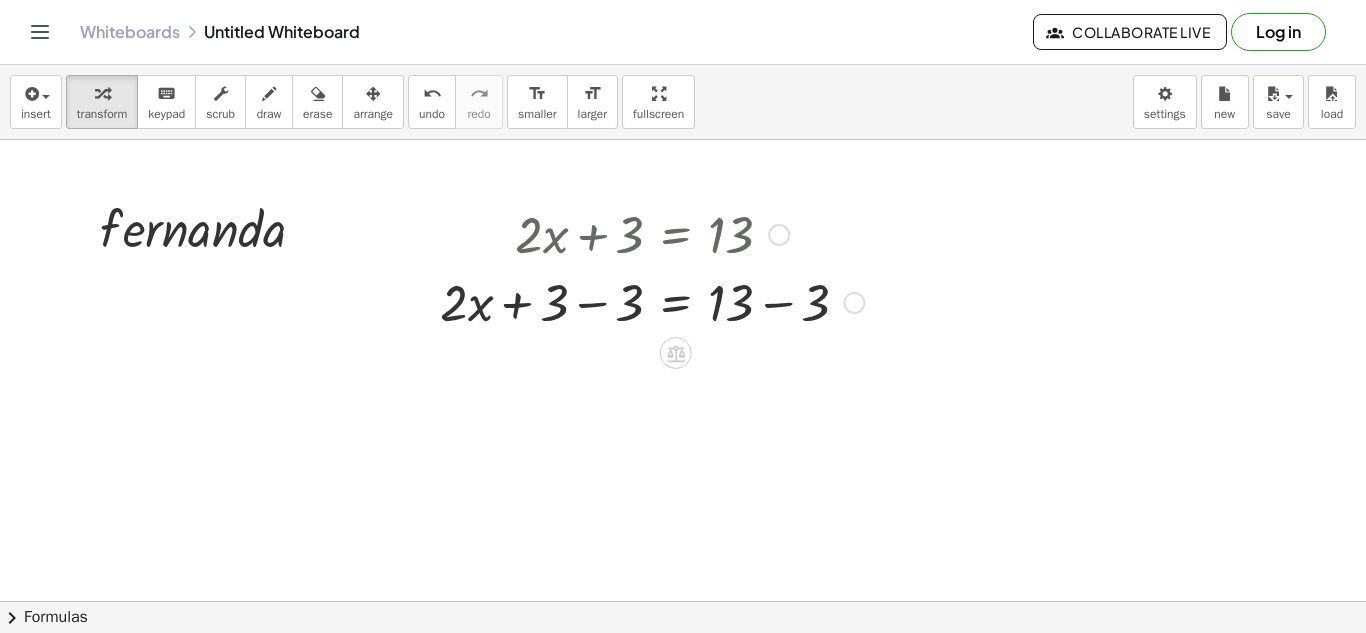 click at bounding box center [652, 301] 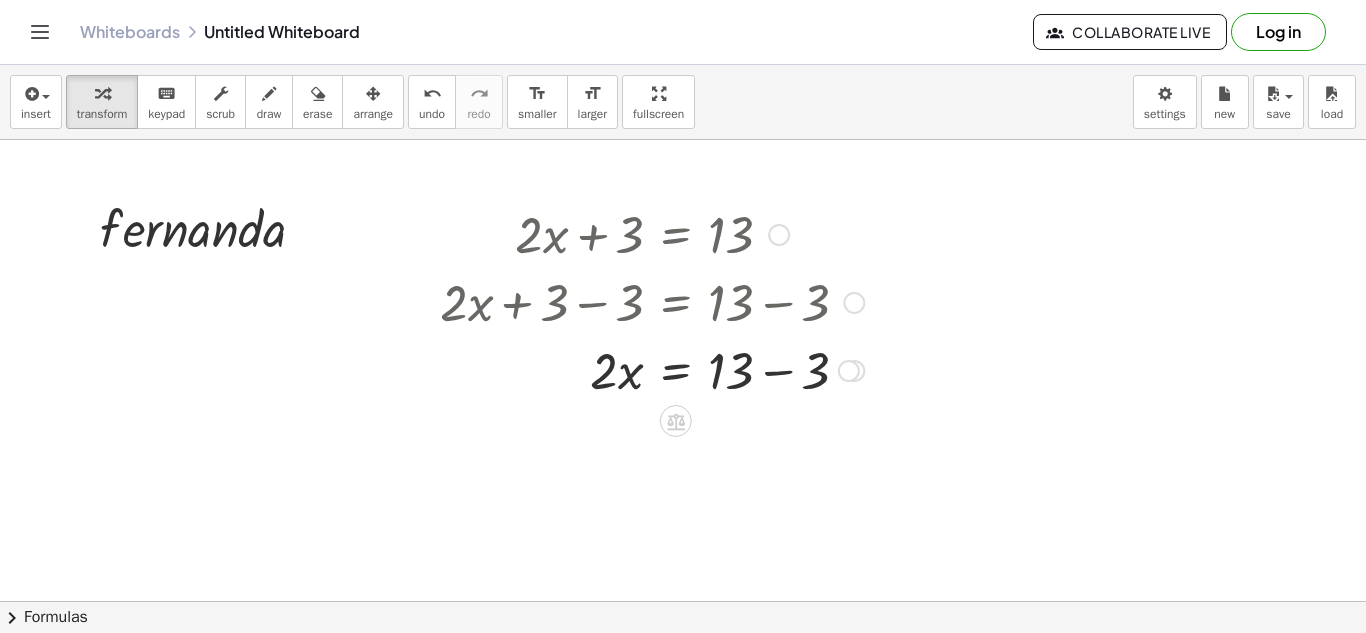 click at bounding box center (652, 369) 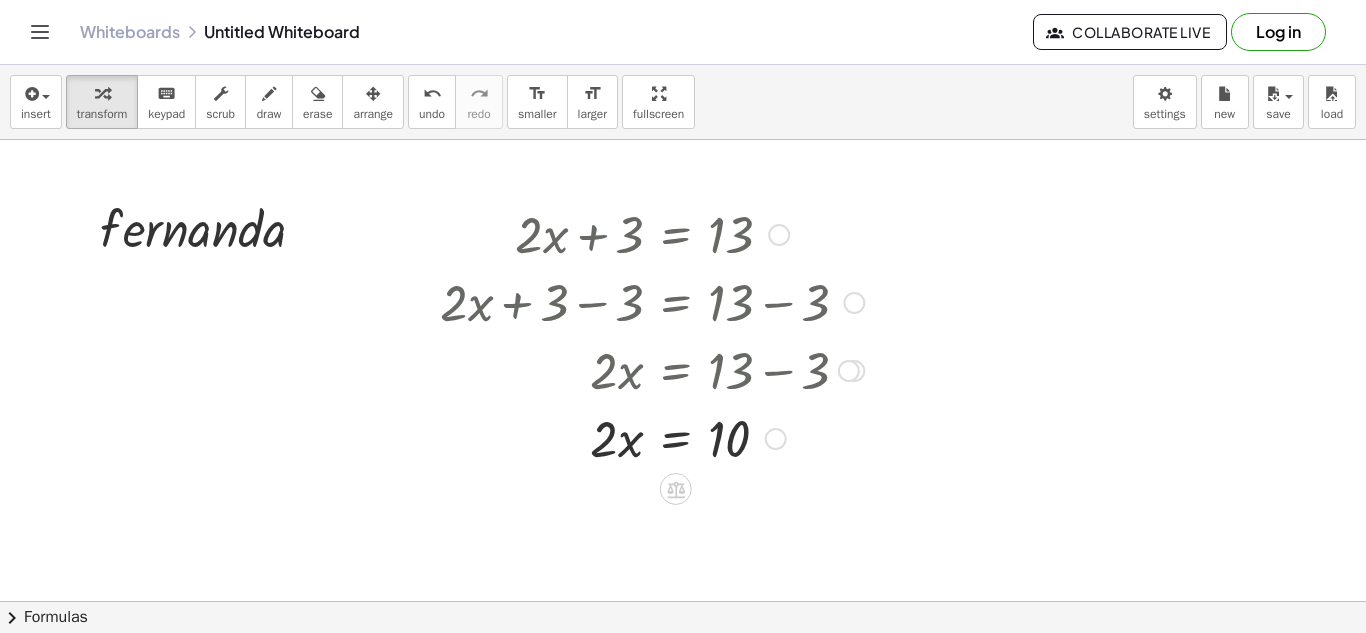 scroll, scrollTop: 100, scrollLeft: 0, axis: vertical 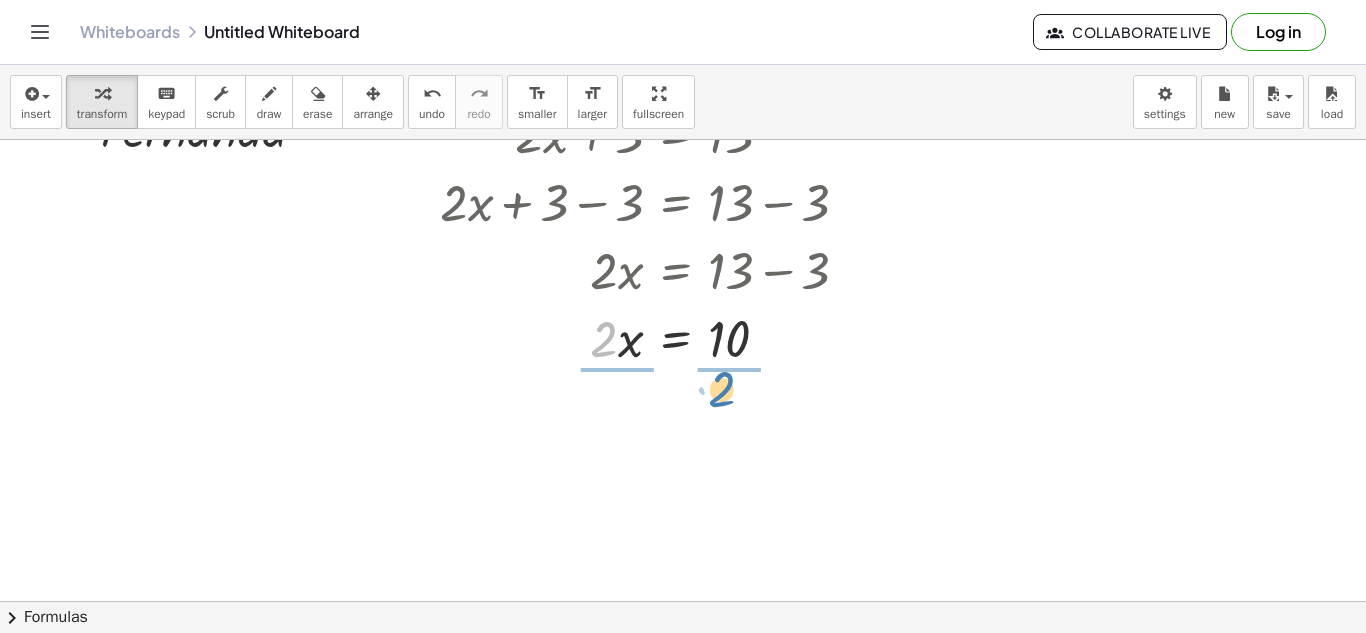 drag, startPoint x: 606, startPoint y: 349, endPoint x: 730, endPoint y: 400, distance: 134.07834 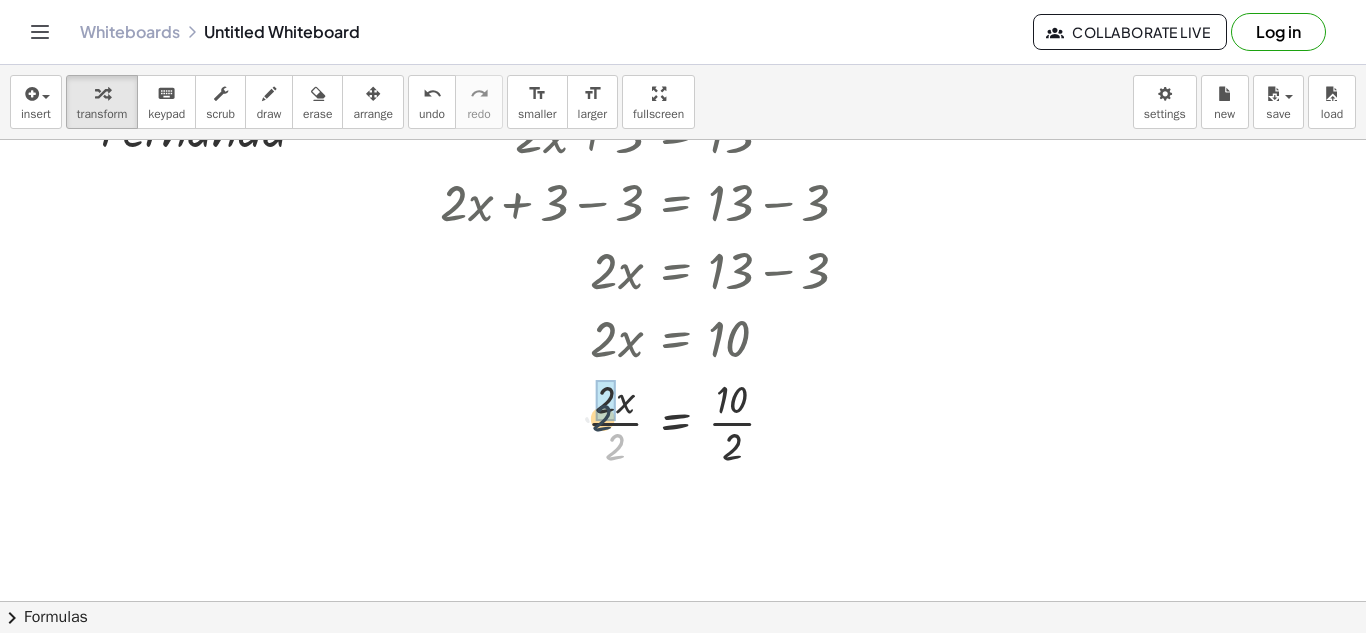 drag, startPoint x: 619, startPoint y: 457, endPoint x: 607, endPoint y: 428, distance: 31.38471 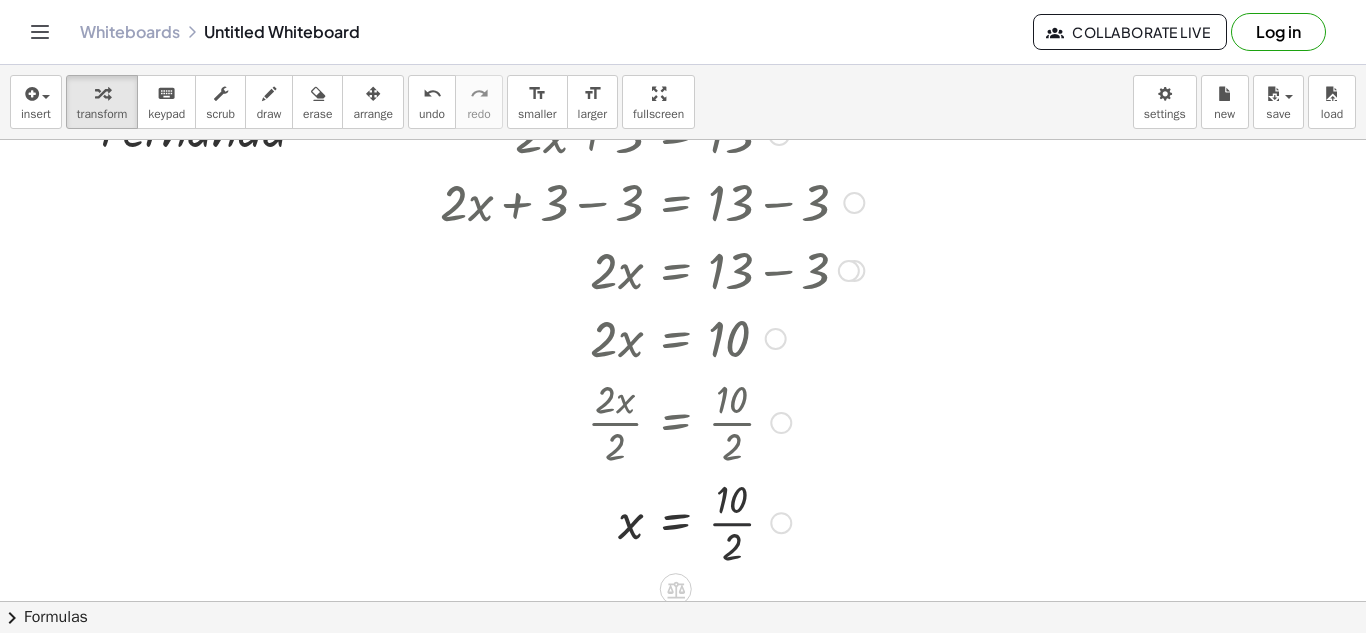 click at bounding box center (652, 521) 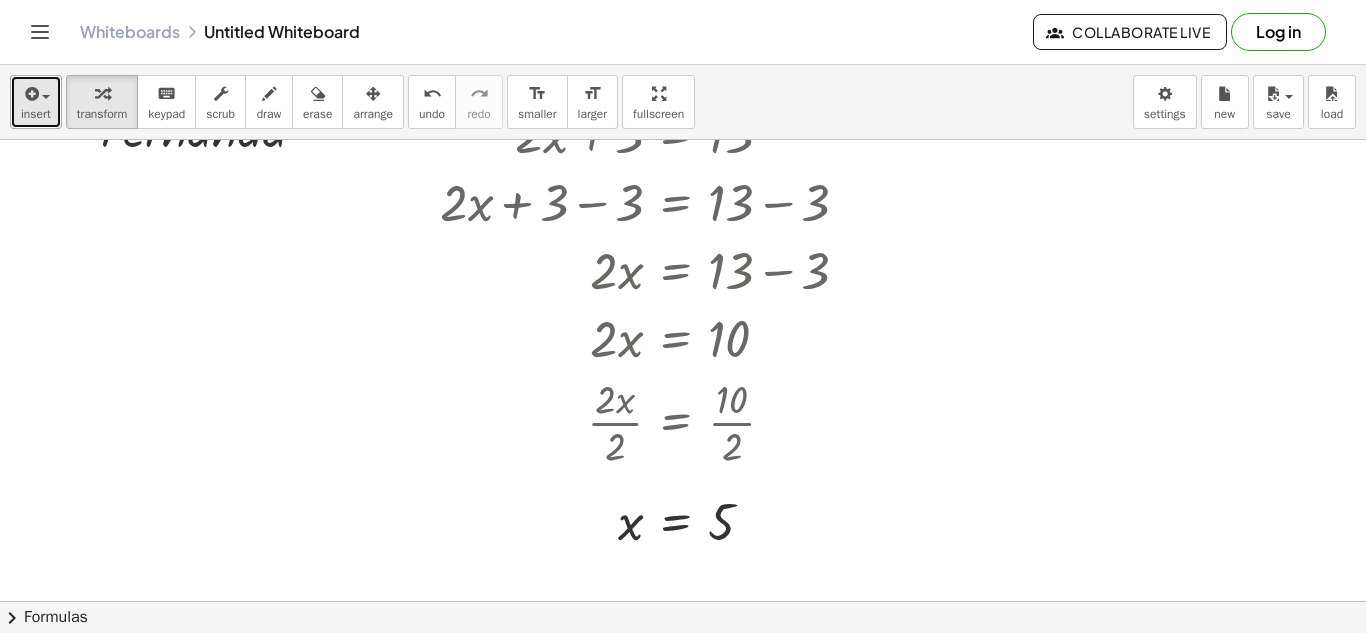 click on "insert" at bounding box center (36, 114) 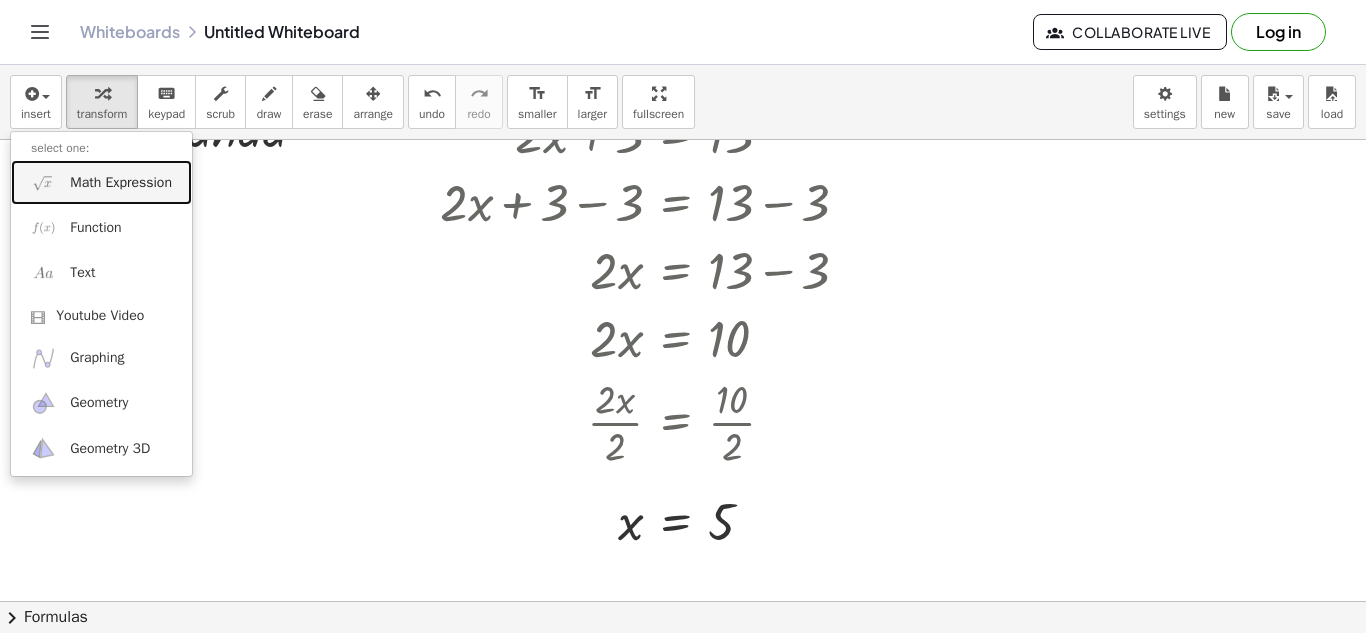 click on "Math Expression" at bounding box center (121, 183) 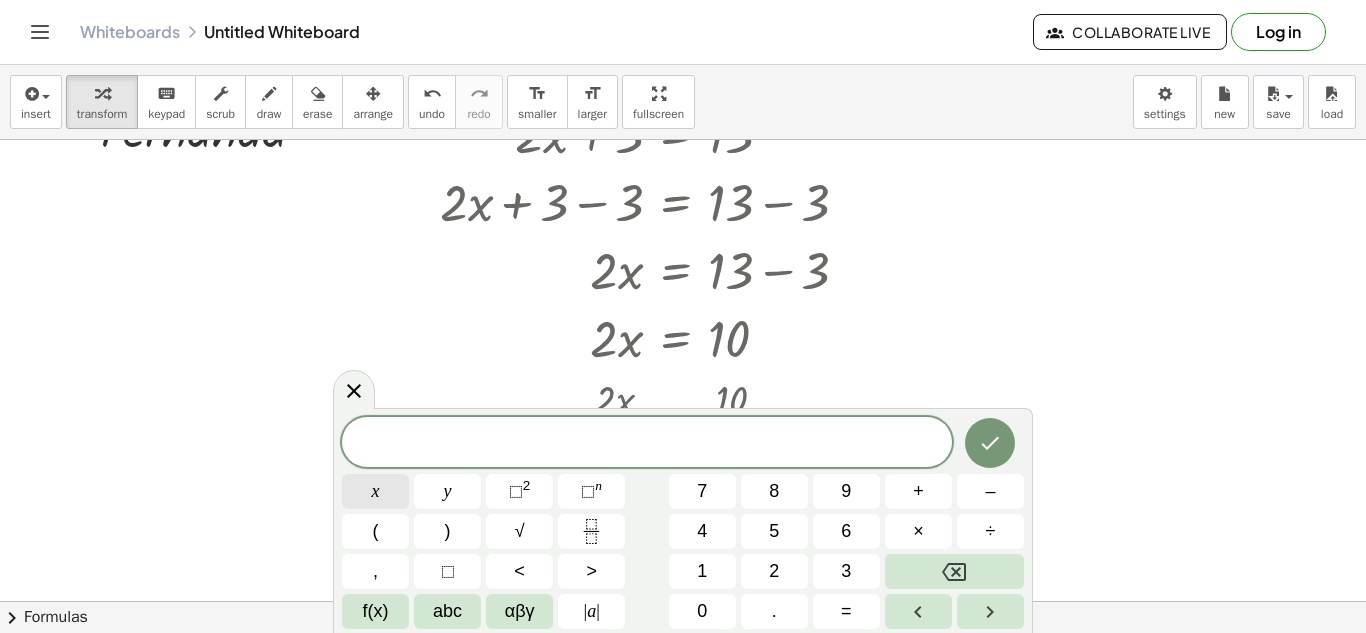 click on "x" at bounding box center (375, 491) 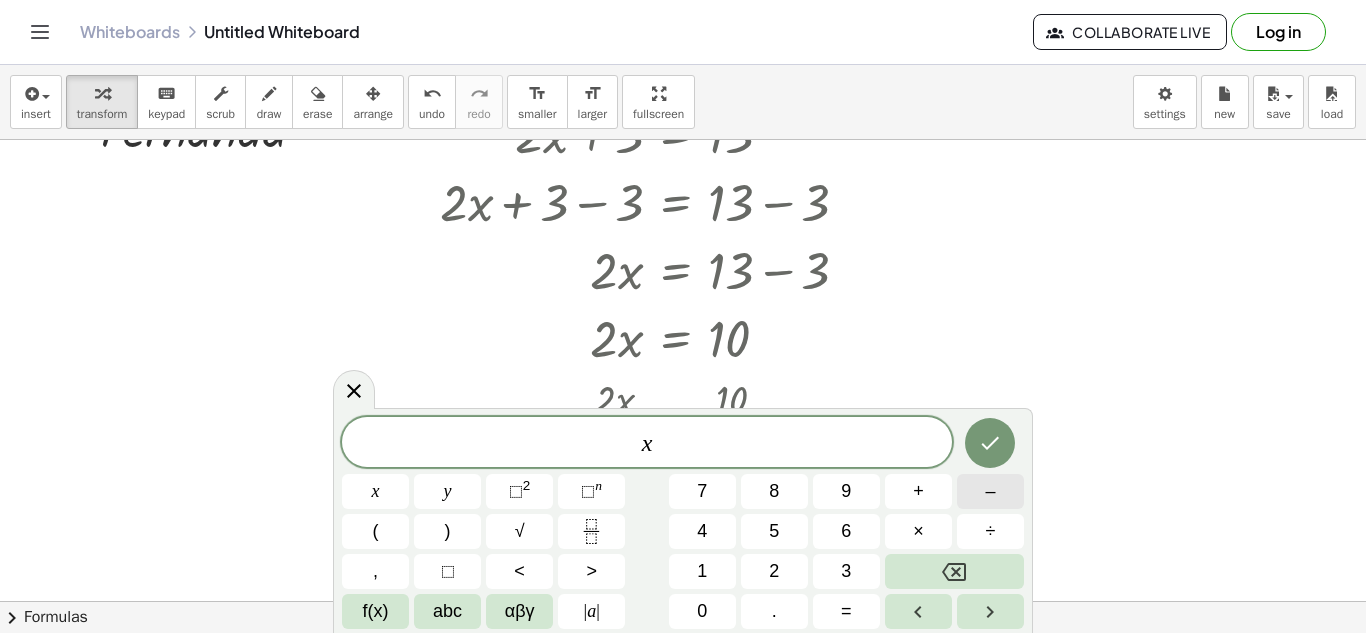 click on "–" at bounding box center (990, 491) 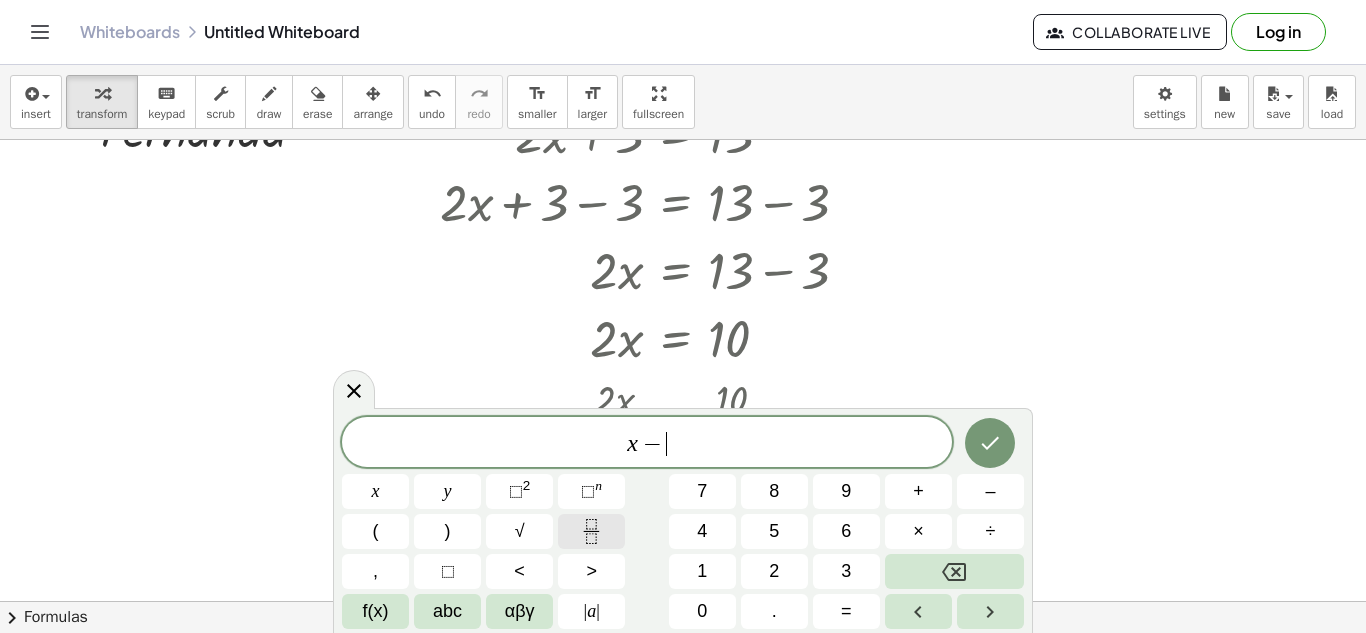 click 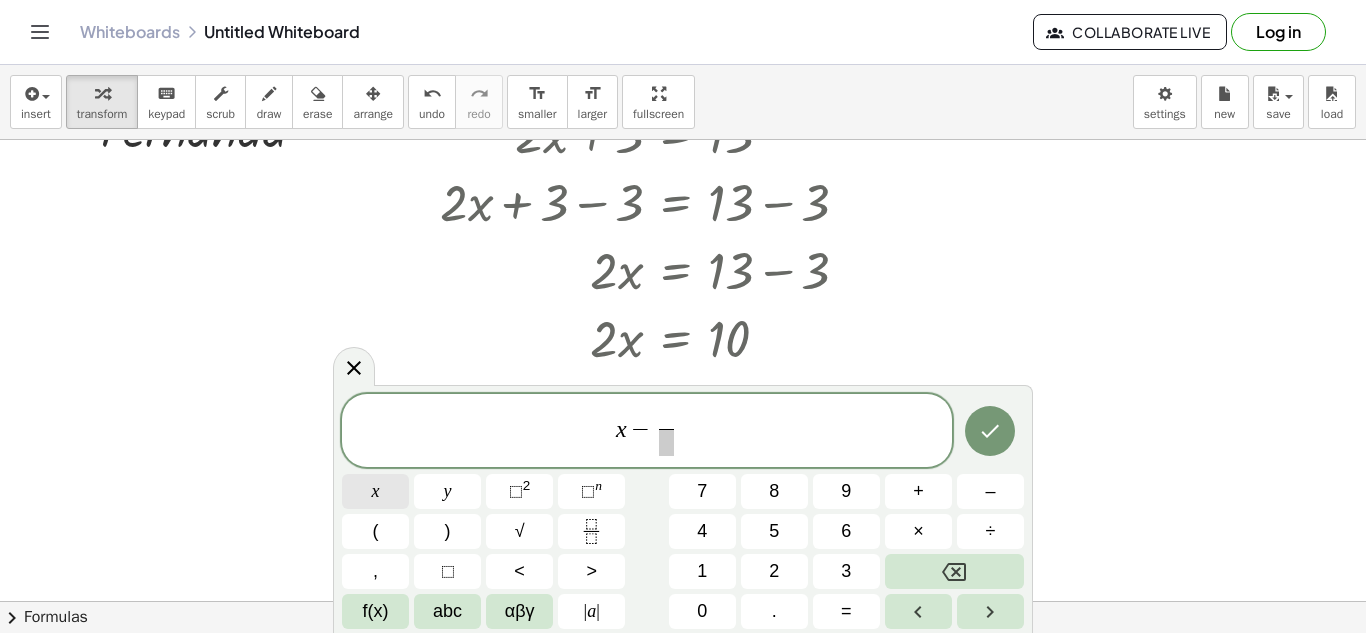 click on "x" at bounding box center (375, 491) 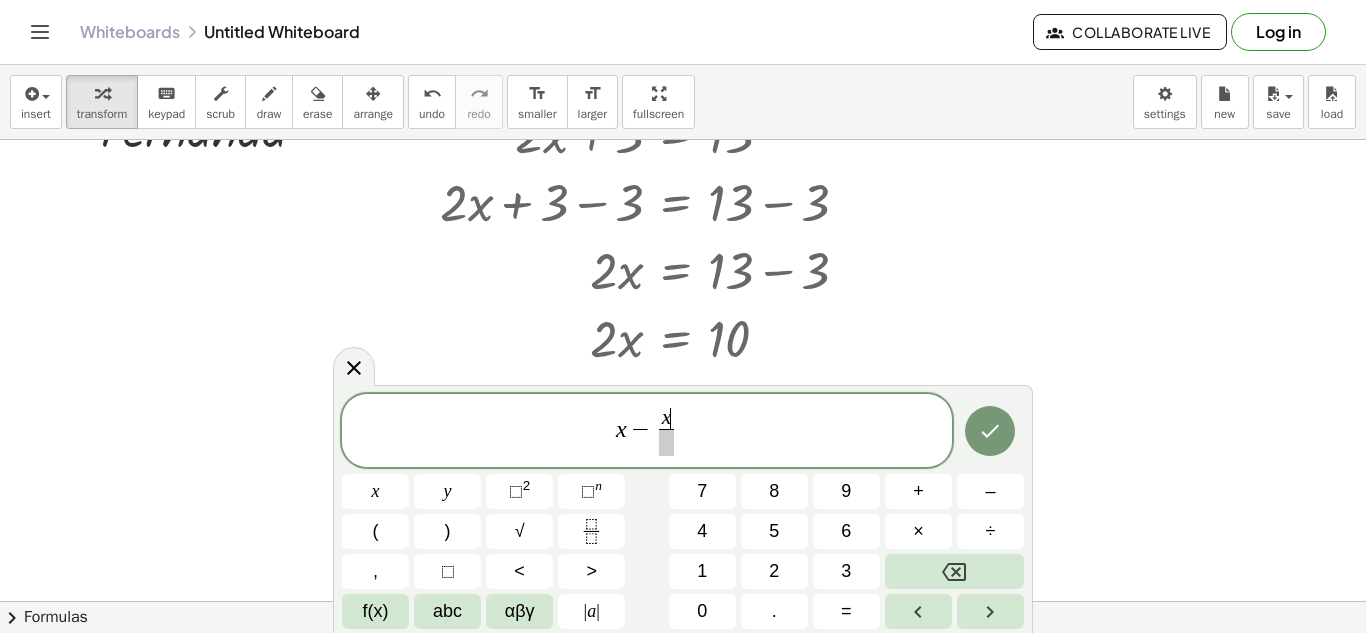 click at bounding box center (666, 442) 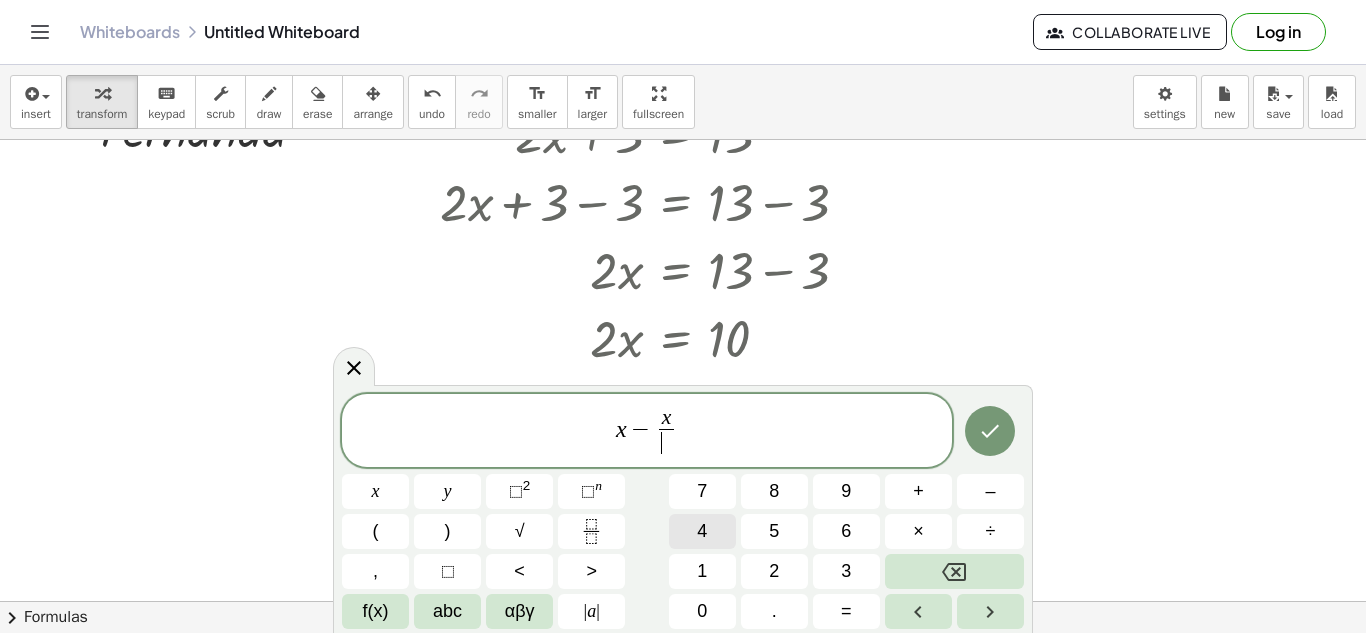 click on "4" at bounding box center (702, 531) 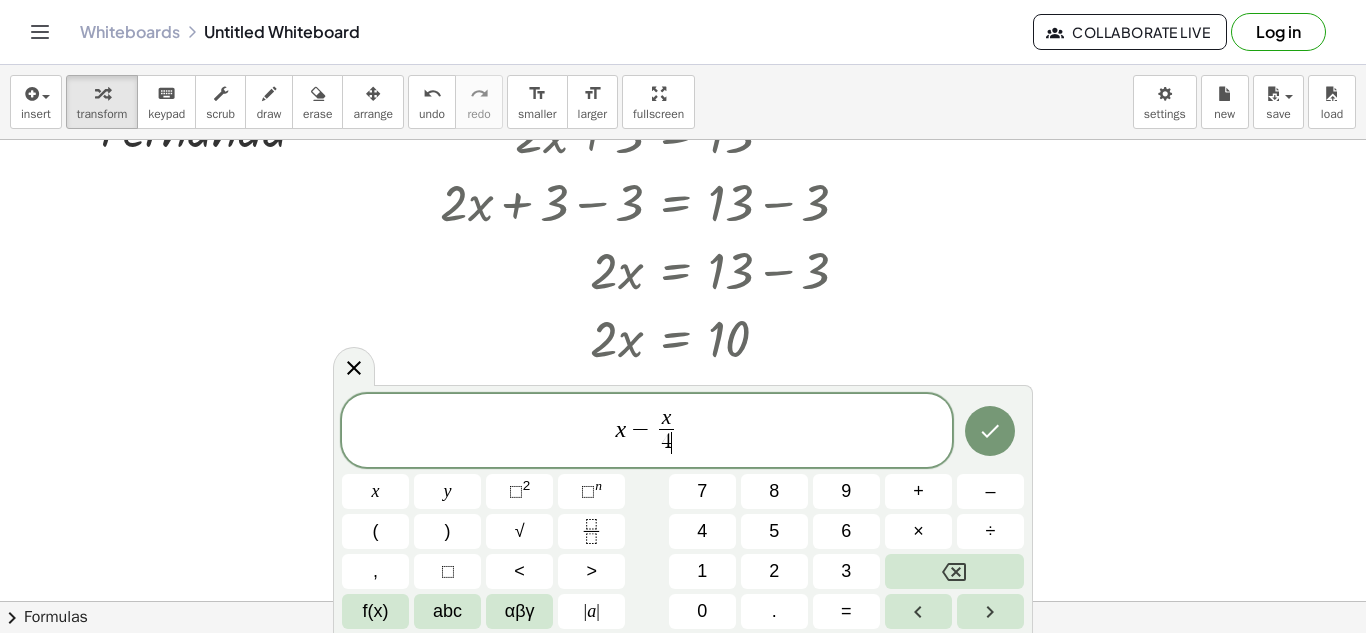 click on "x − x 4 ​ ​" at bounding box center [647, 432] 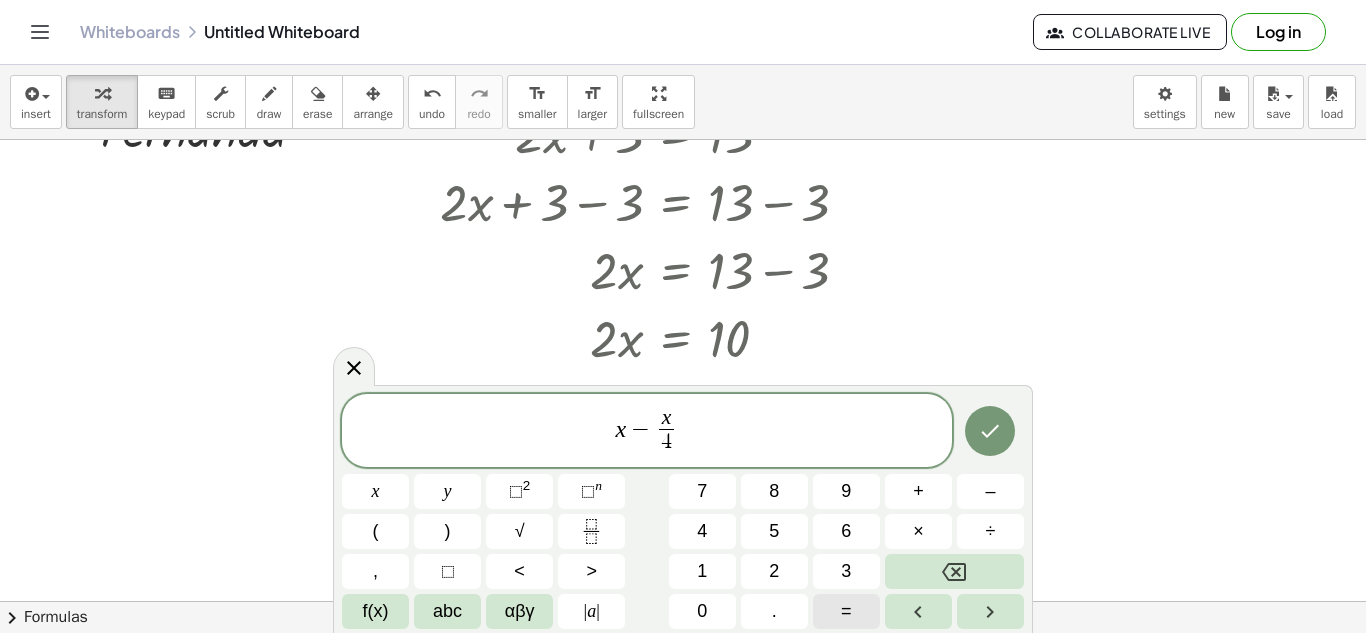 click on "=" at bounding box center (846, 611) 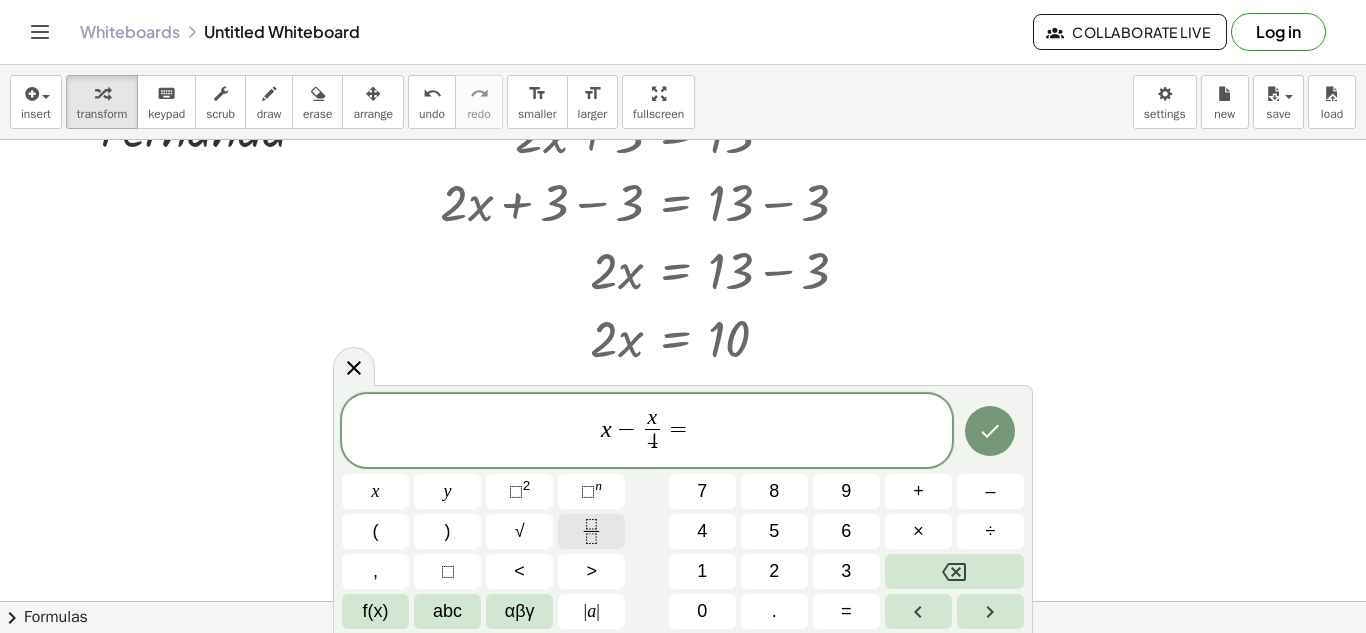 click on "x − x 4 ​ = ​ x y ⬚ 2 ⬚ n 7 8 9 + – ( ) √ 4 5 6 × ÷ , ⬚ < > 1 2 3 f(x) abc αβγ | a | 0 . =" at bounding box center [683, 512] 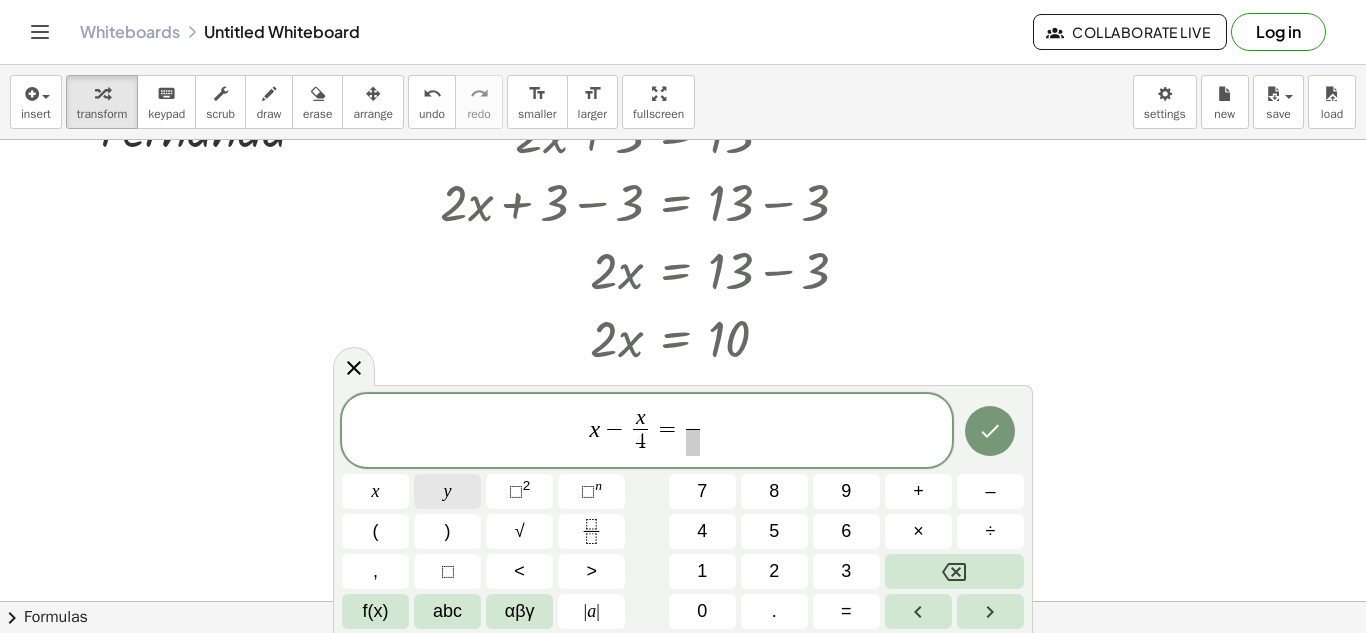 click on "x" at bounding box center (375, 491) 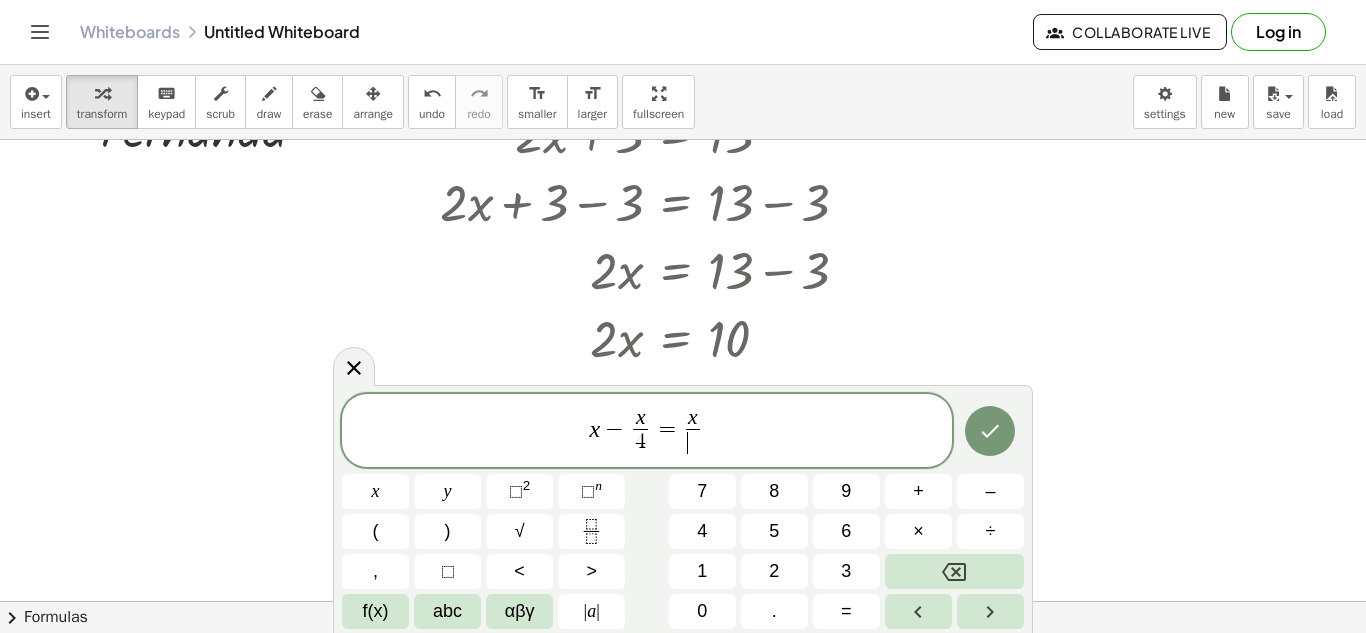 click on "​" at bounding box center [693, 442] 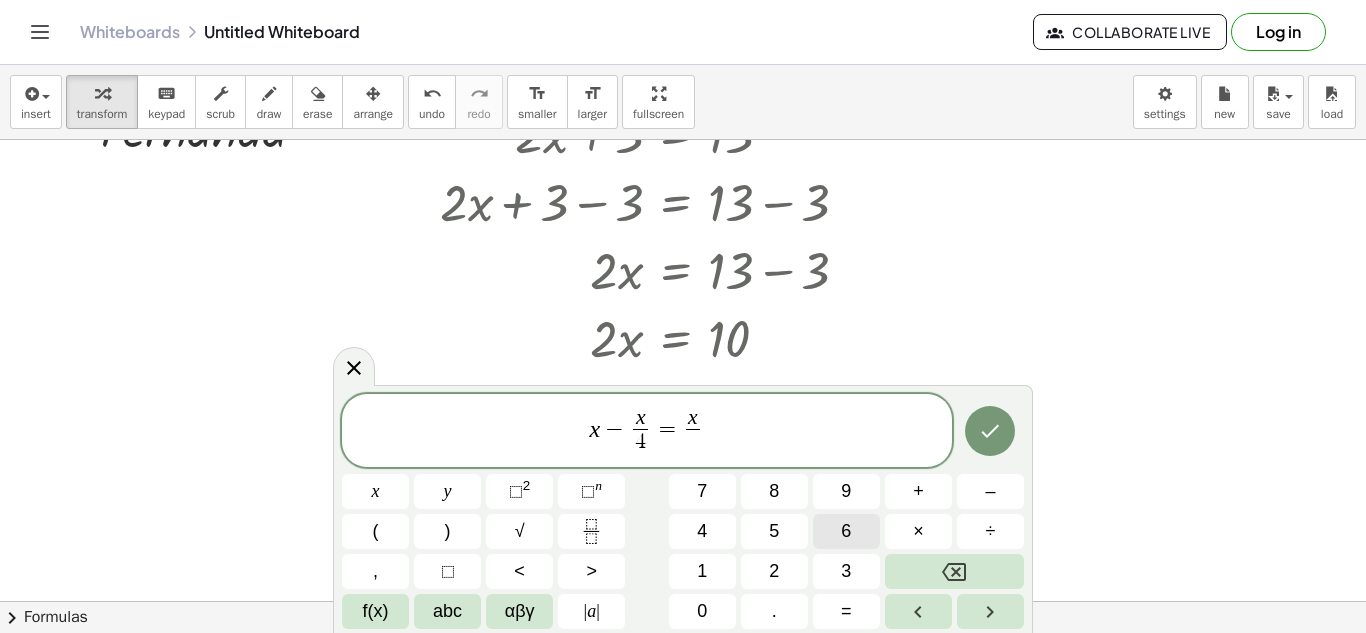 click on "6" at bounding box center [846, 531] 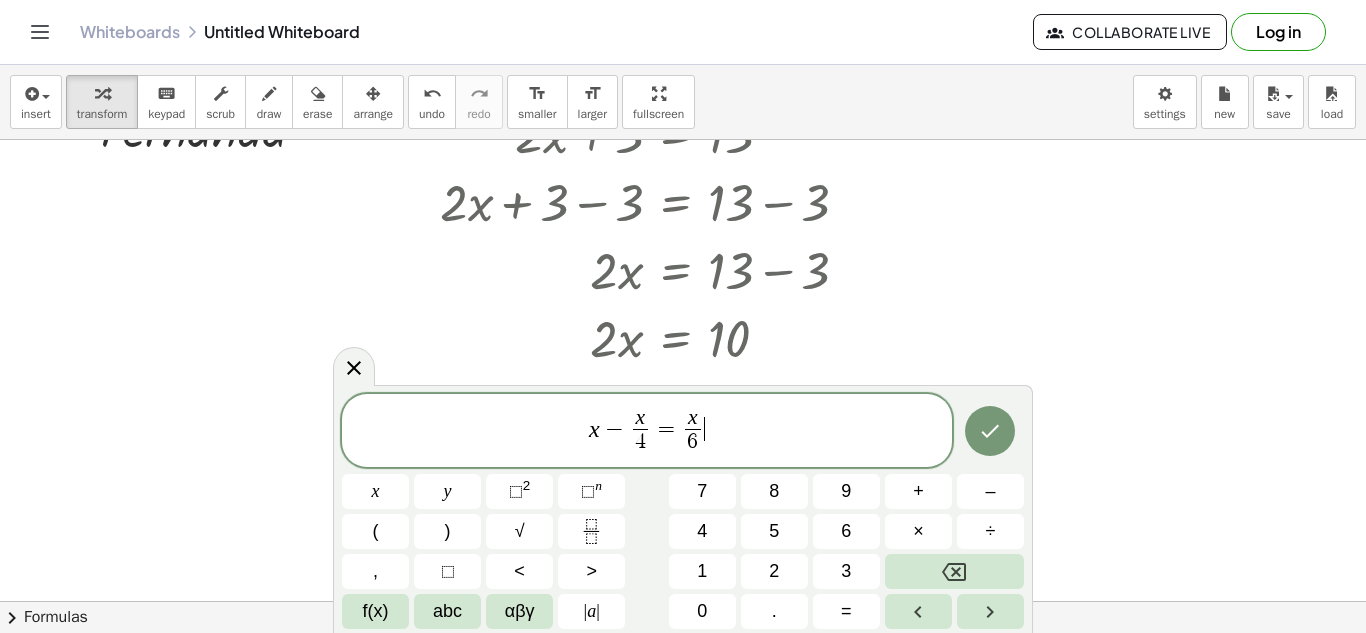 click on "x − x 4 ​ = x 6 ​ ​" at bounding box center (647, 432) 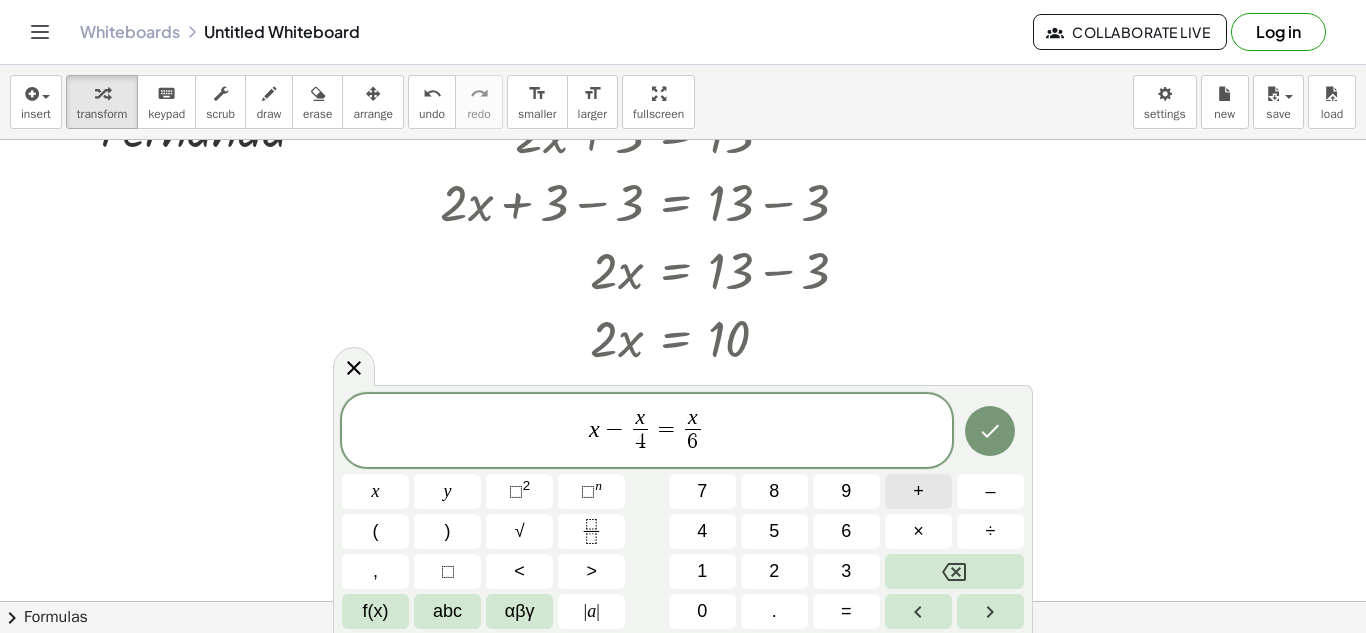 click on "+" at bounding box center (918, 491) 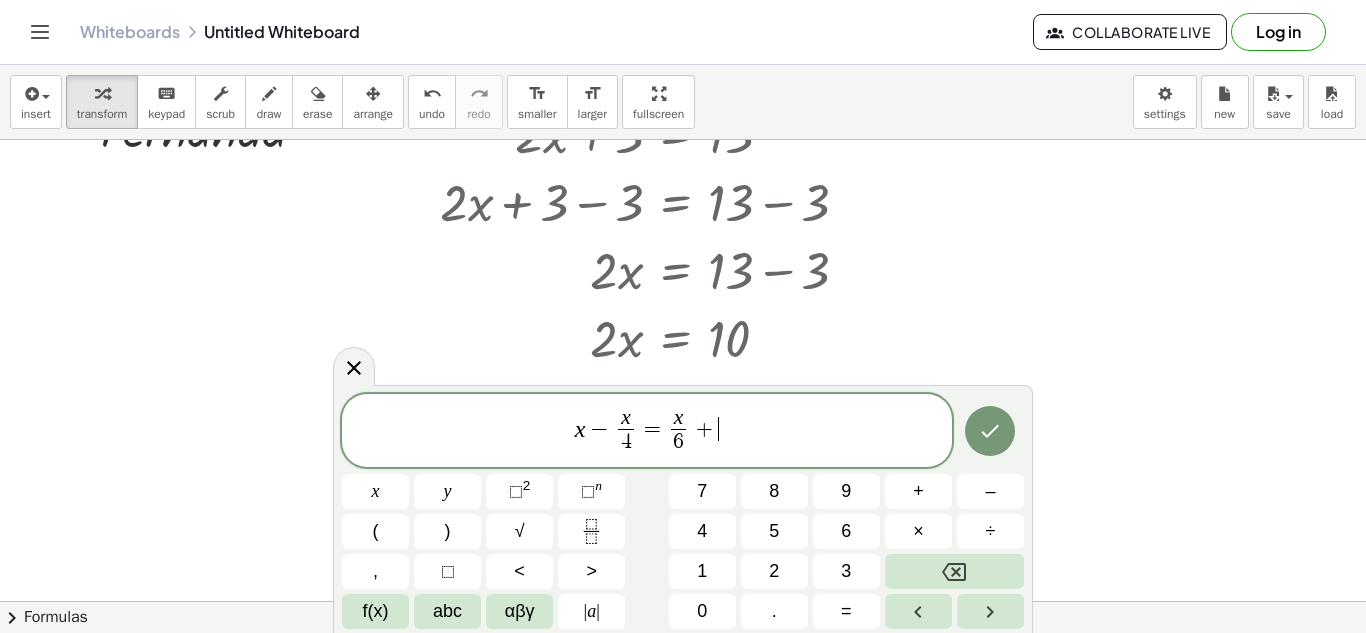 click on "x − x 4 ​ = x 6 ​ + ​" 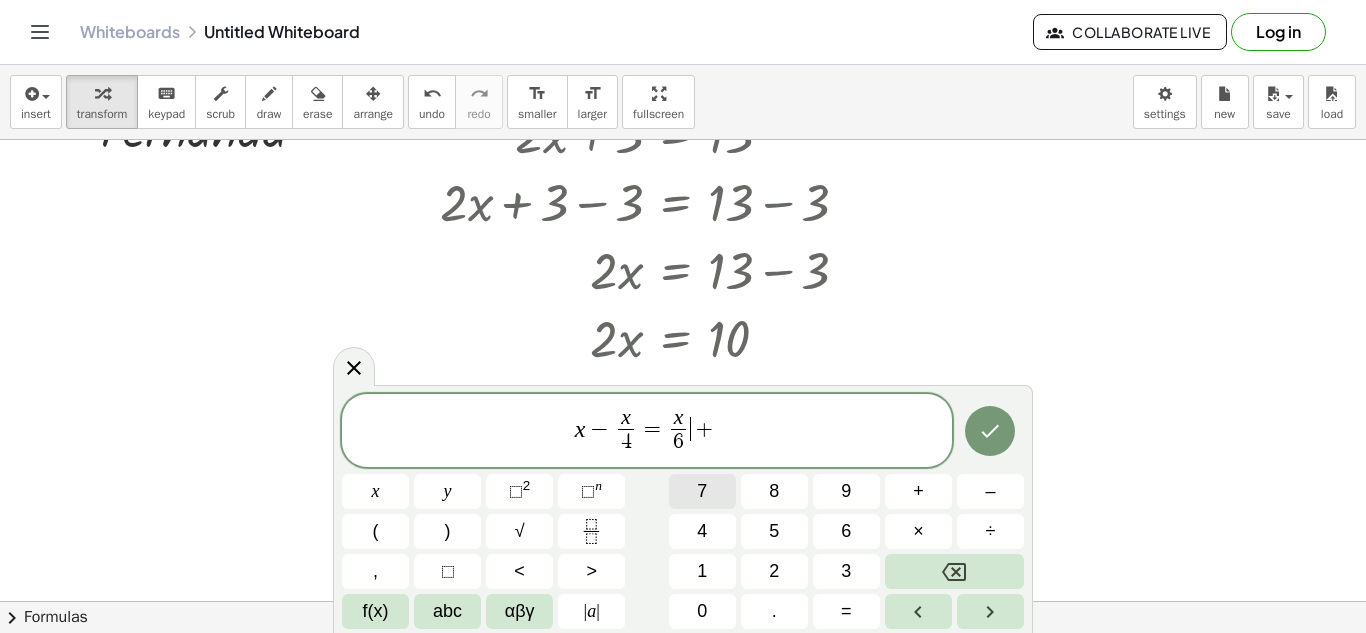 click on "7" at bounding box center [702, 491] 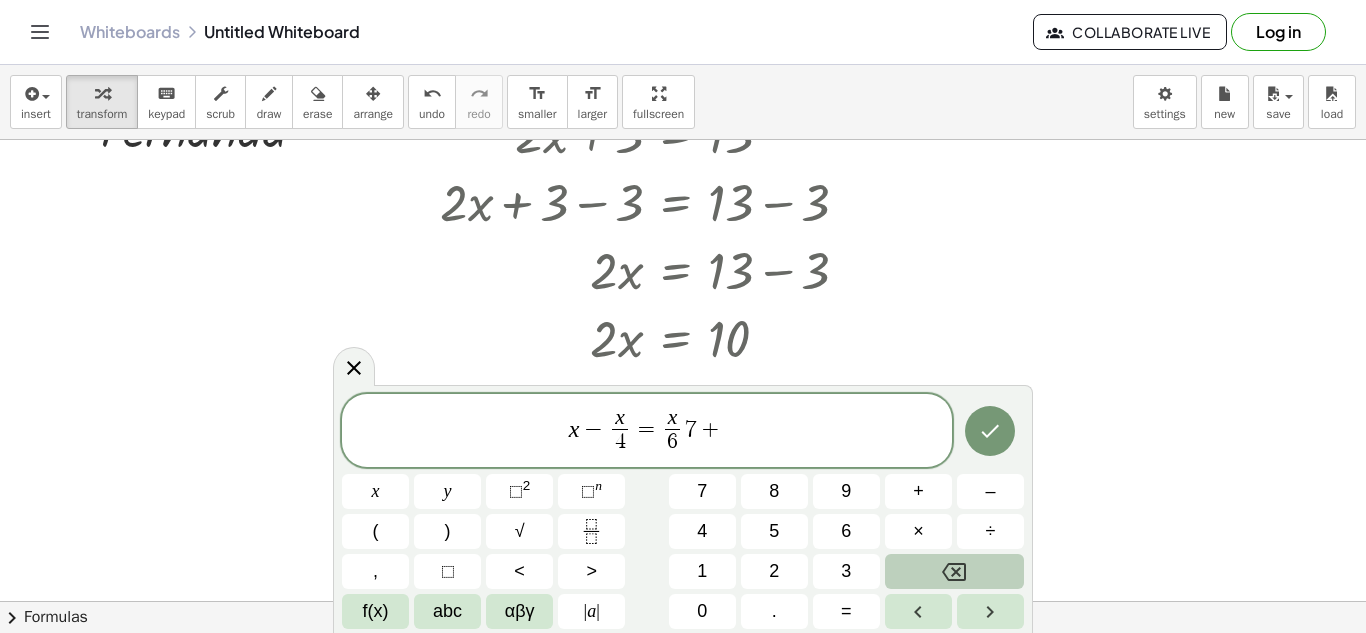 click at bounding box center [954, 571] 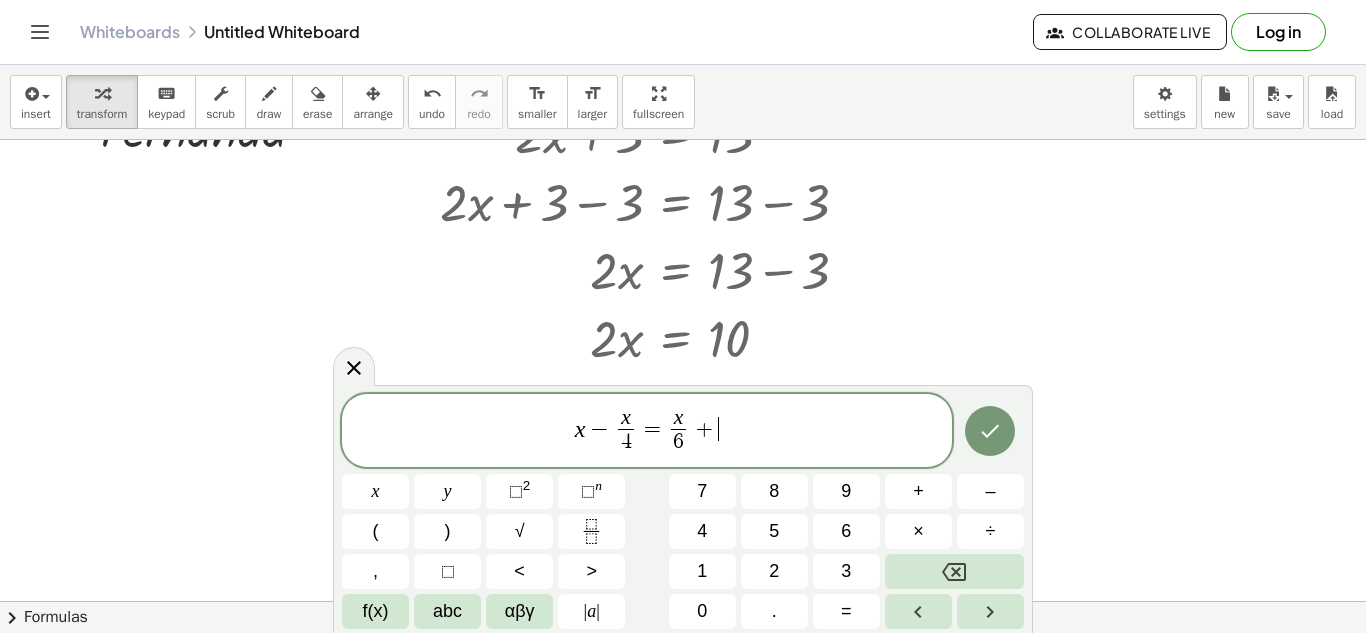 click on "x − x 4 ​ = x 6 ​ + ​" at bounding box center (647, 432) 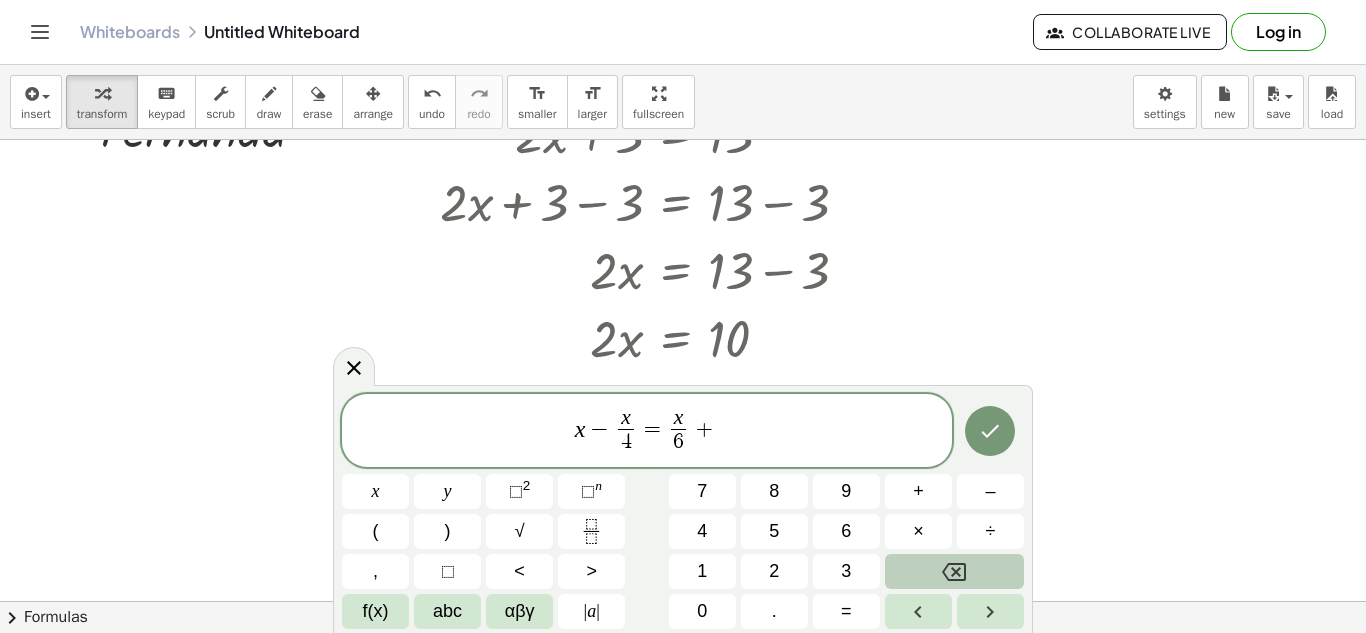 click at bounding box center [954, 571] 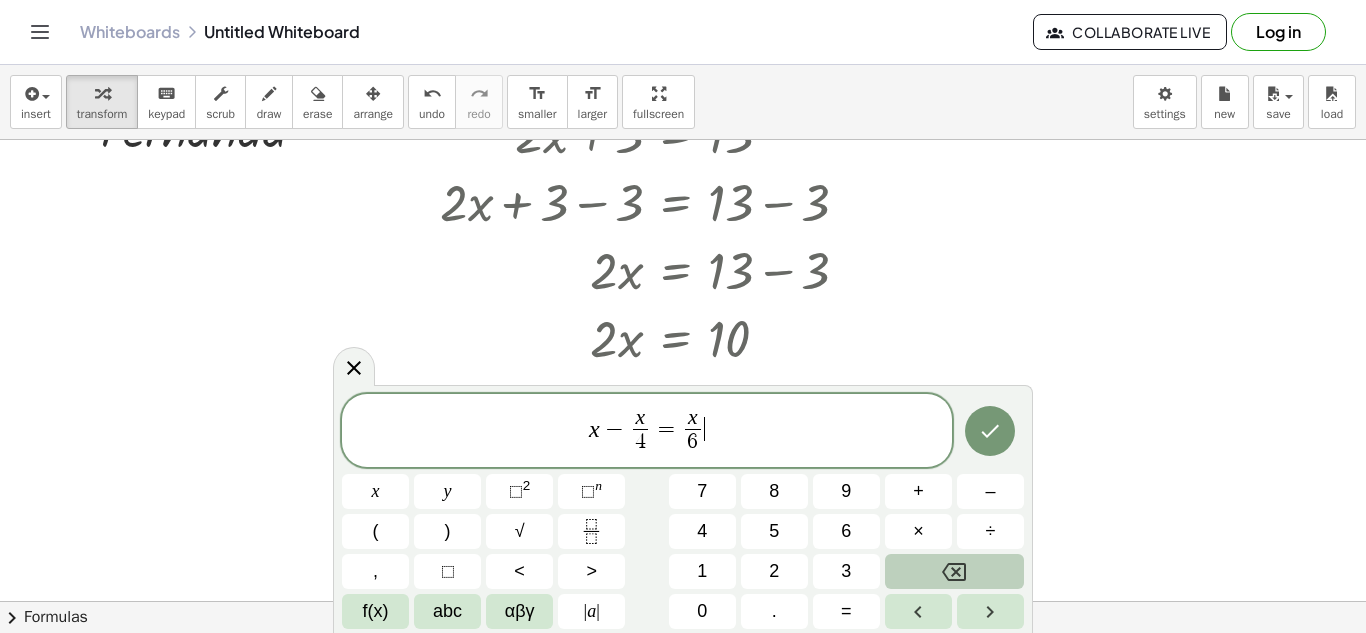 click at bounding box center [954, 571] 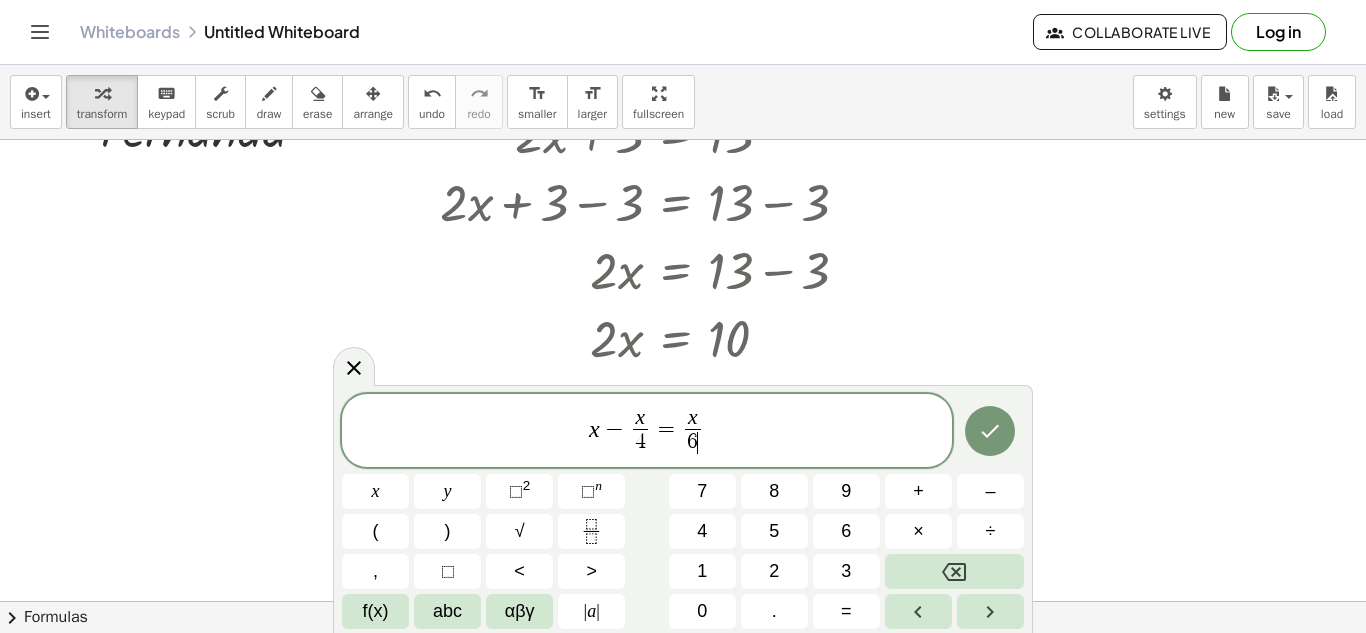 click on "x − x 4 ​ = x 6 ​ ​" at bounding box center (647, 432) 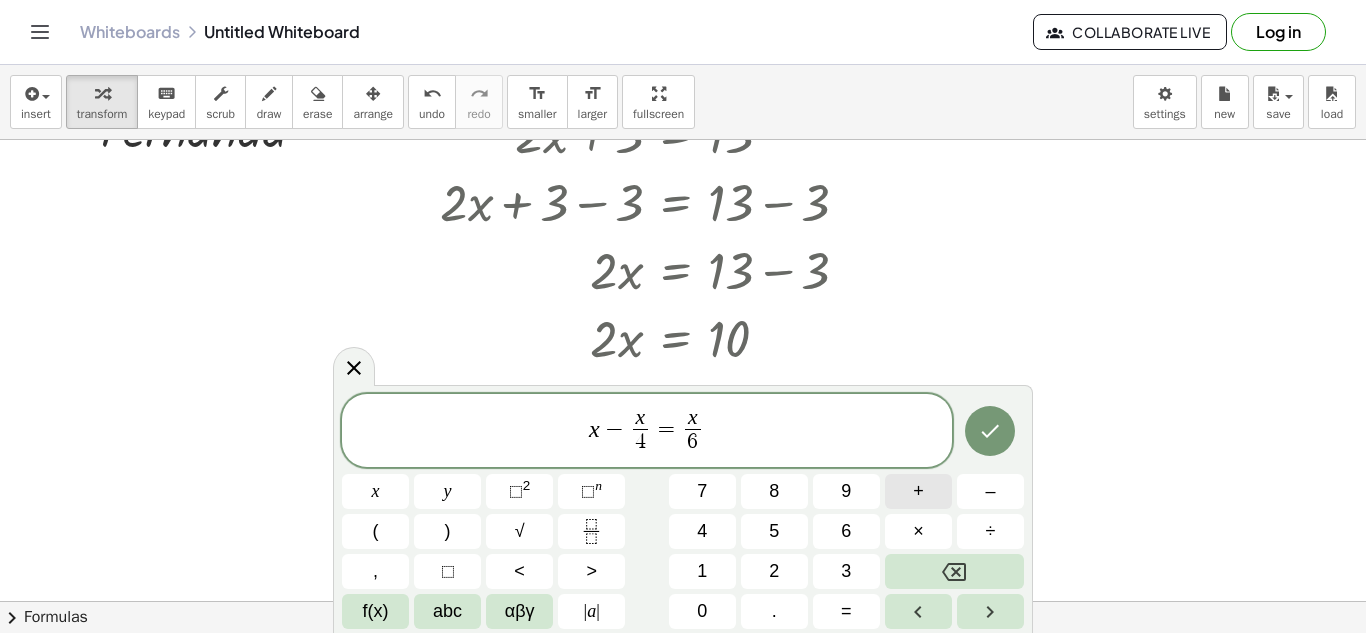 click on "+" at bounding box center (918, 491) 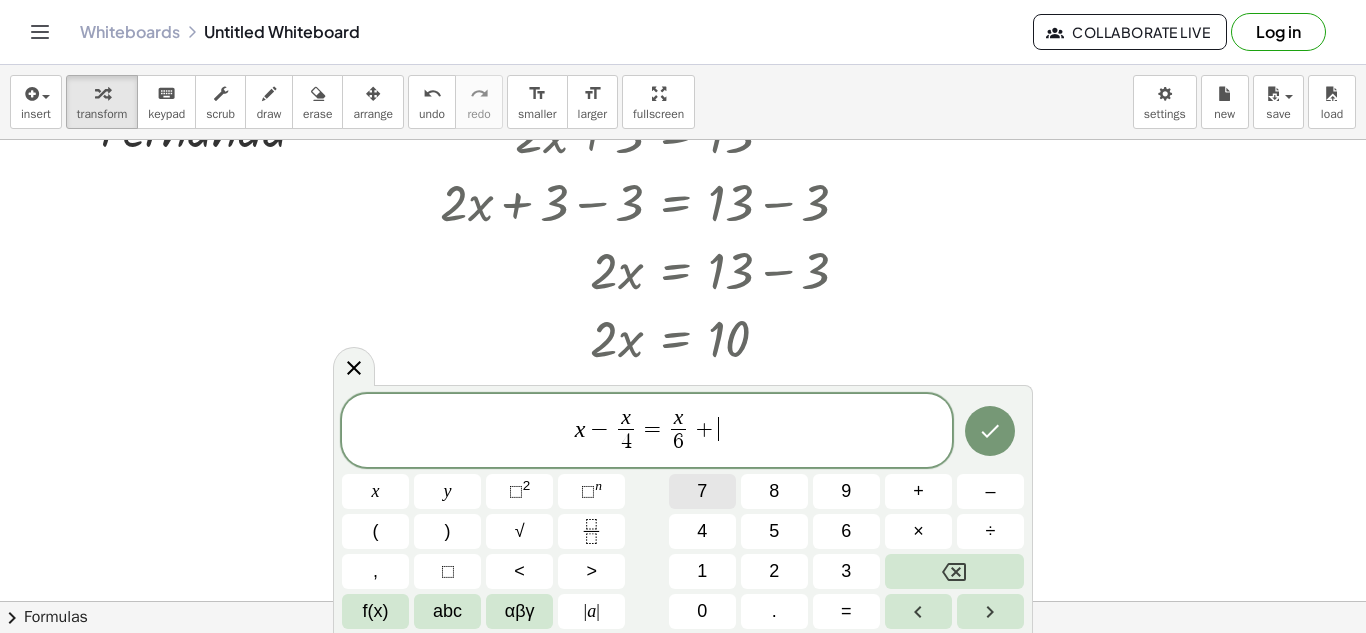 click on "7" at bounding box center [702, 491] 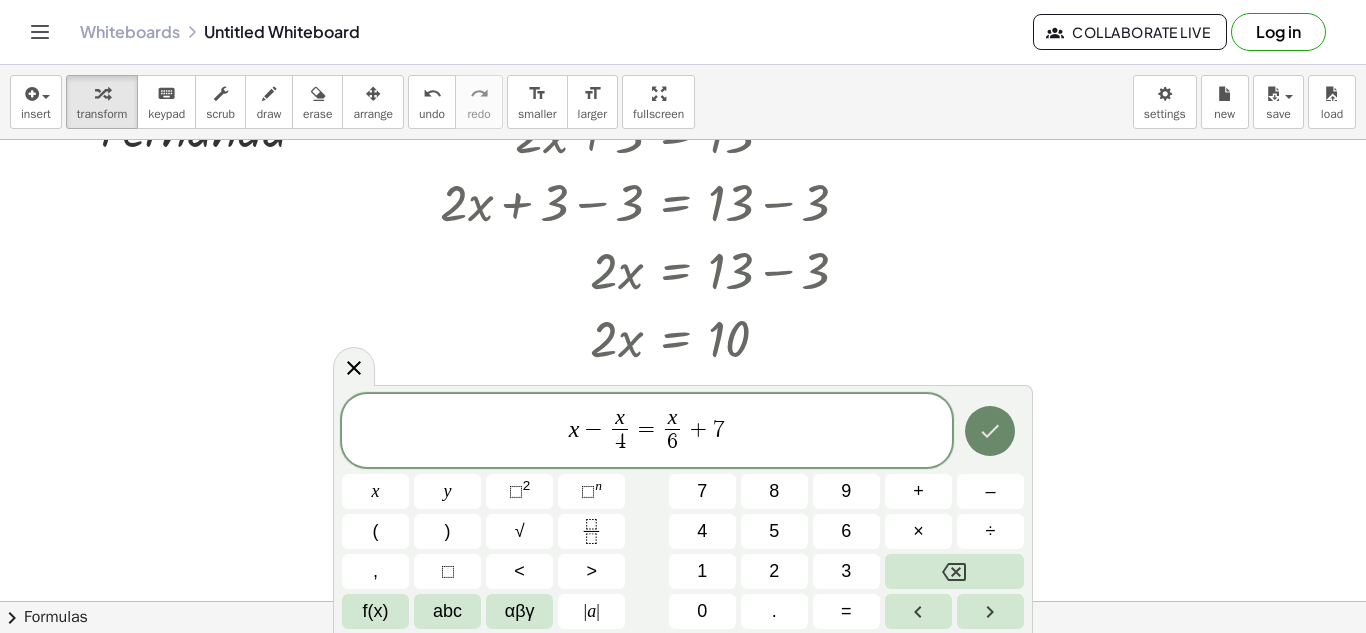 click 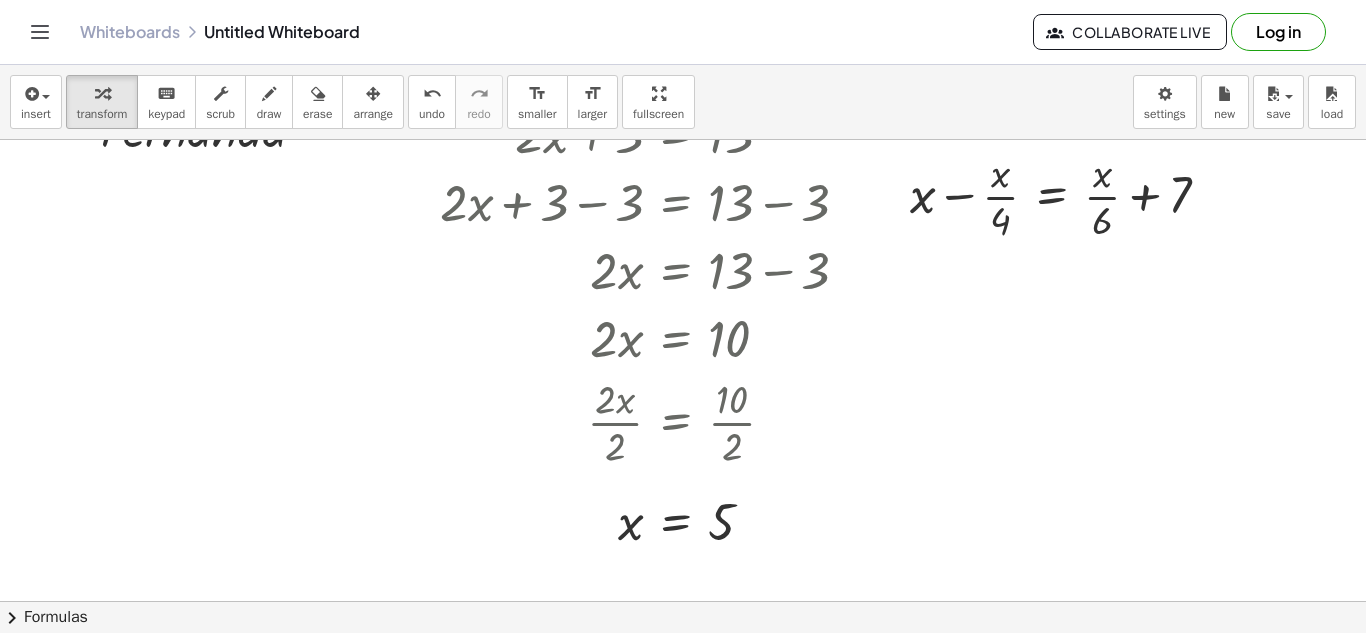 scroll, scrollTop: 0, scrollLeft: 0, axis: both 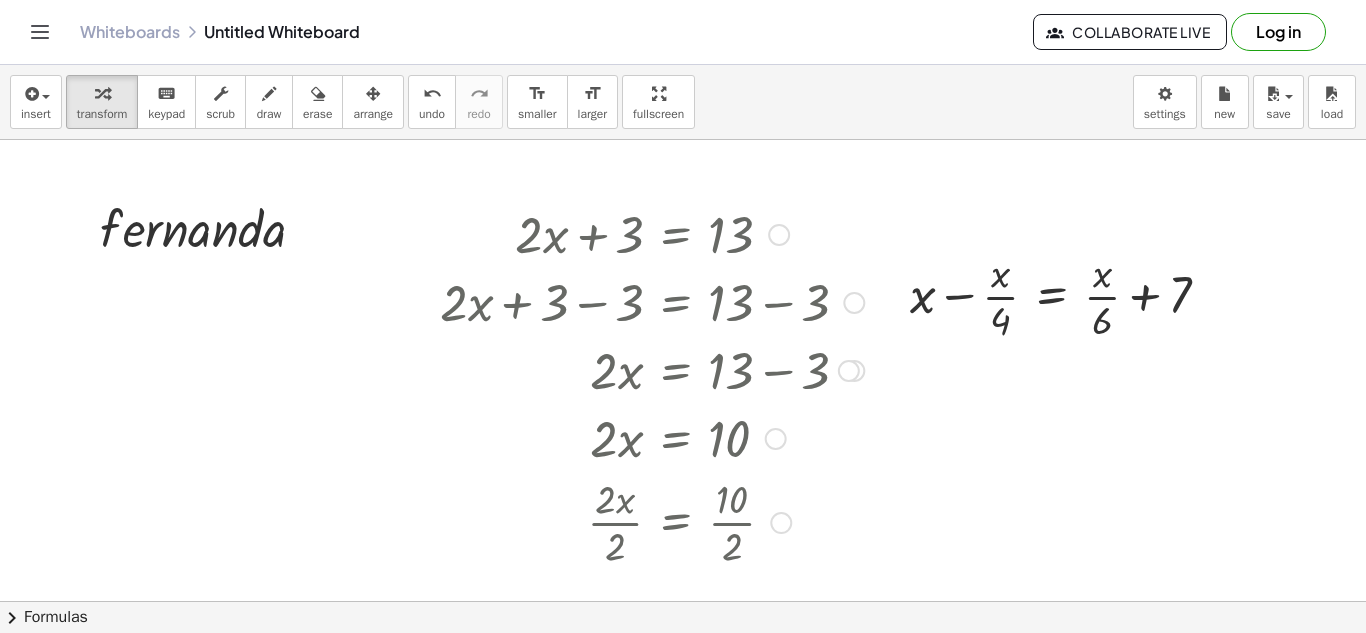 drag, startPoint x: 632, startPoint y: 245, endPoint x: 604, endPoint y: 238, distance: 28.86174 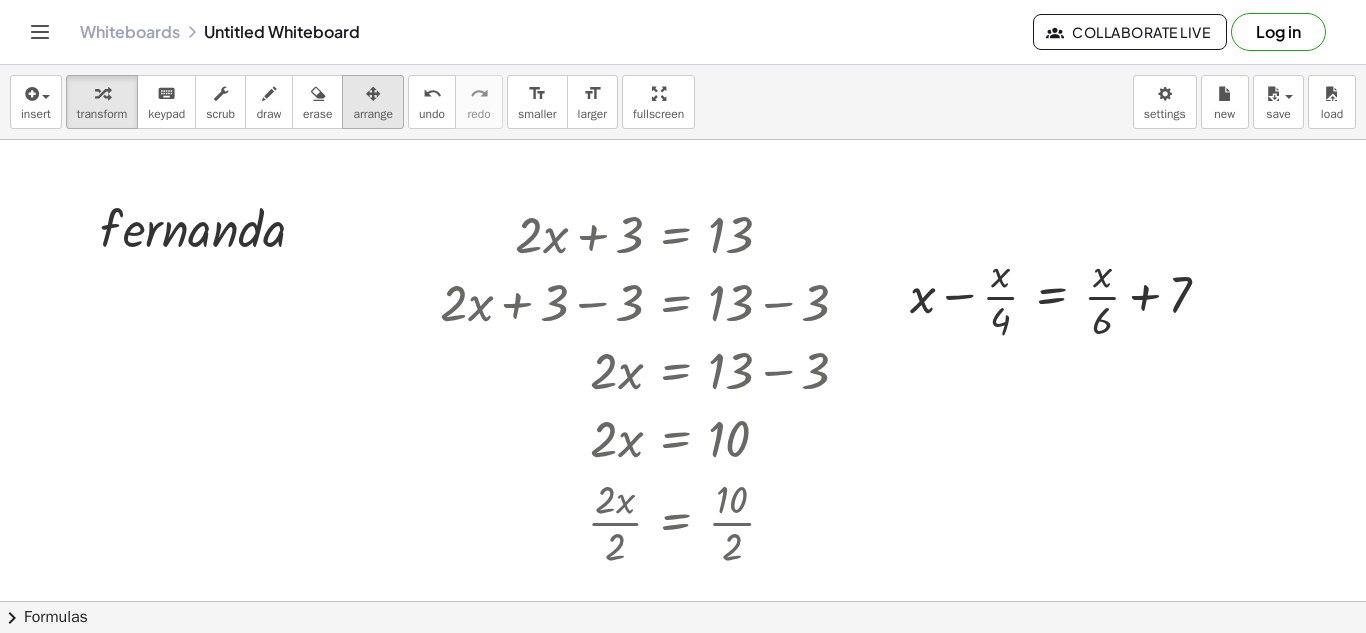 click on "arrange" at bounding box center [373, 114] 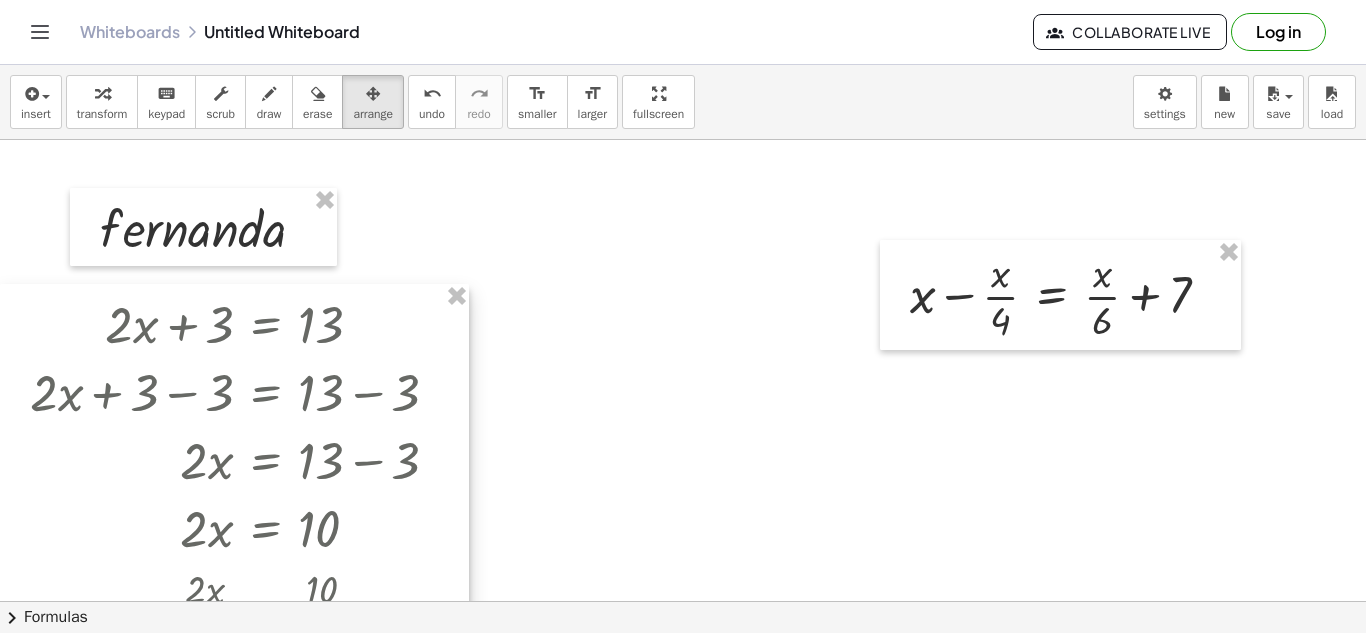 drag, startPoint x: 659, startPoint y: 243, endPoint x: 228, endPoint y: 333, distance: 440.29648 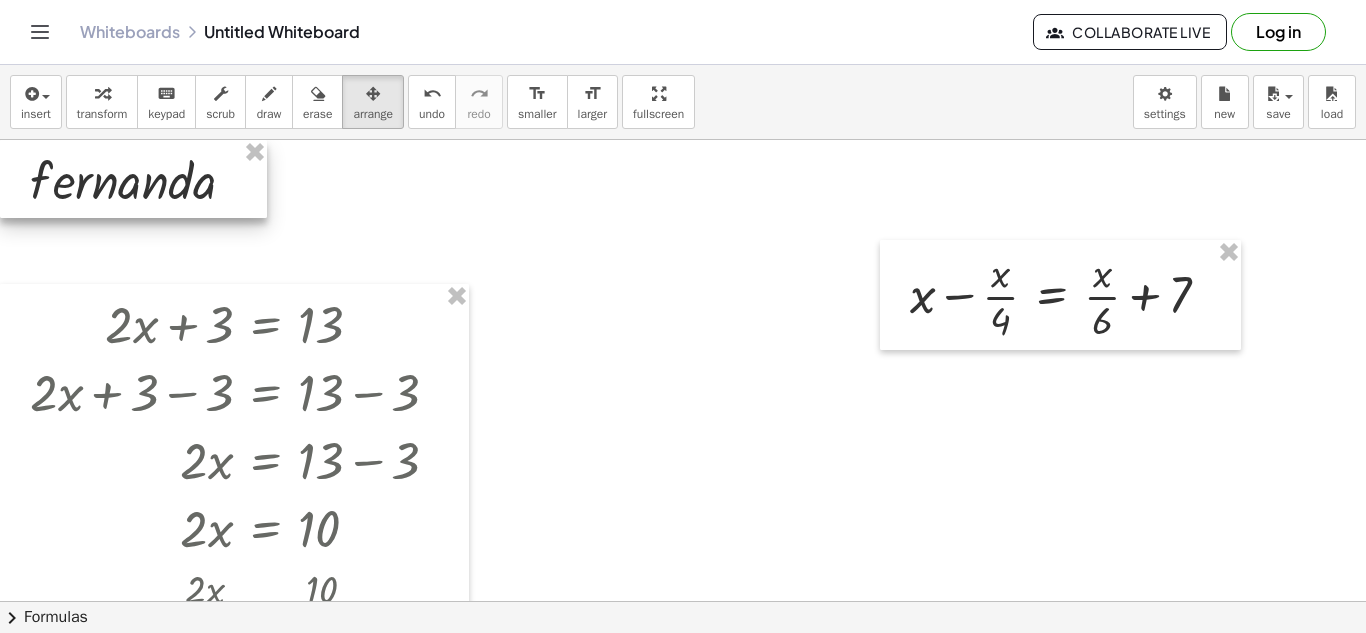 drag, startPoint x: 218, startPoint y: 250, endPoint x: 129, endPoint y: 174, distance: 117.03418 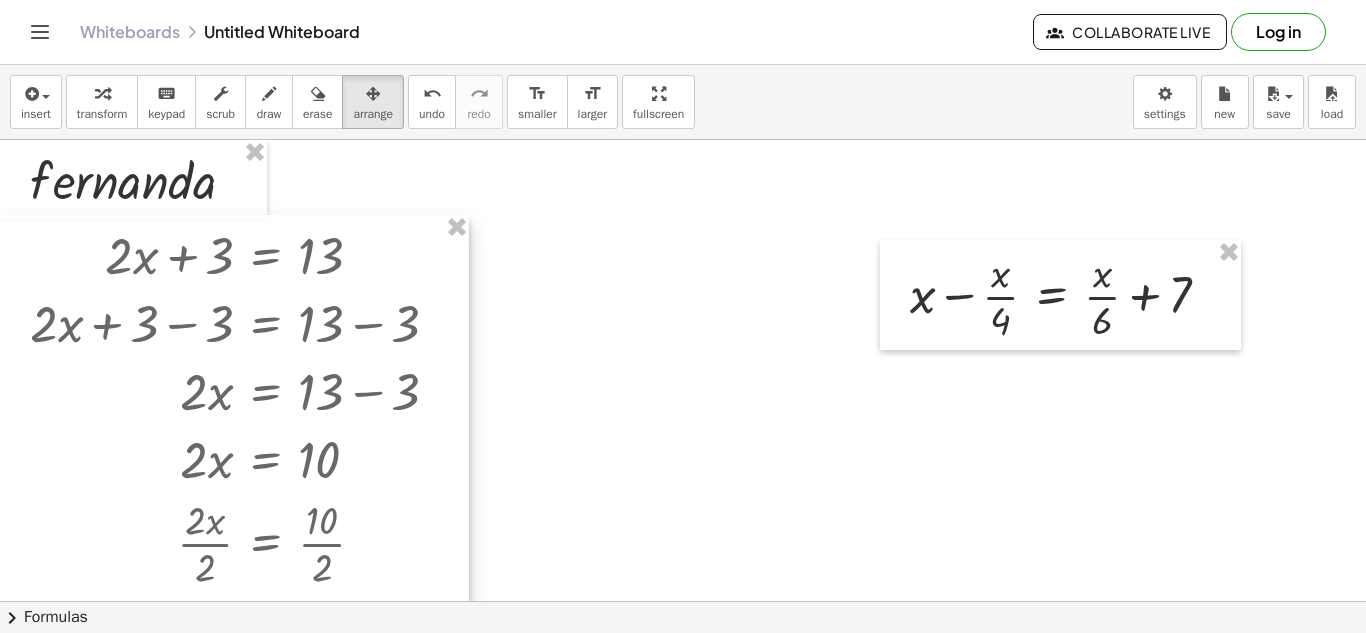 drag, startPoint x: 200, startPoint y: 348, endPoint x: 169, endPoint y: 279, distance: 75.643906 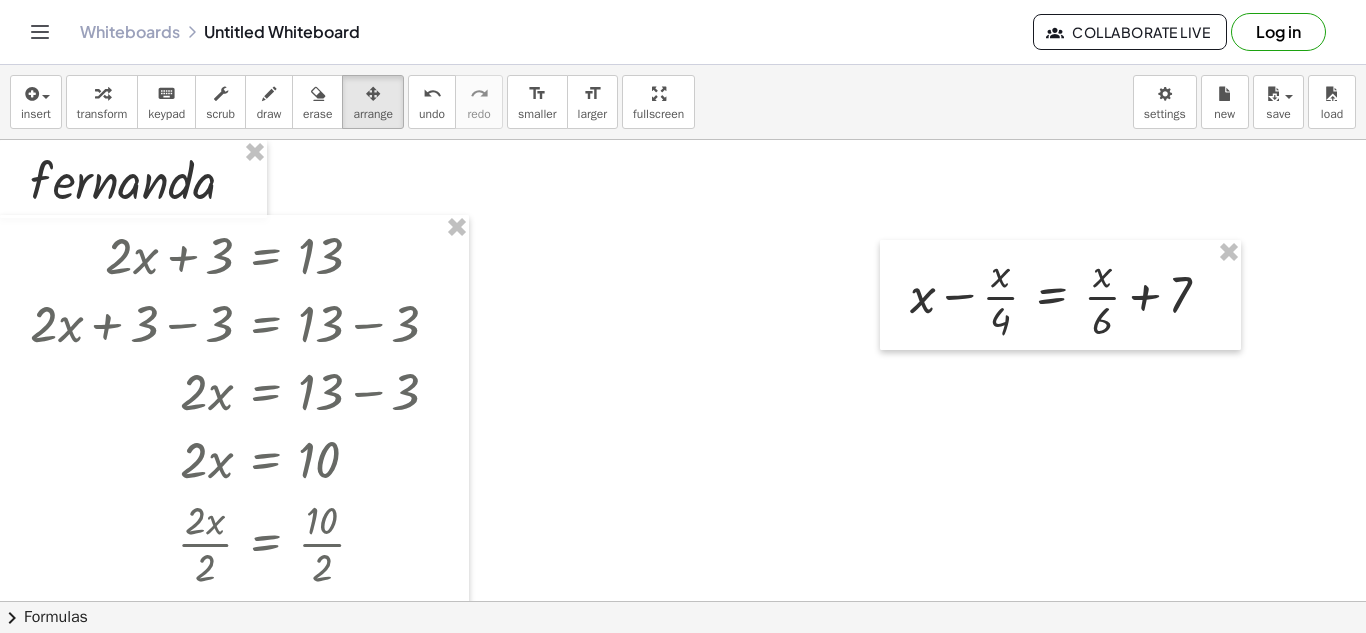click at bounding box center (683, 601) 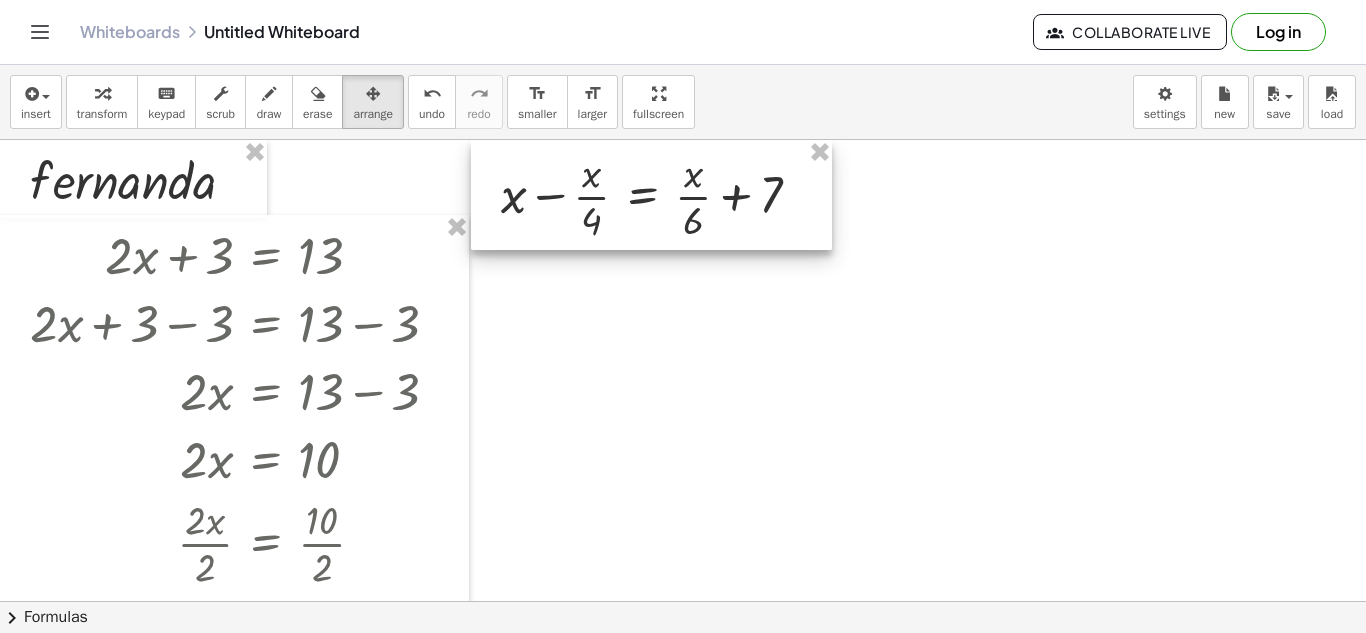 drag, startPoint x: 1126, startPoint y: 305, endPoint x: 717, endPoint y: 174, distance: 429.4671 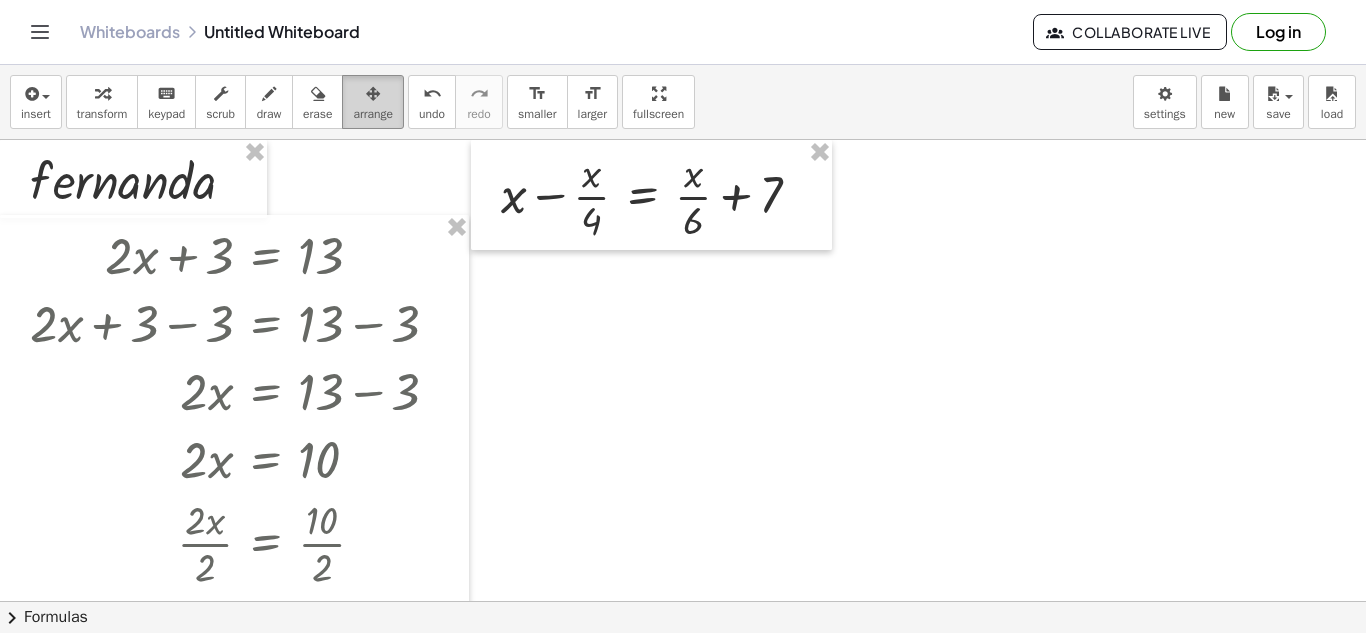 click on "arrange" at bounding box center [373, 114] 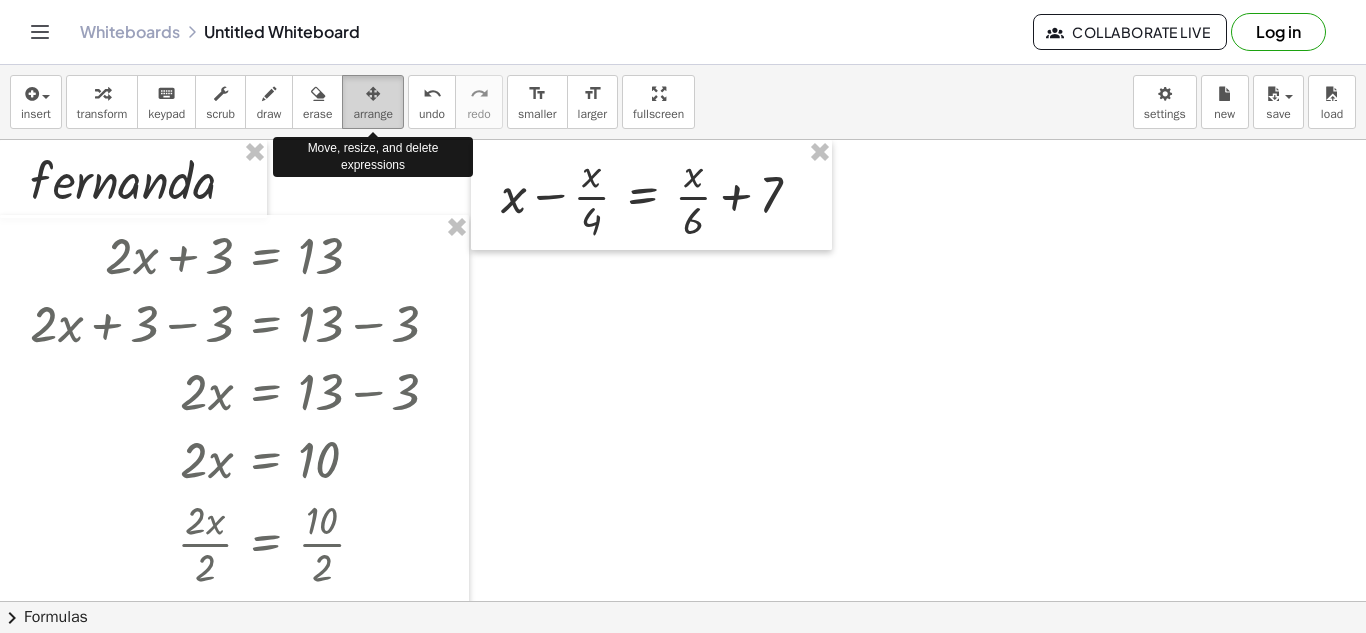click on "arrange" at bounding box center (373, 114) 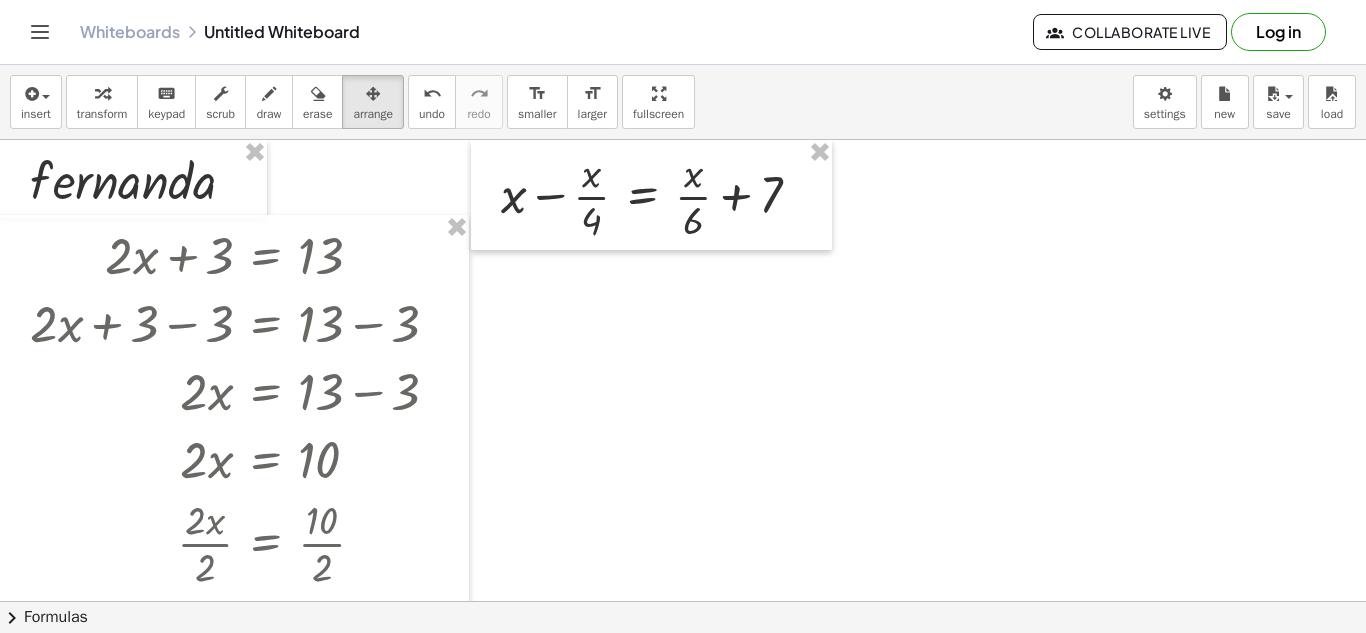 click at bounding box center (683, 601) 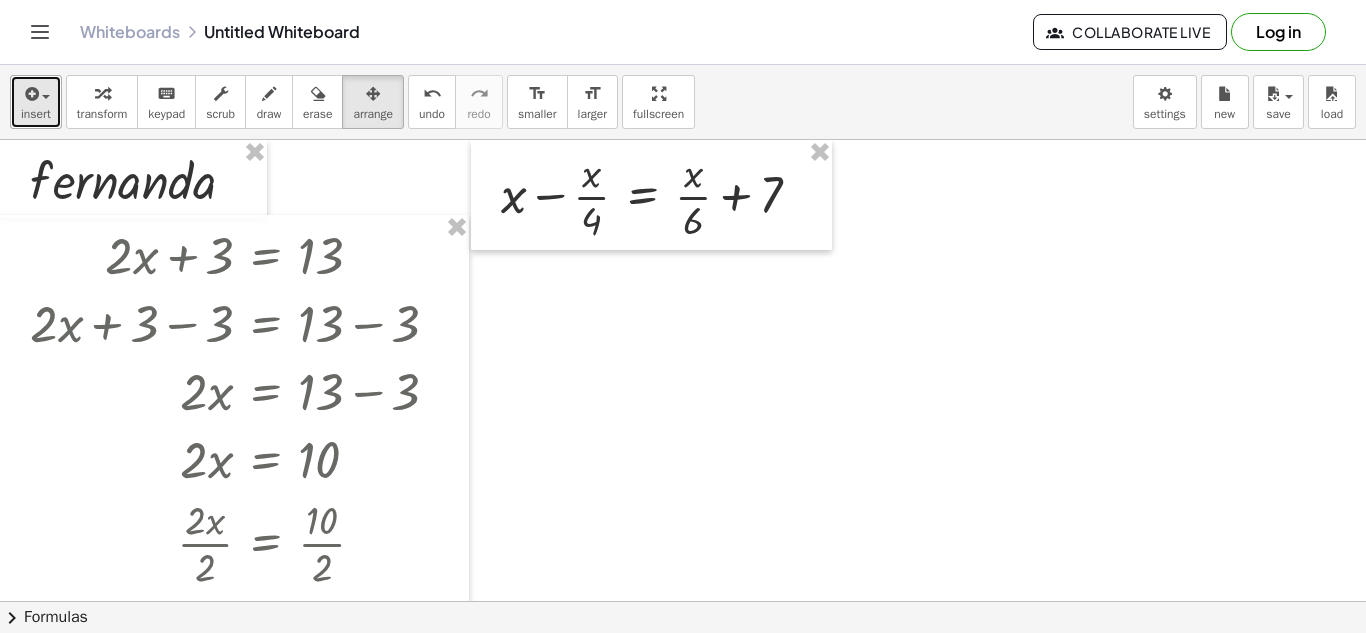 click at bounding box center [30, 94] 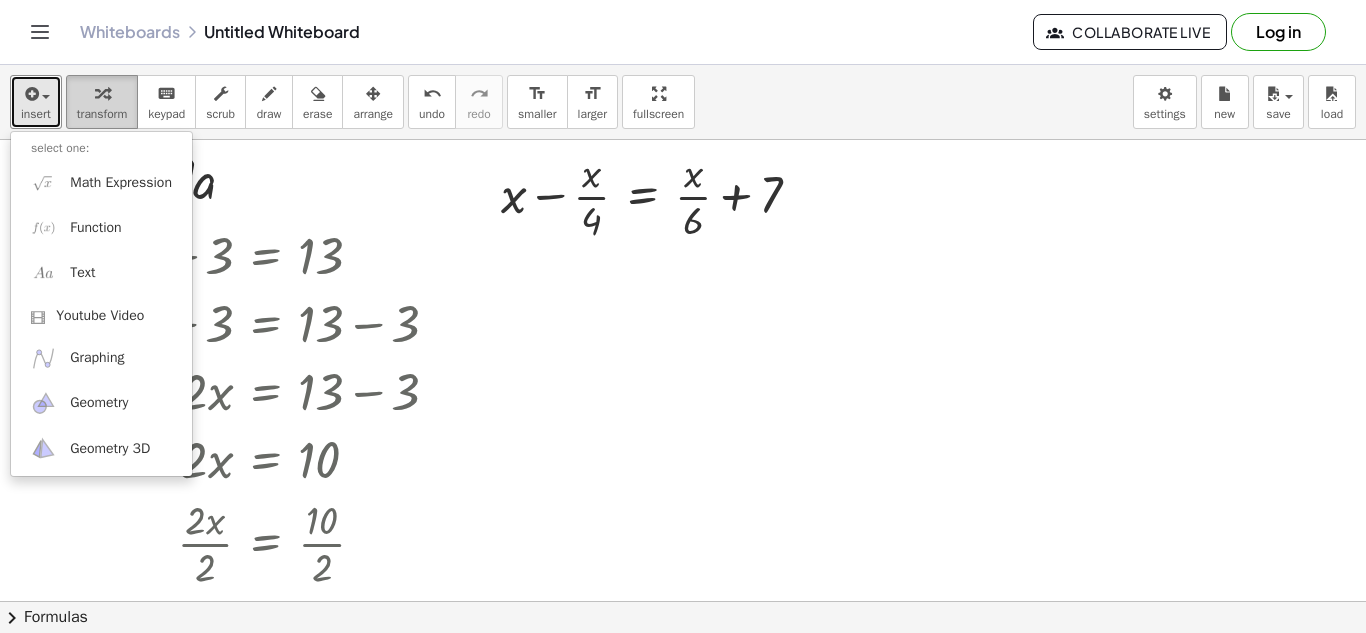 click at bounding box center [102, 93] 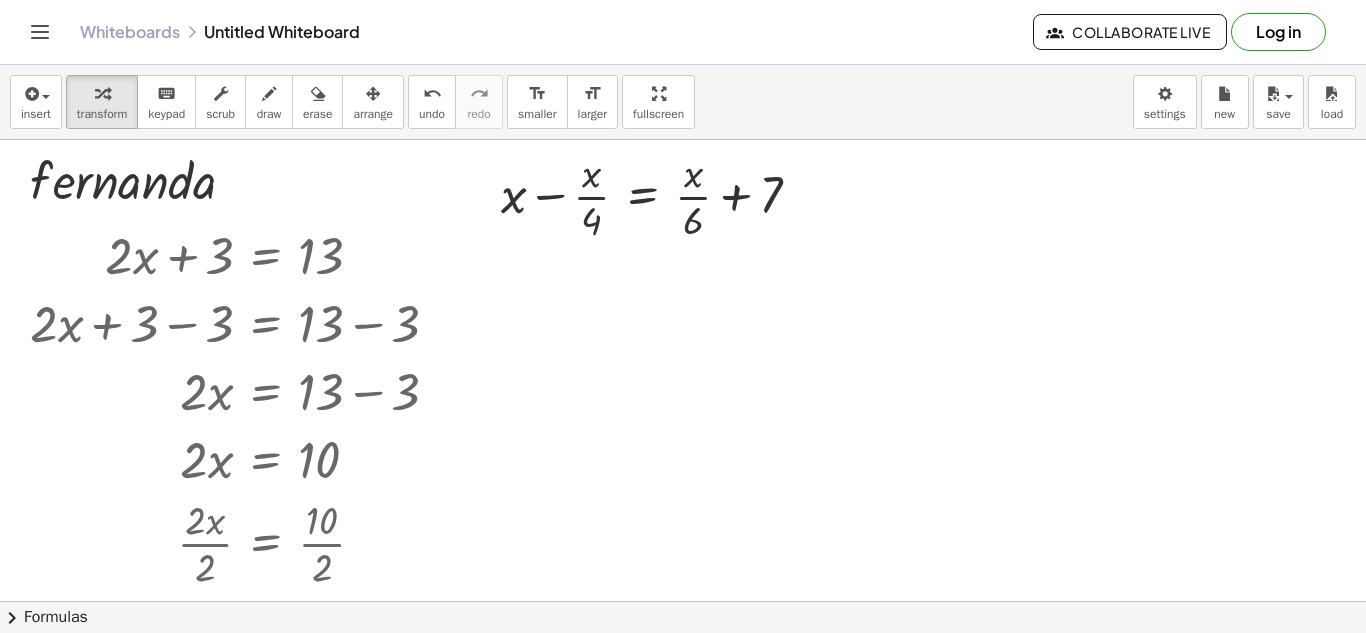 click on "insert select one: Math Expression Function Text Youtube Video Graphing Geometry Geometry 3D transform keyboard keypad scrub draw erase arrange undo undo redo redo format_size smaller format_size larger fullscreen load   save new settings" at bounding box center [683, 102] 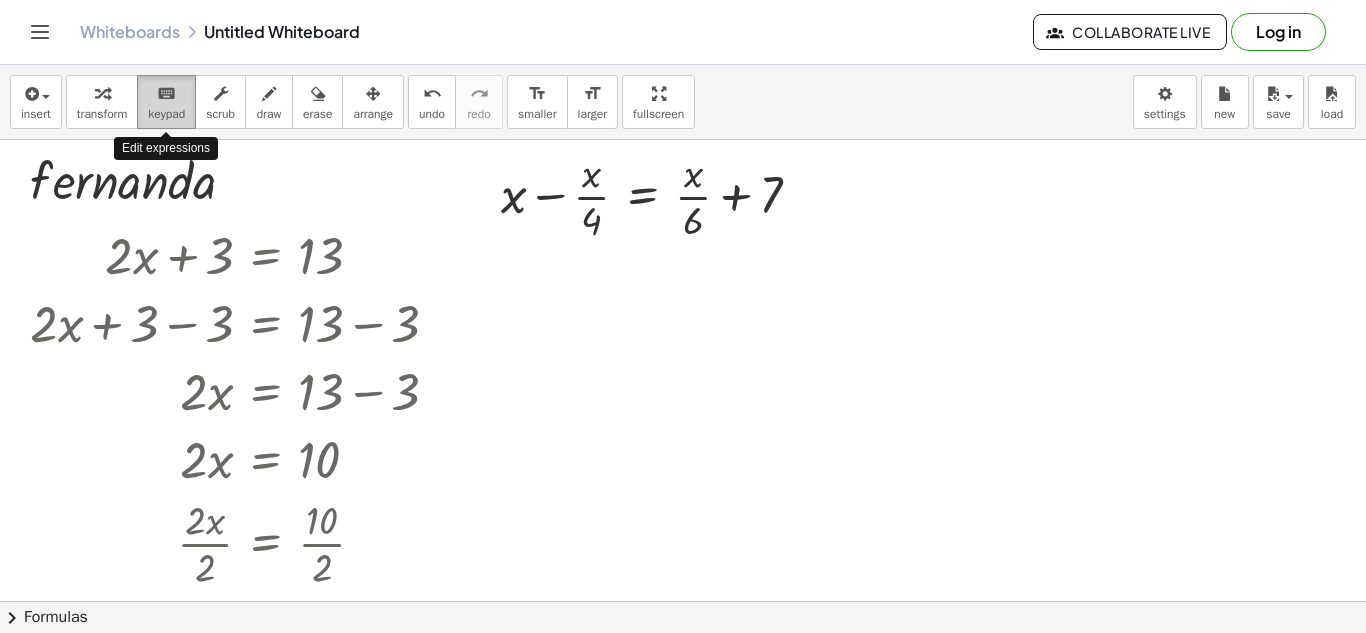 click on "keyboard keypad" at bounding box center [166, 102] 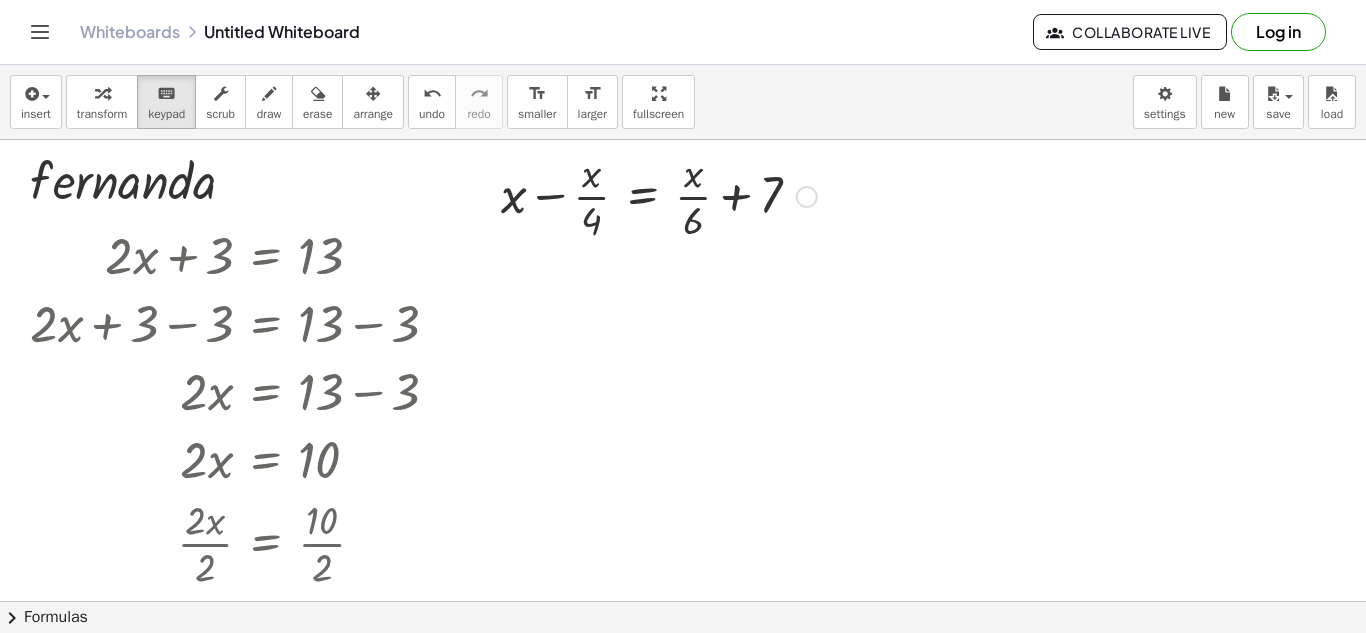 drag, startPoint x: 585, startPoint y: 225, endPoint x: 532, endPoint y: 218, distance: 53.460266 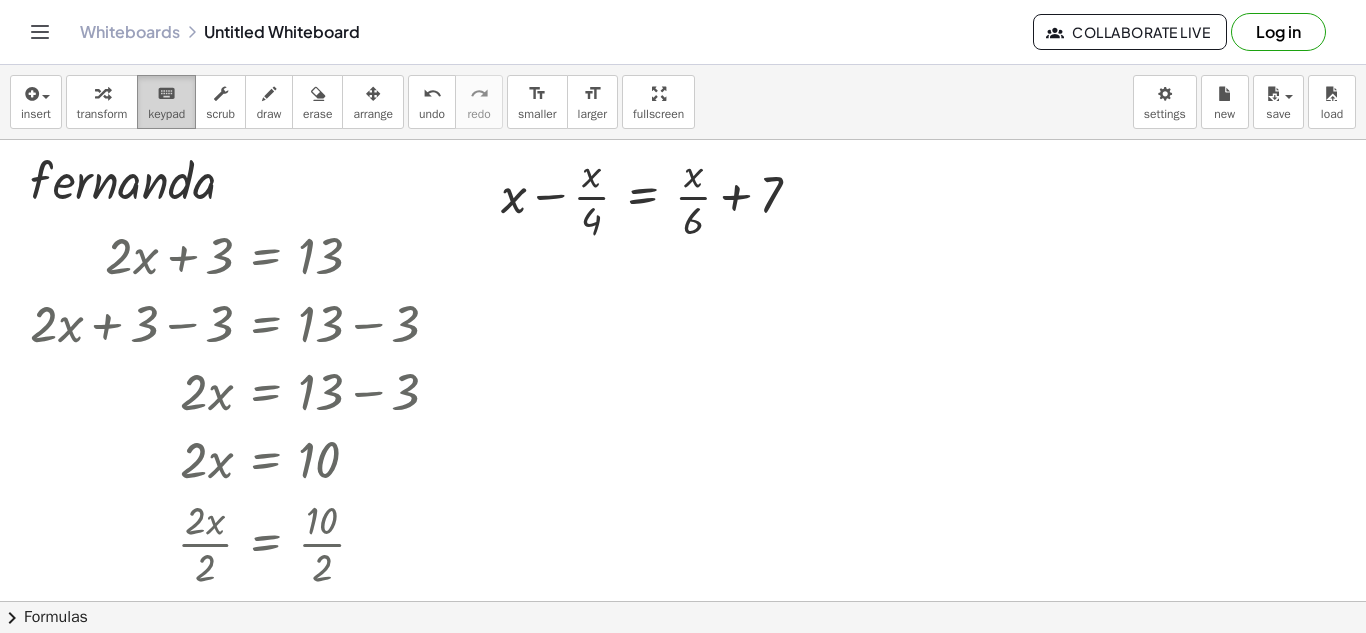 click on "keypad" at bounding box center (166, 114) 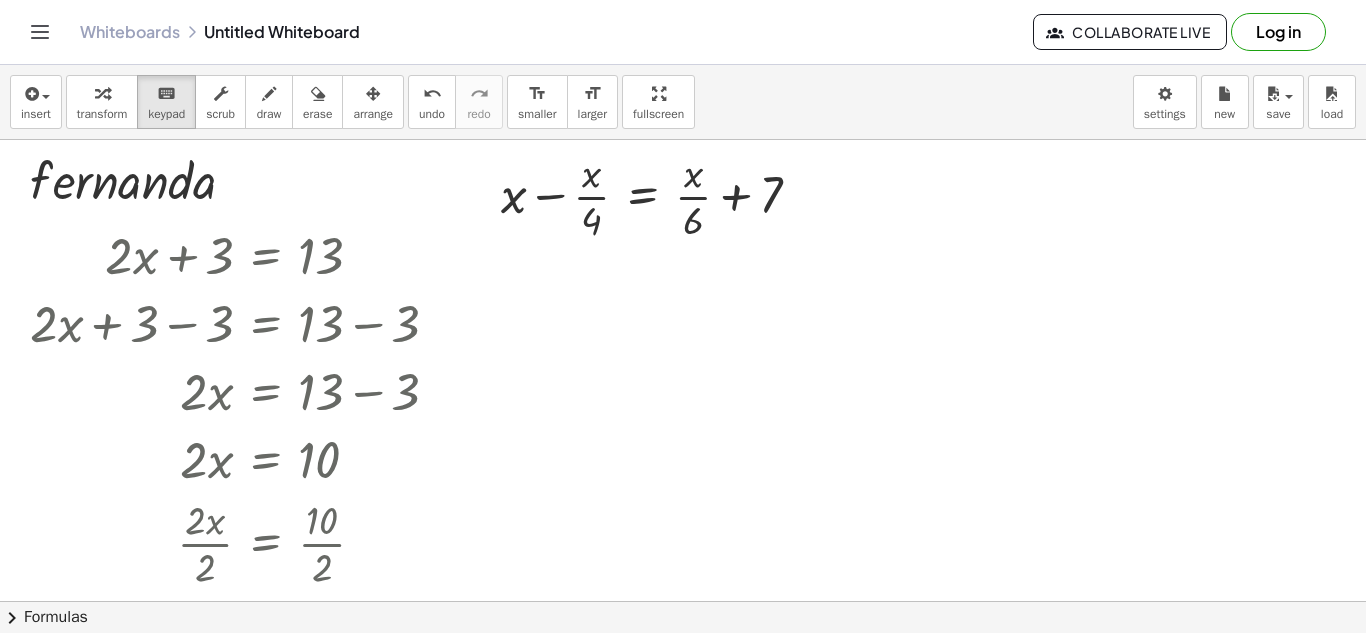 click on "insert select one: Math Expression Function Text Youtube Video Graphing Geometry Geometry 3D transform keyboard keypad scrub draw erase arrange undo undo redo redo format_size smaller format_size larger fullscreen load   save new settings" at bounding box center [683, 102] 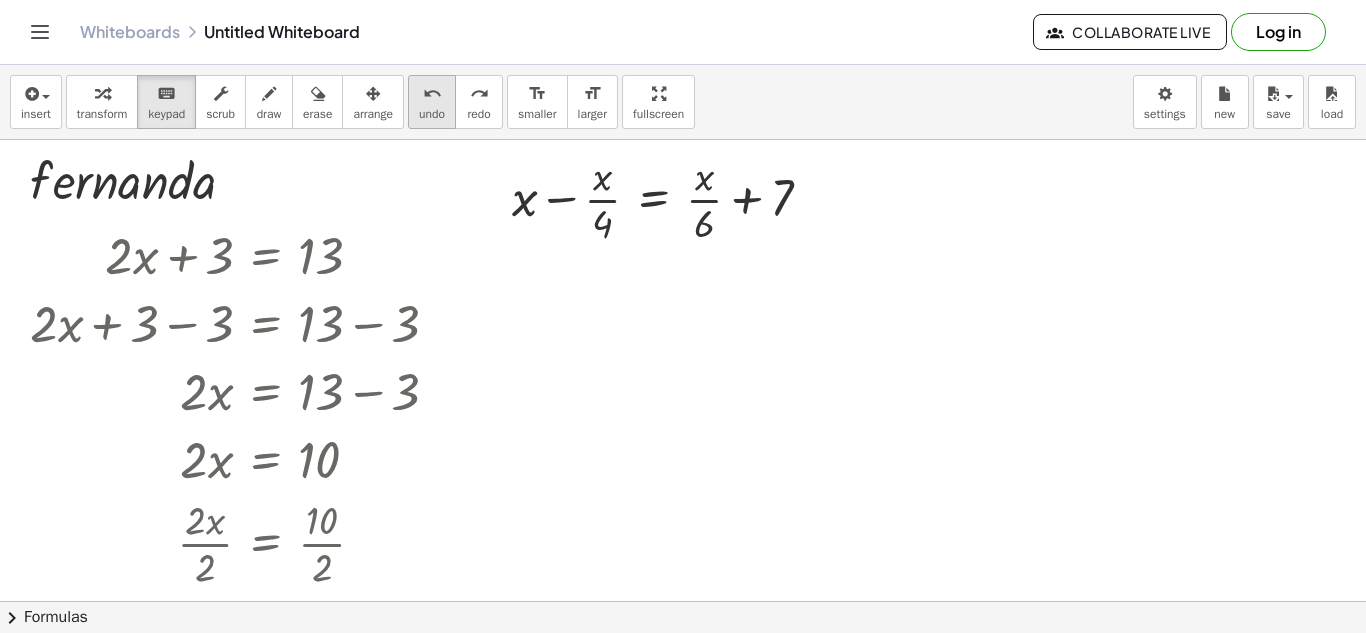 click on "undo undo" at bounding box center [432, 102] 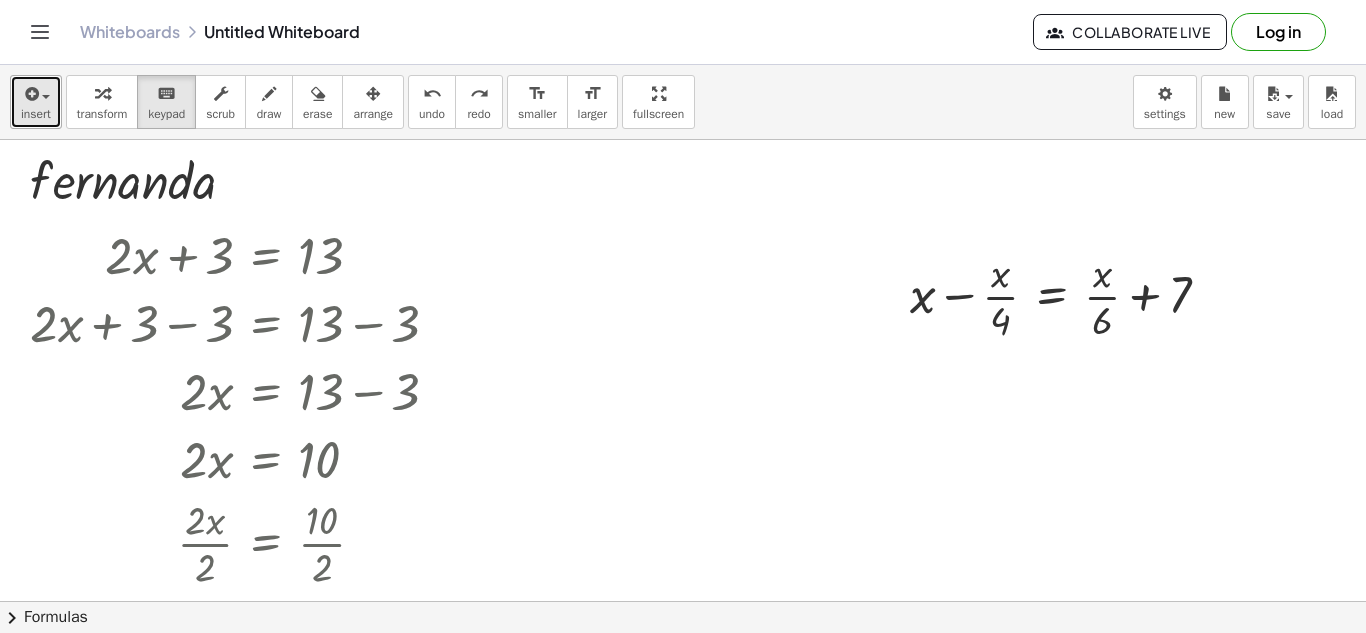 click at bounding box center (30, 94) 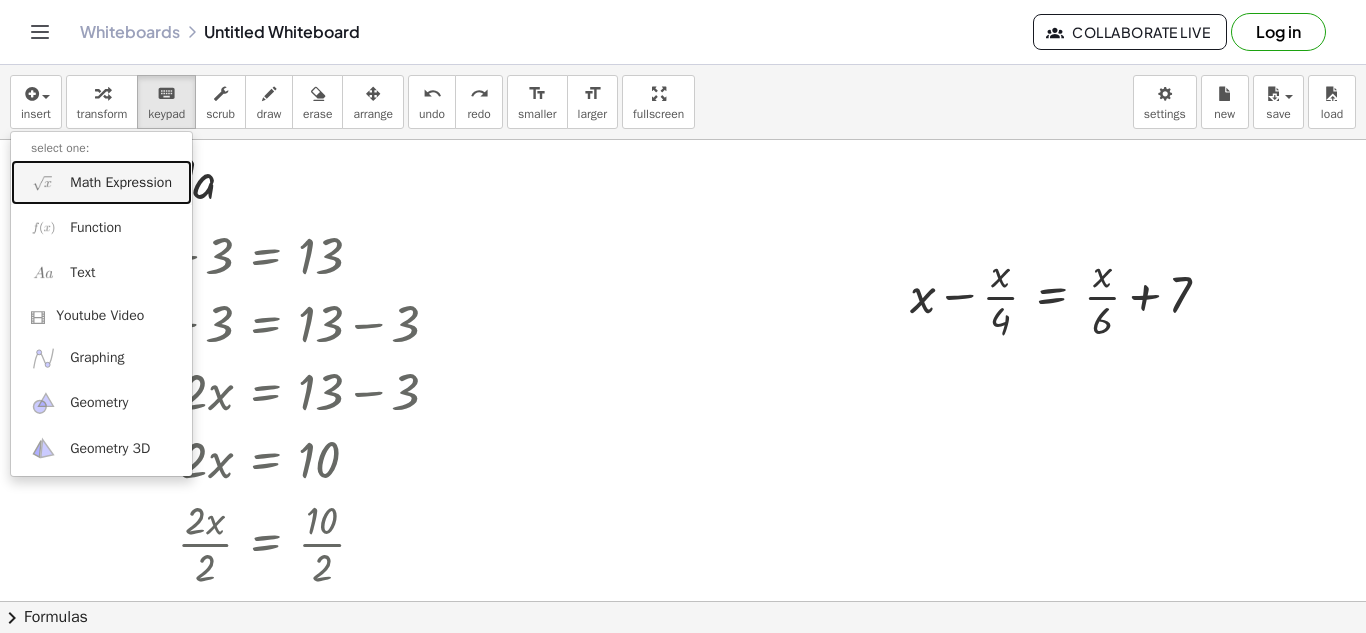 click on "Math Expression" at bounding box center [101, 182] 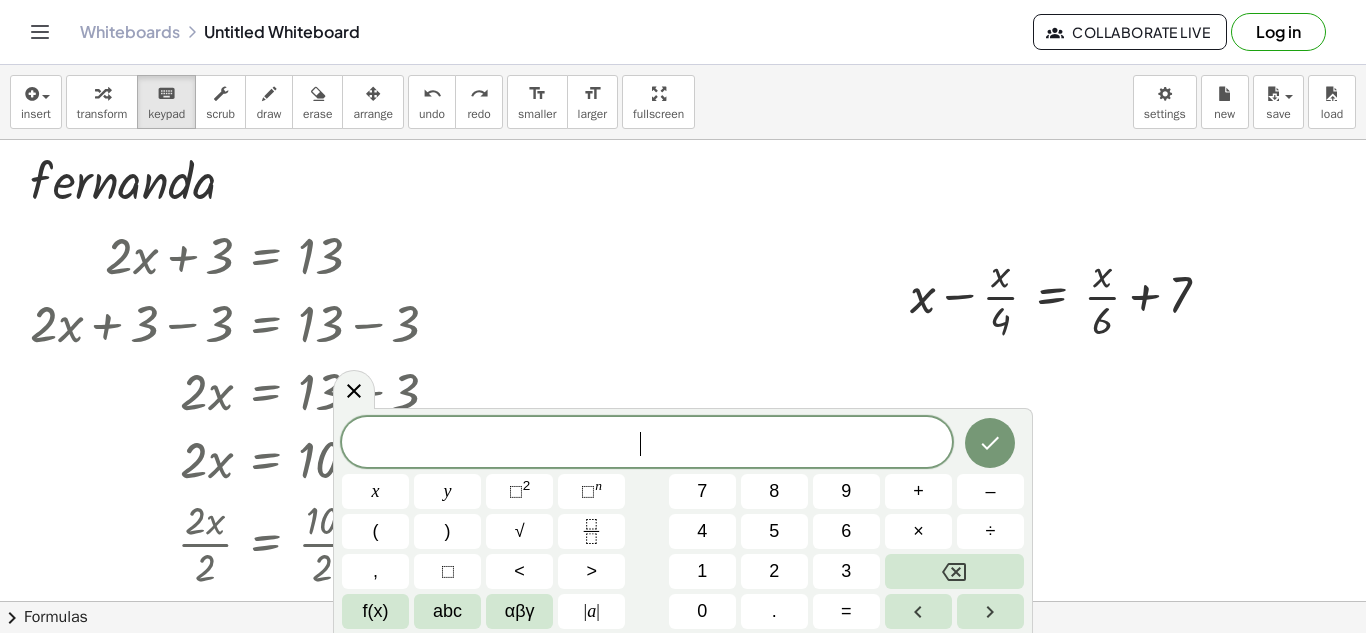 click at bounding box center [683, 601] 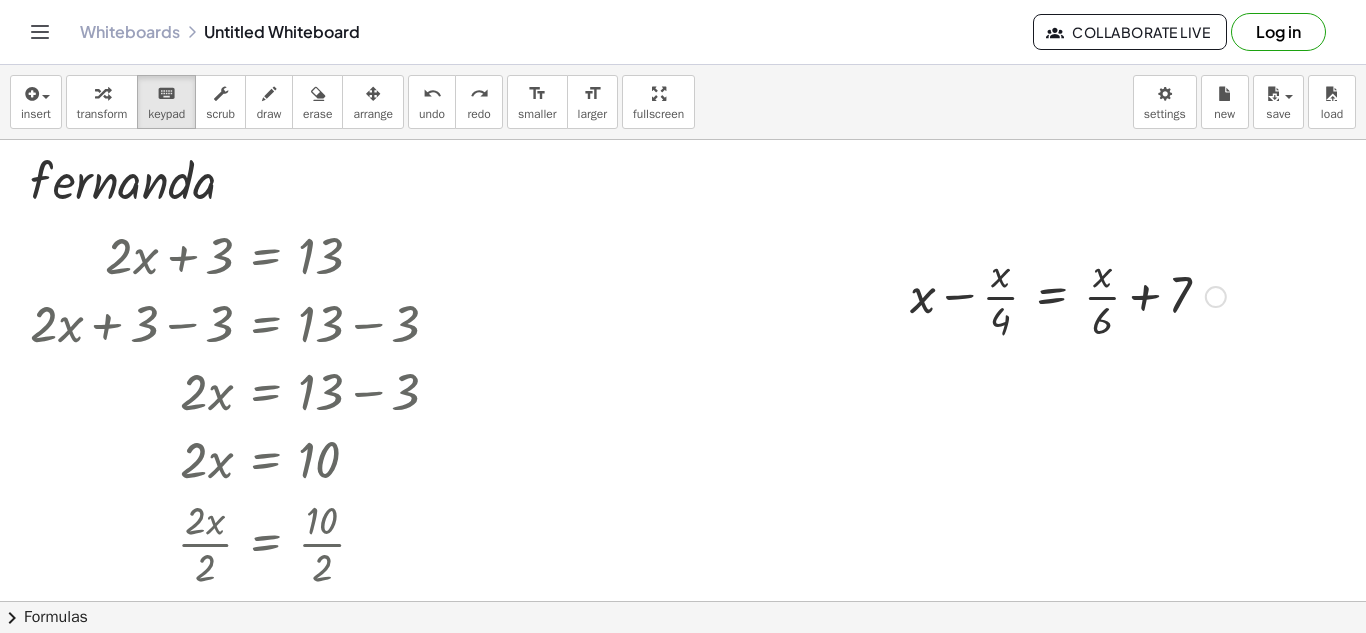 drag, startPoint x: 996, startPoint y: 330, endPoint x: 959, endPoint y: 328, distance: 37.054016 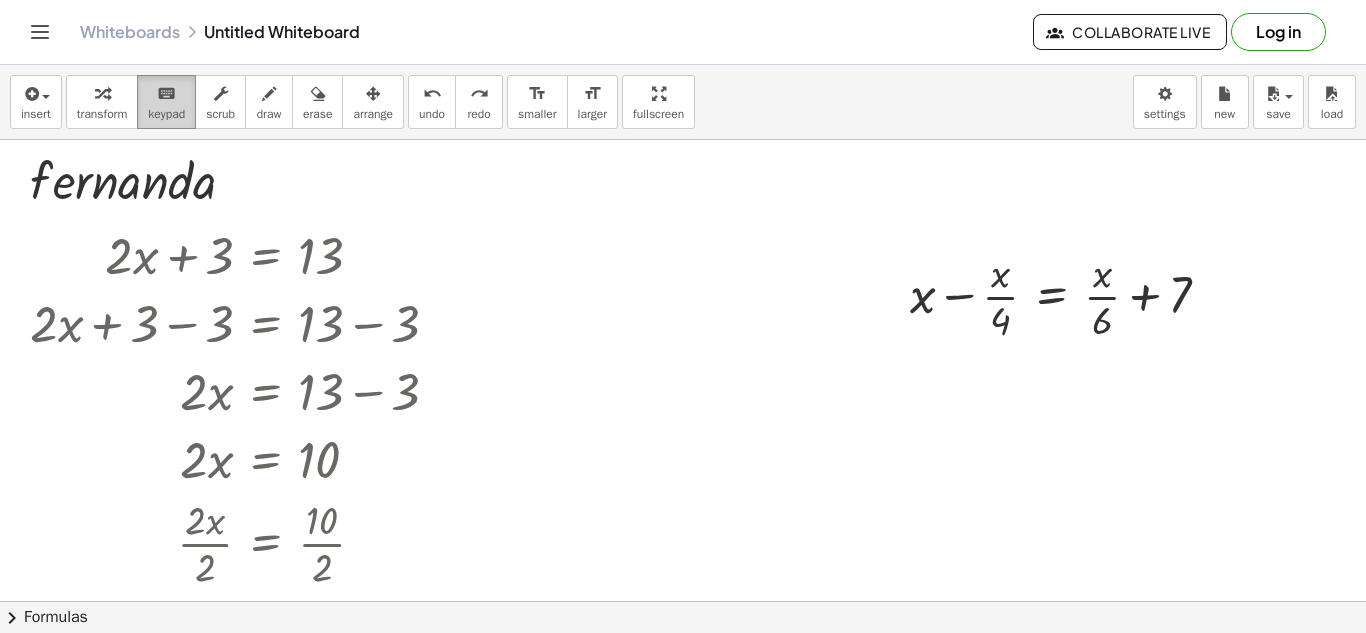 click on "keypad" at bounding box center (166, 114) 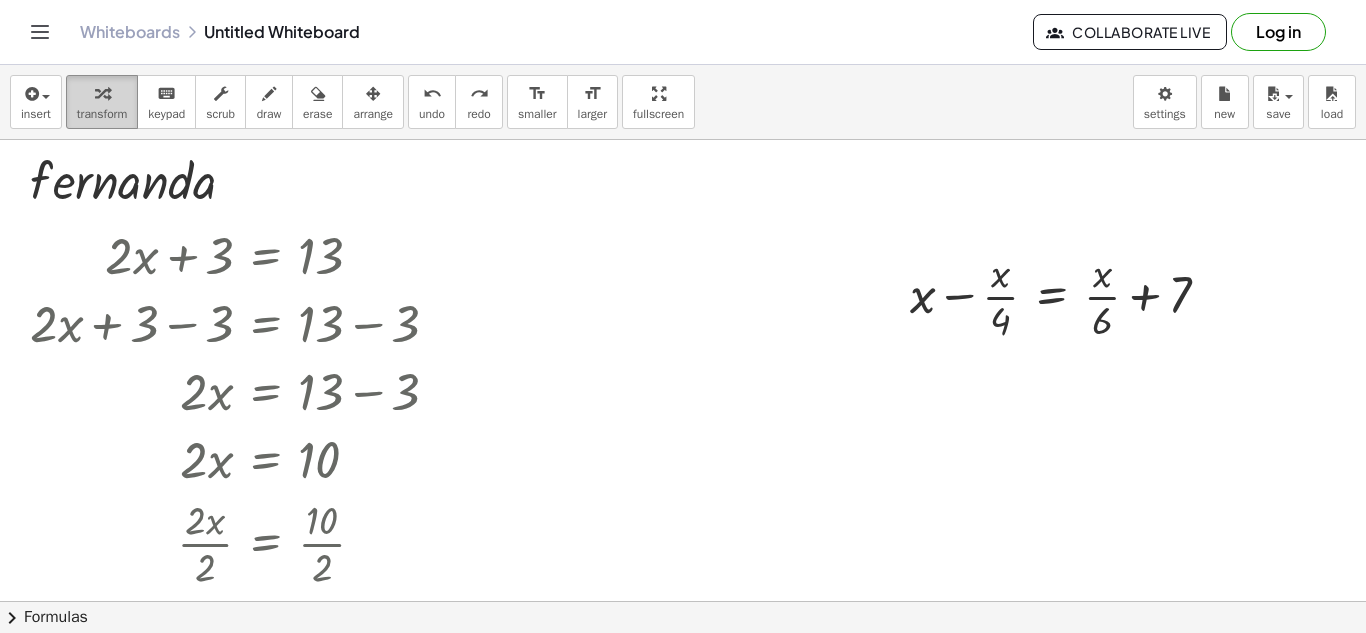 click at bounding box center [102, 94] 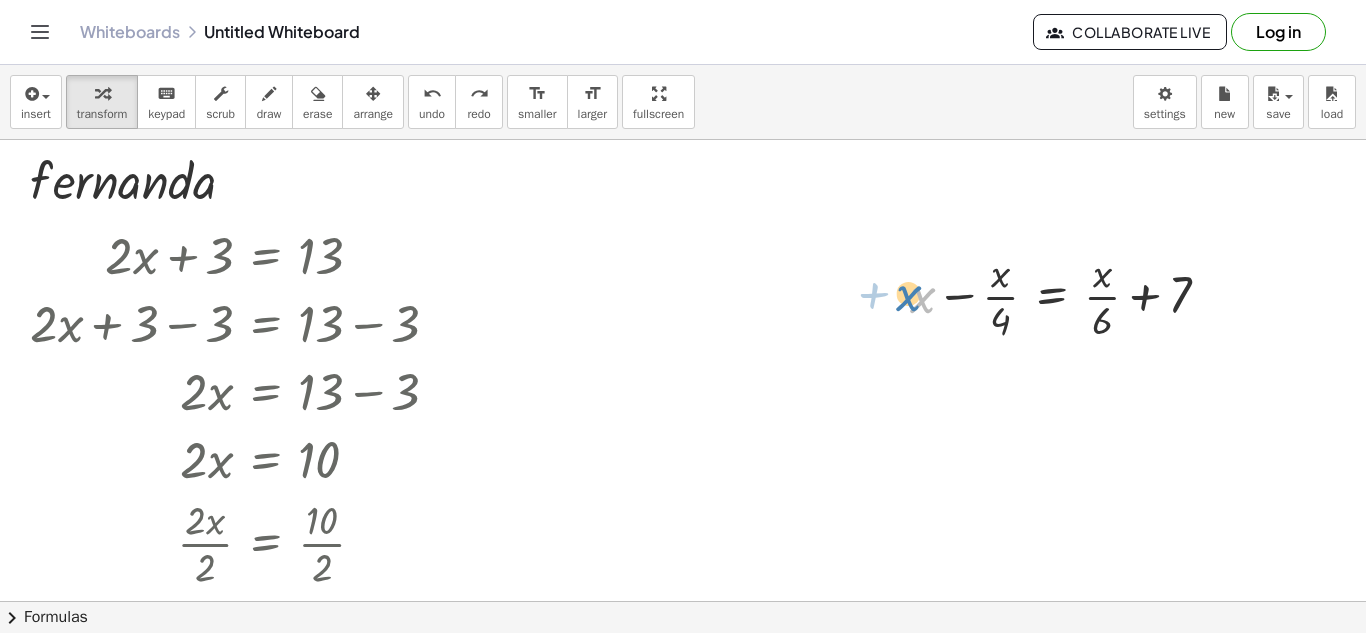 click at bounding box center [1068, 295] 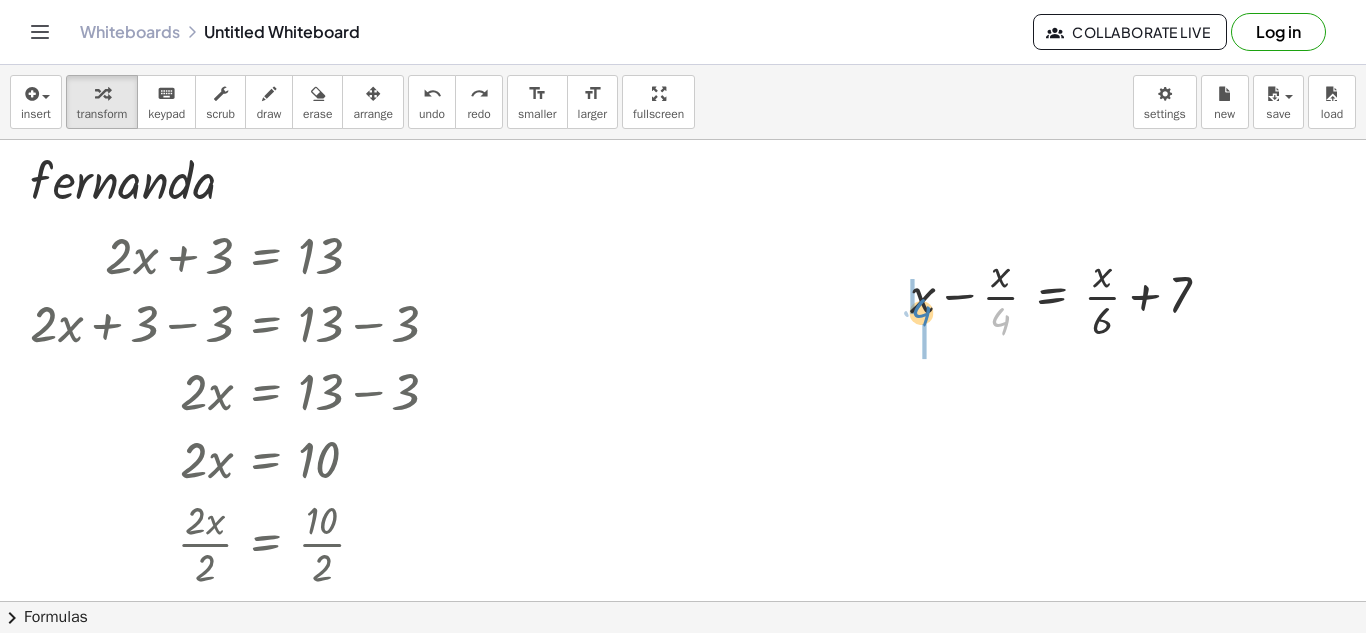 drag, startPoint x: 1005, startPoint y: 338, endPoint x: 926, endPoint y: 329, distance: 79.51101 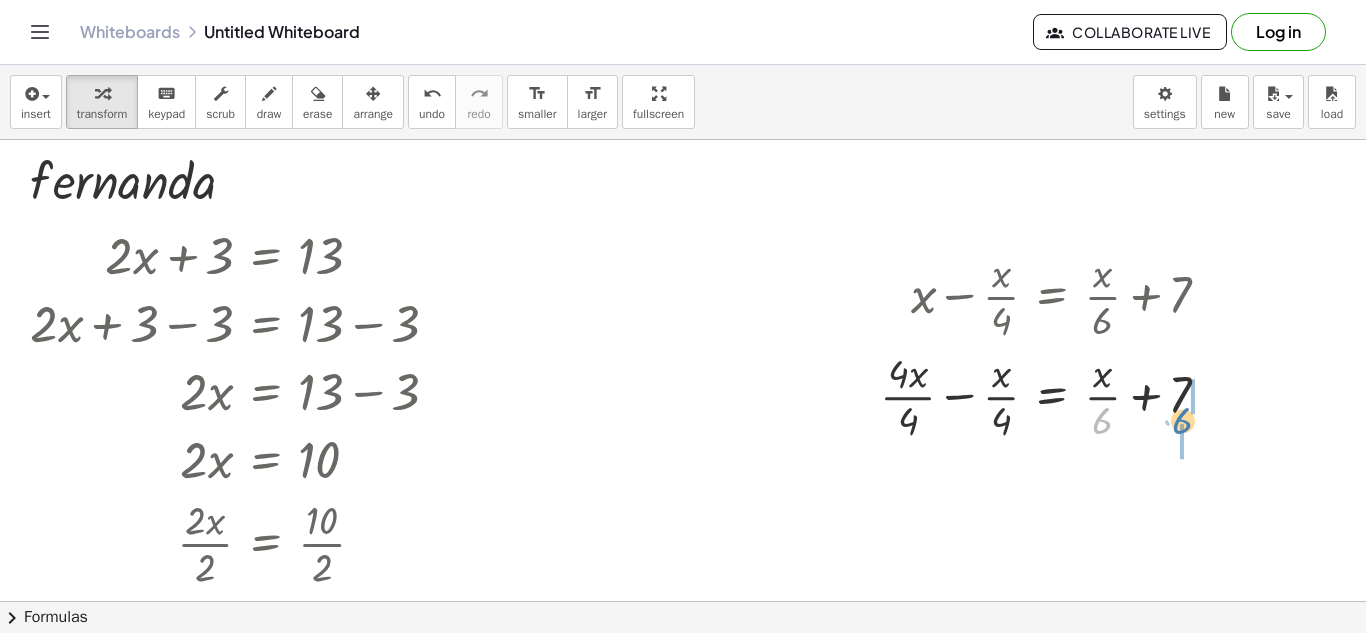 drag, startPoint x: 1097, startPoint y: 425, endPoint x: 1177, endPoint y: 425, distance: 80 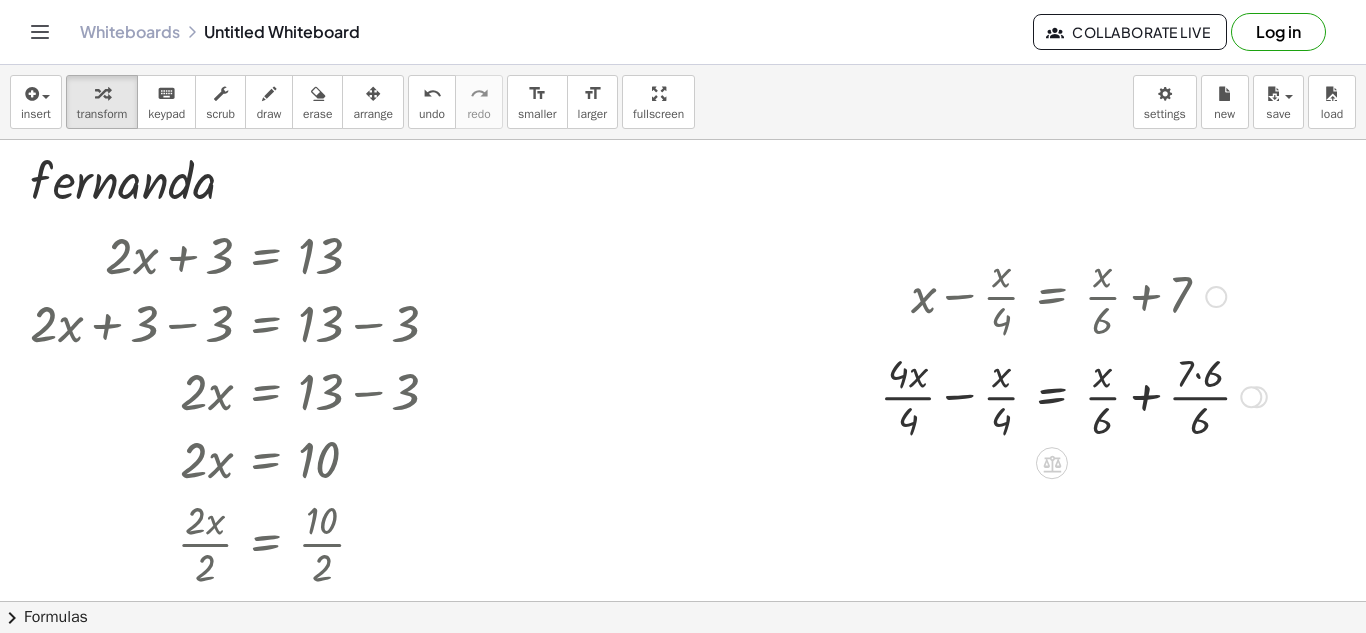 click at bounding box center (1073, 395) 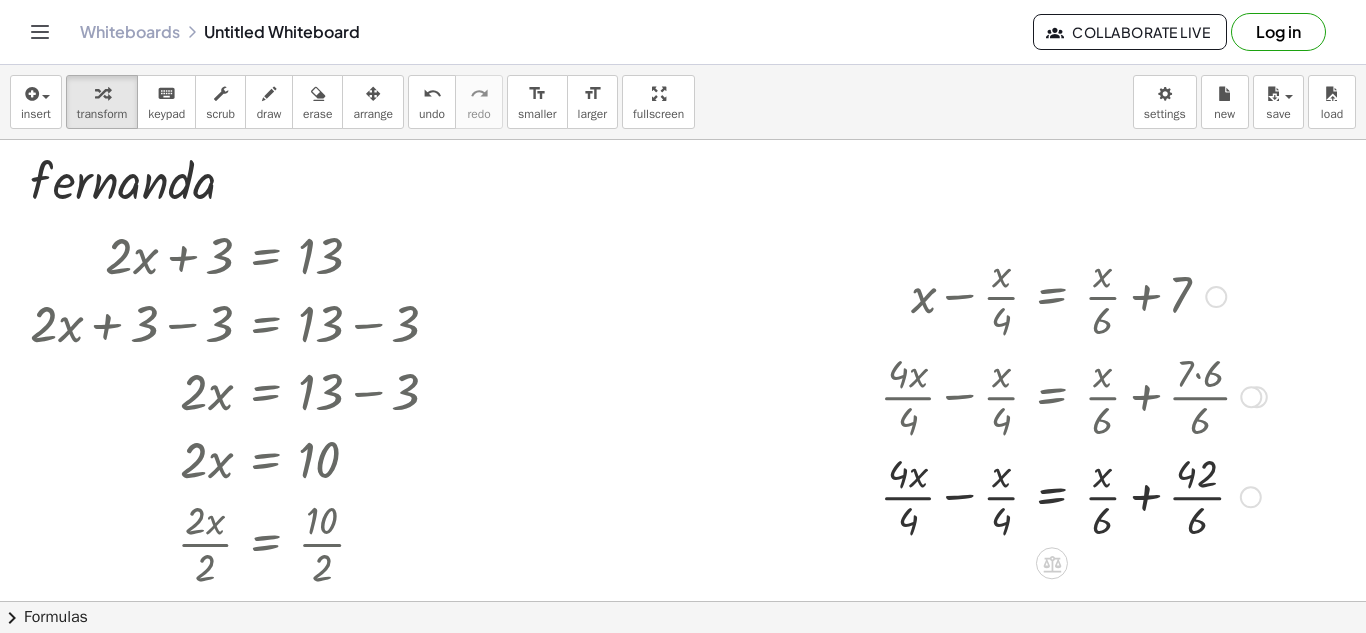 click at bounding box center (1073, 495) 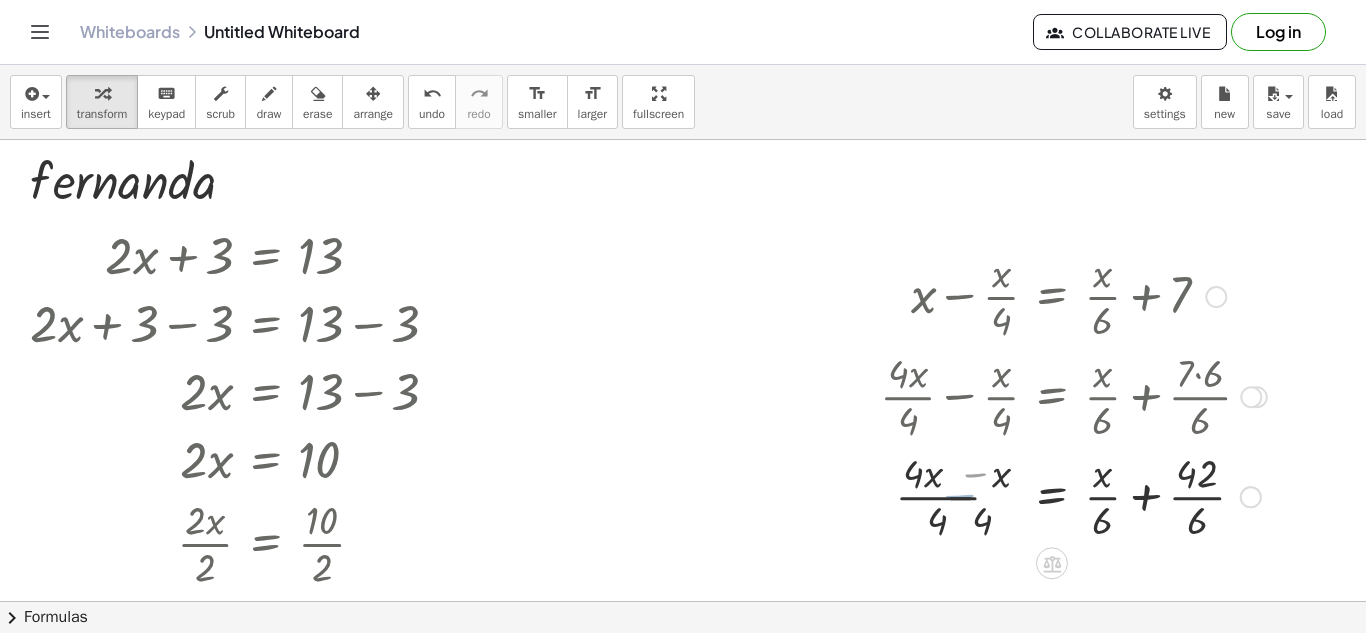 scroll, scrollTop: 200, scrollLeft: 0, axis: vertical 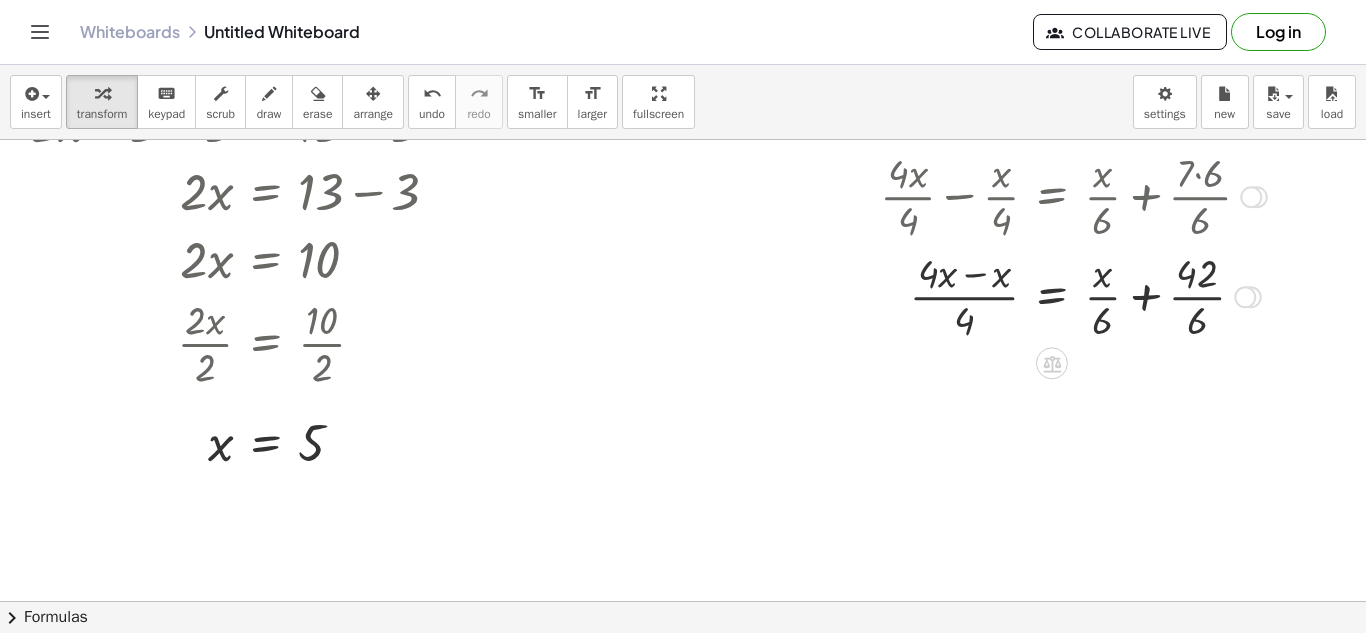 click at bounding box center [1073, 295] 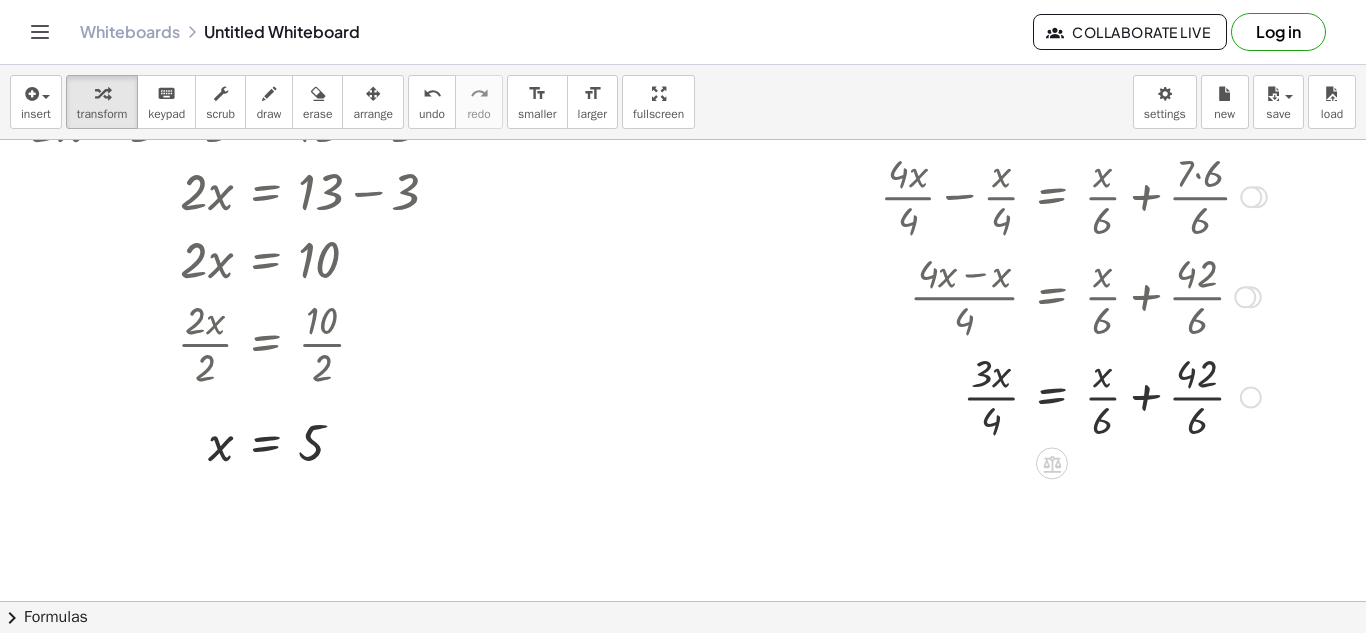 click at bounding box center (1073, 395) 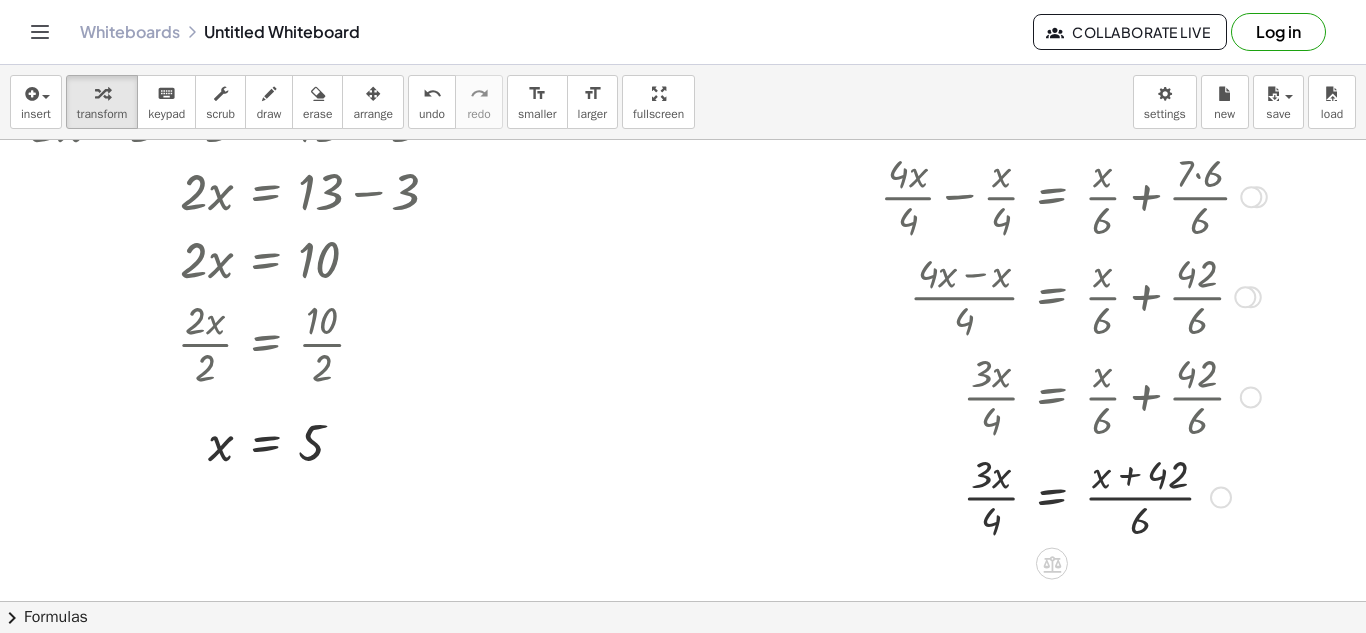 click at bounding box center (1073, 496) 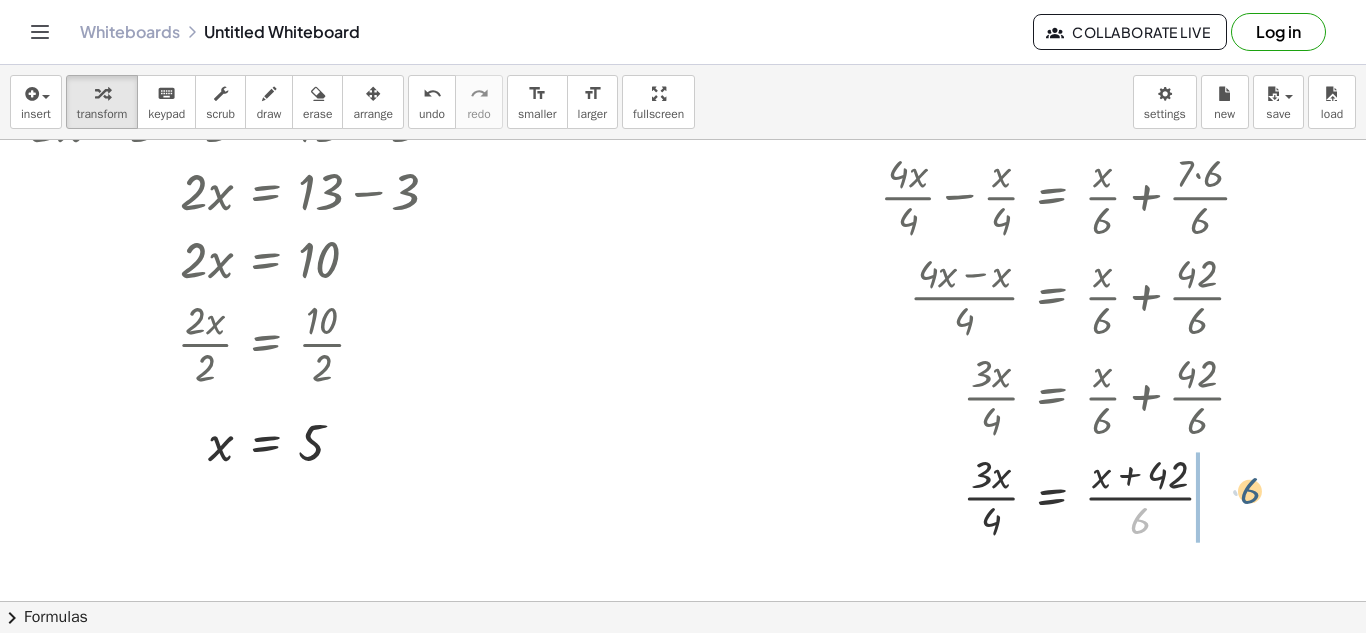 drag, startPoint x: 1130, startPoint y: 512, endPoint x: 1224, endPoint y: 481, distance: 98.9798 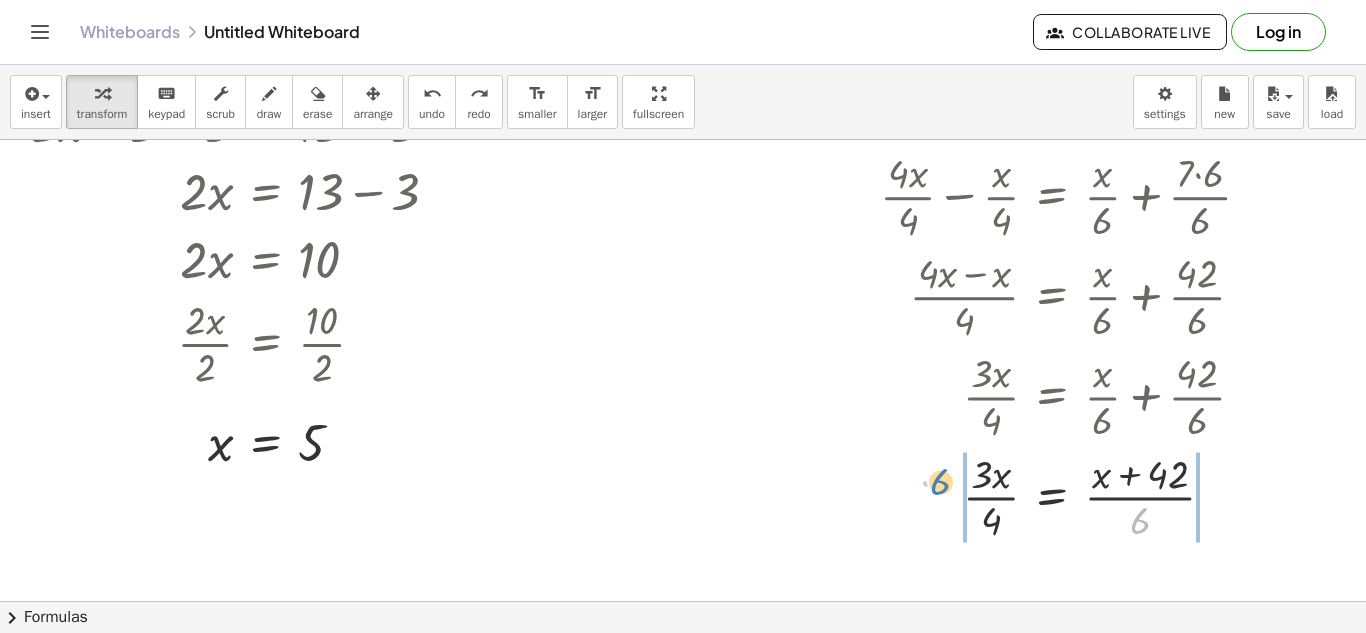 drag, startPoint x: 1132, startPoint y: 523, endPoint x: 934, endPoint y: 482, distance: 202.2004 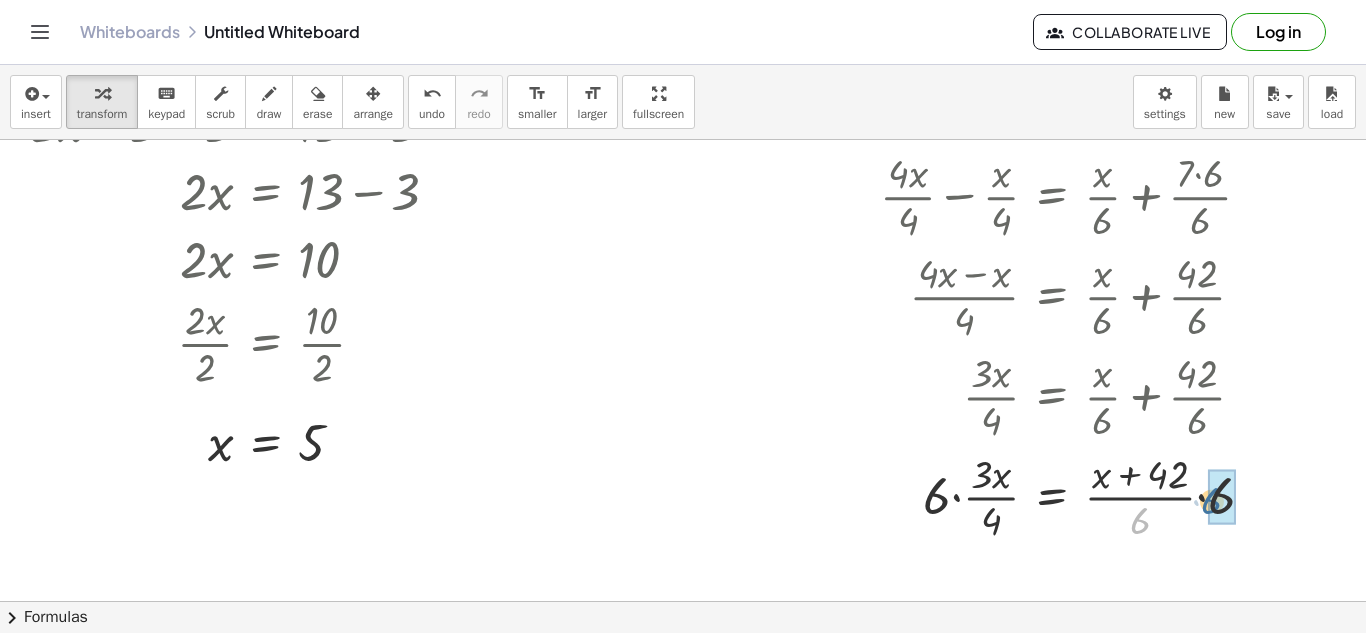 drag, startPoint x: 1144, startPoint y: 534, endPoint x: 1224, endPoint y: 514, distance: 82.46211 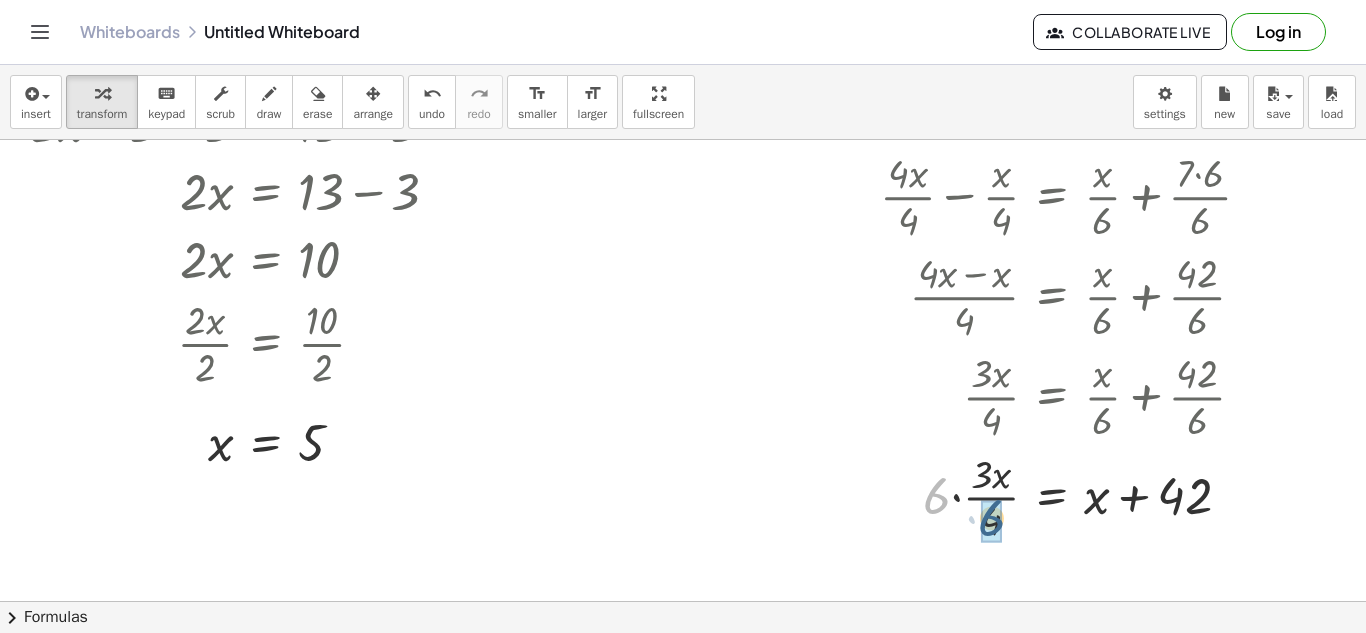 drag, startPoint x: 933, startPoint y: 501, endPoint x: 996, endPoint y: 519, distance: 65.52099 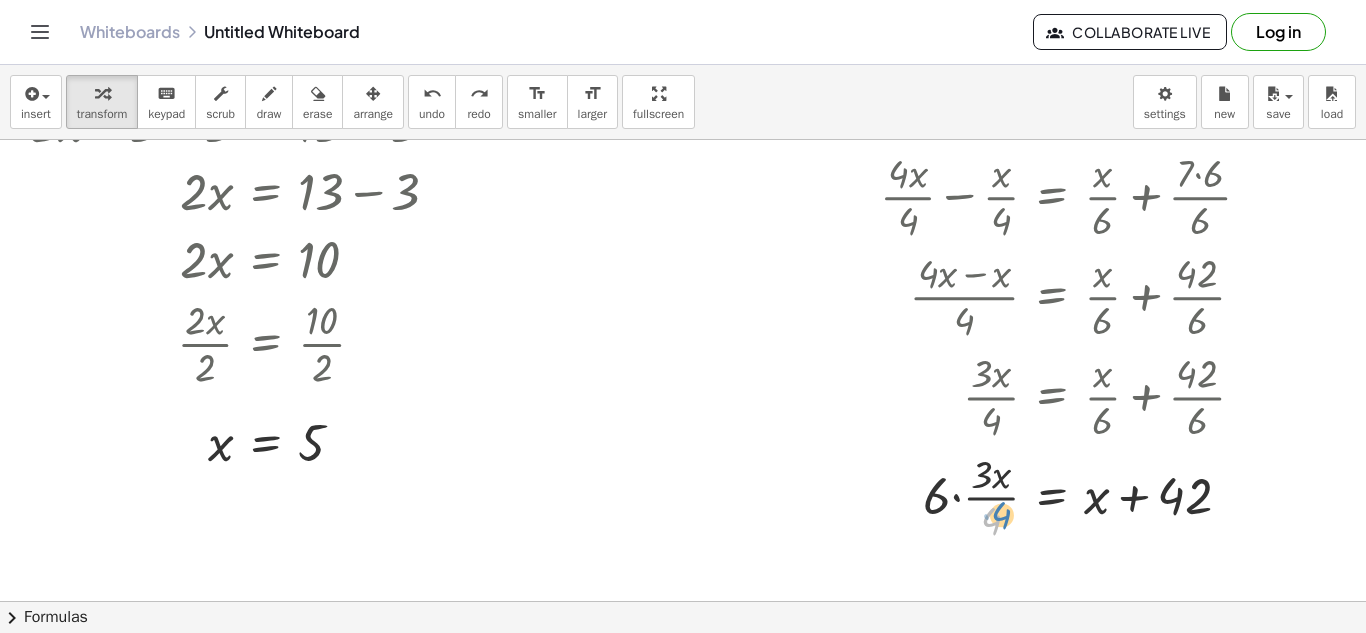drag, startPoint x: 1000, startPoint y: 520, endPoint x: 1013, endPoint y: 516, distance: 13.601471 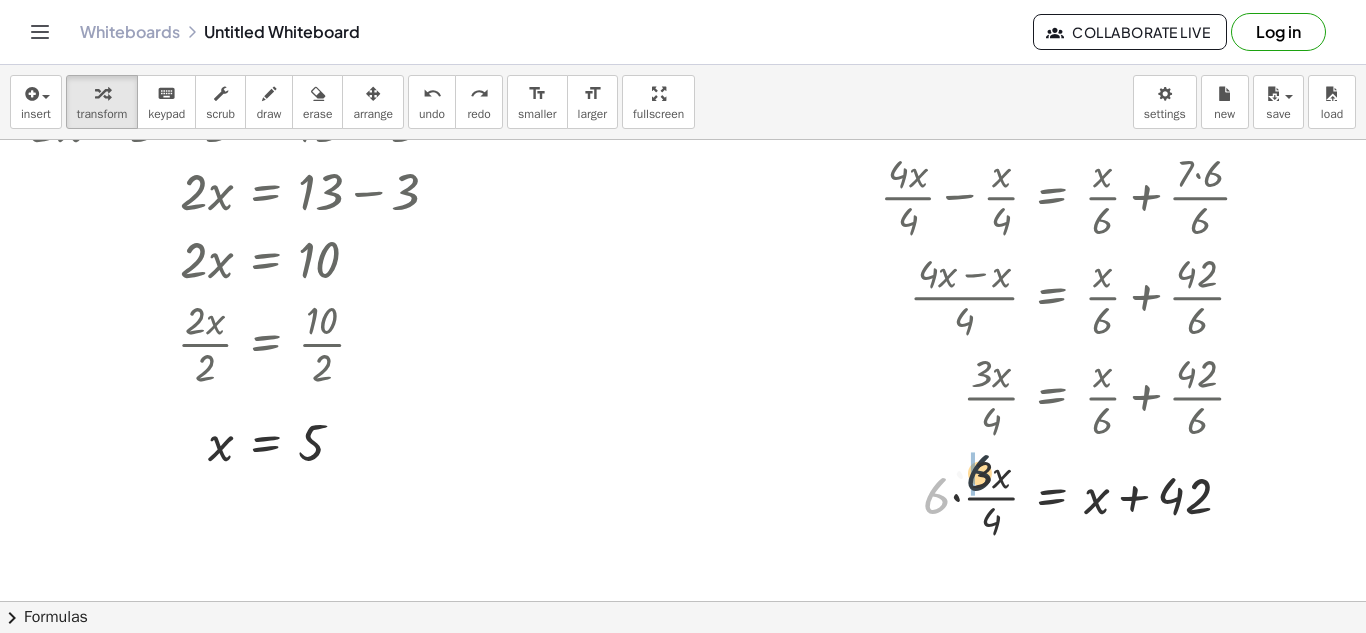drag, startPoint x: 936, startPoint y: 507, endPoint x: 981, endPoint y: 482, distance: 51.47815 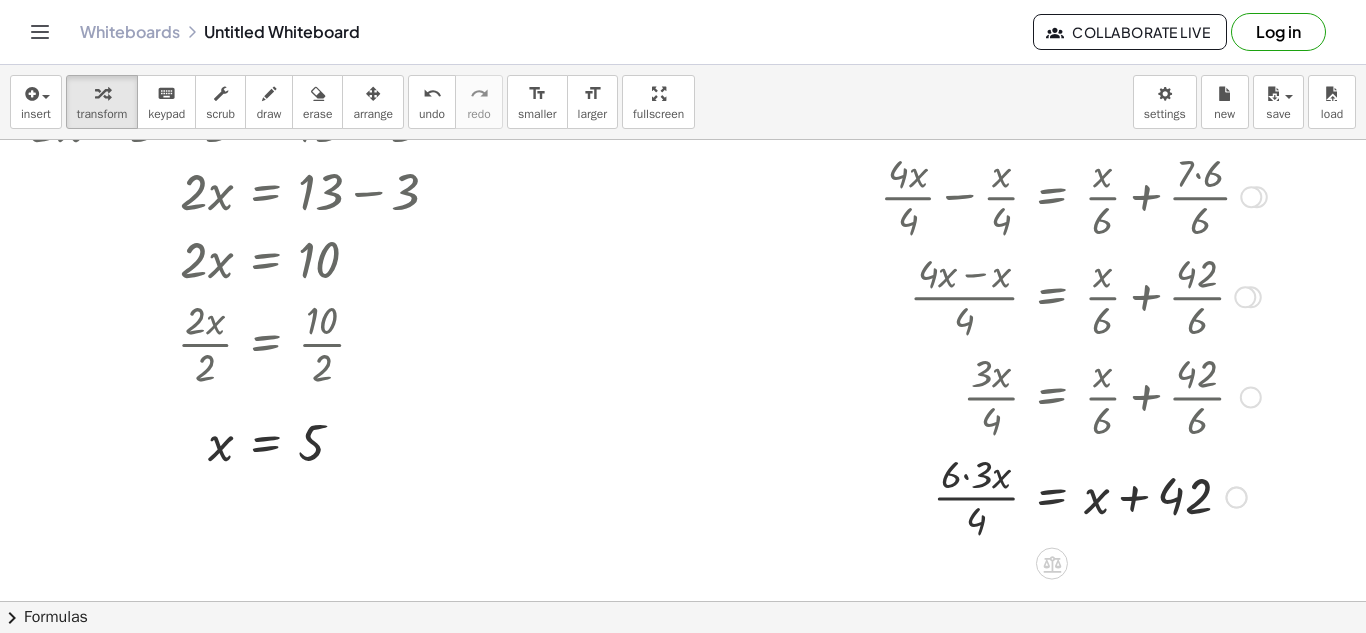 click at bounding box center (1073, 496) 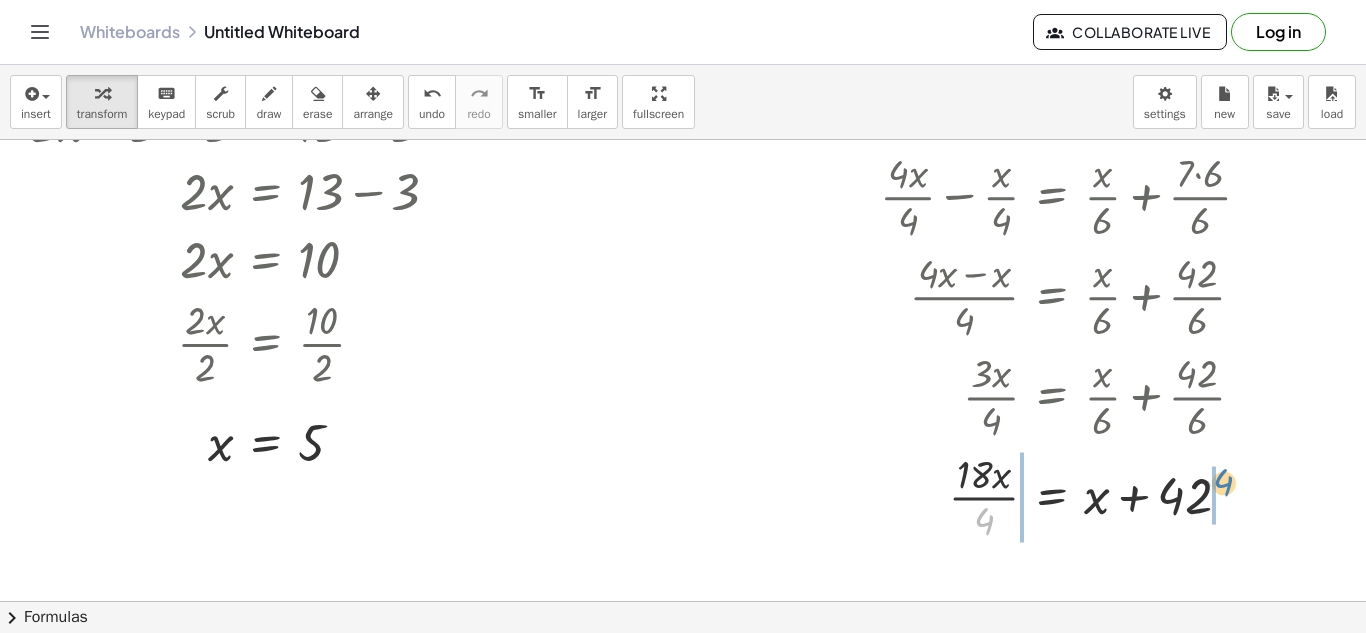 drag, startPoint x: 989, startPoint y: 518, endPoint x: 1228, endPoint y: 479, distance: 242.1611 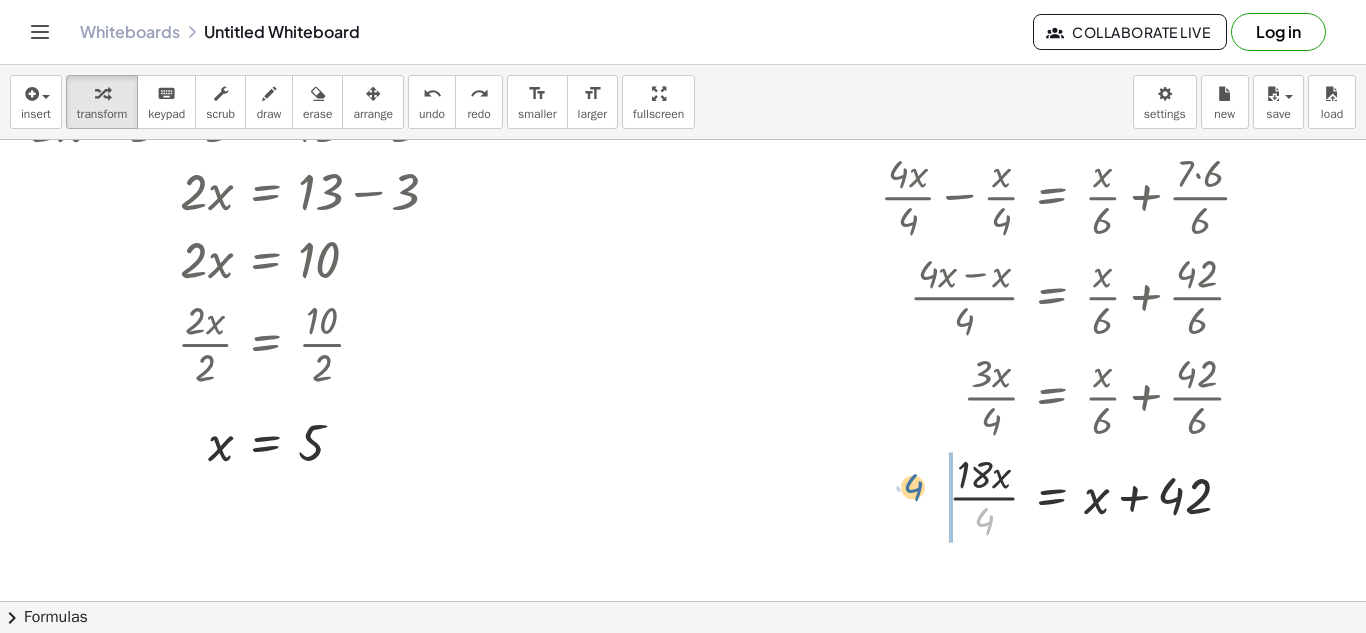 drag, startPoint x: 980, startPoint y: 525, endPoint x: 908, endPoint y: 485, distance: 82.36504 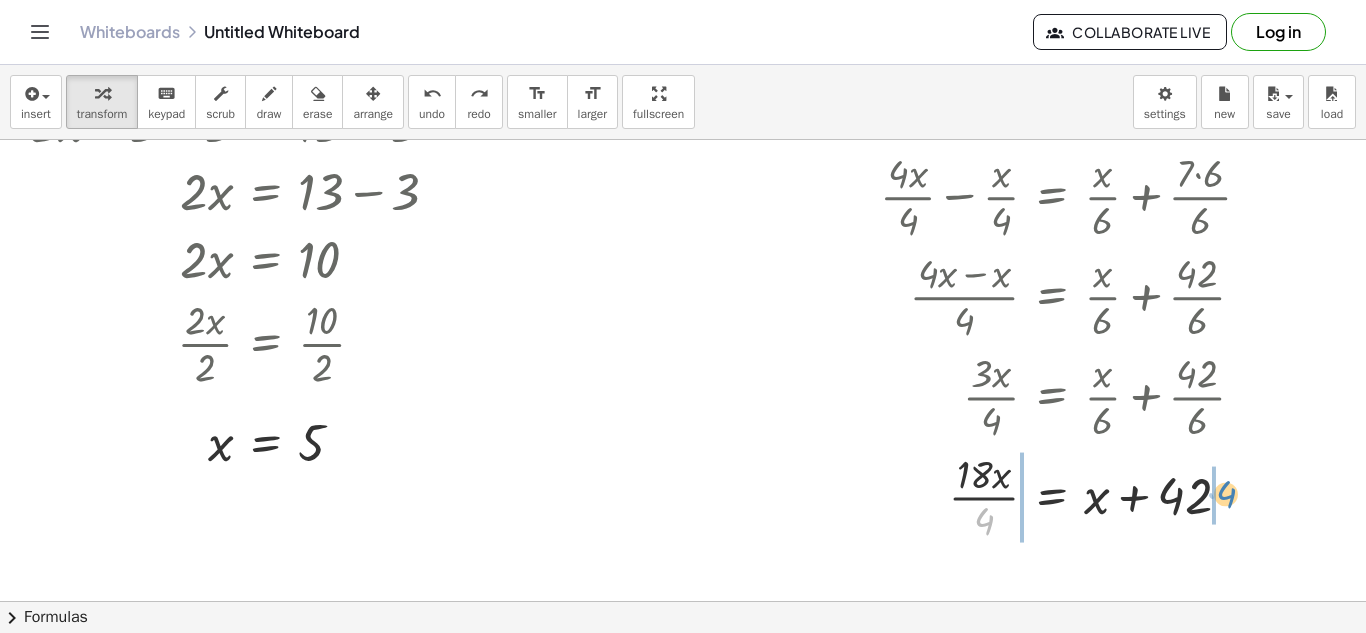drag, startPoint x: 982, startPoint y: 518, endPoint x: 1225, endPoint y: 490, distance: 244.60785 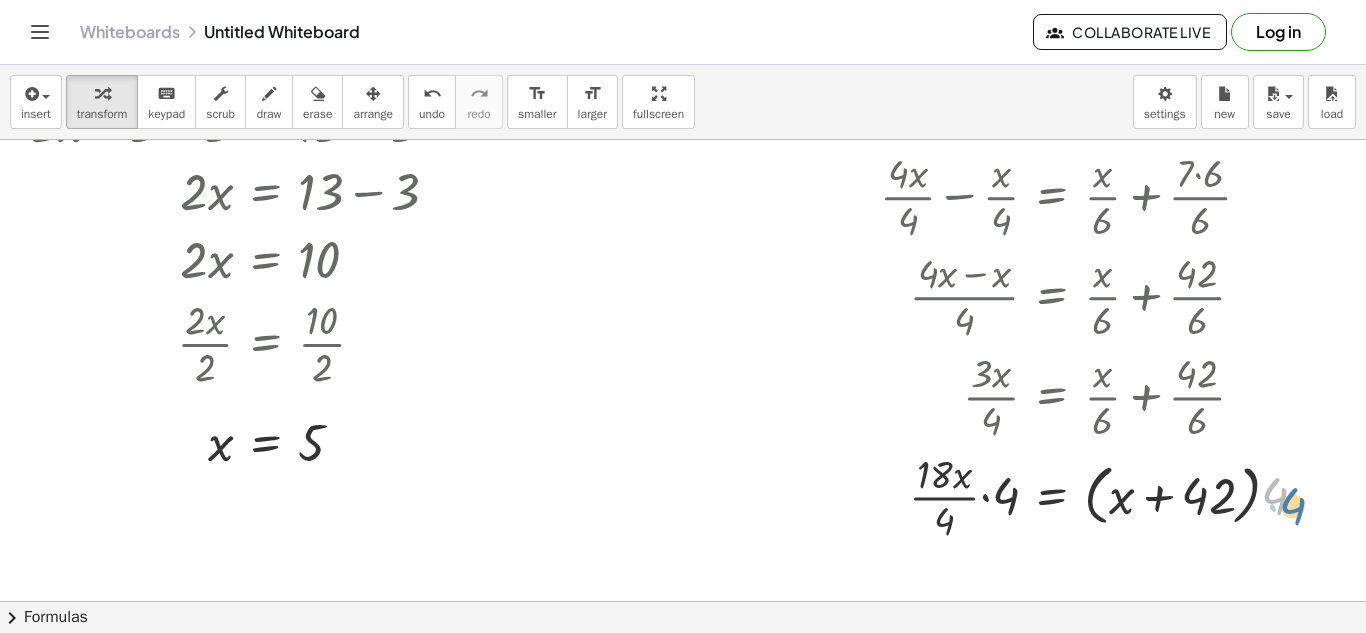drag, startPoint x: 1261, startPoint y: 502, endPoint x: 1279, endPoint y: 512, distance: 20.59126 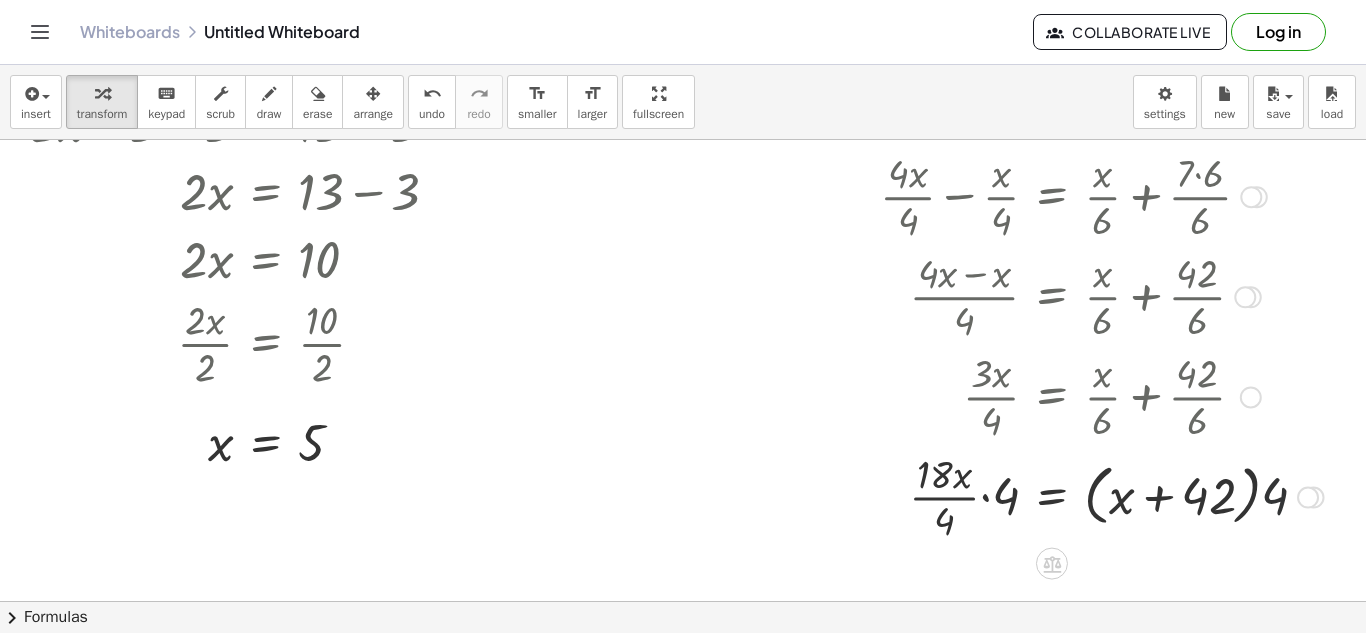 click at bounding box center [1102, 496] 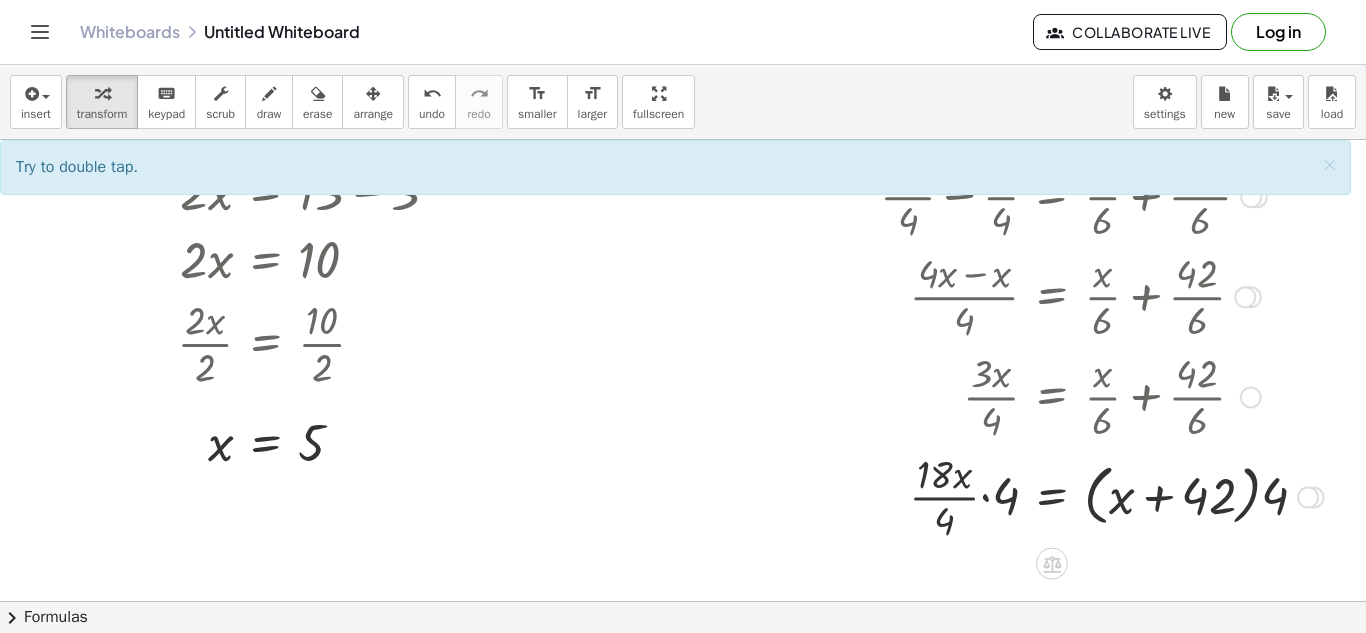 click at bounding box center [1102, 496] 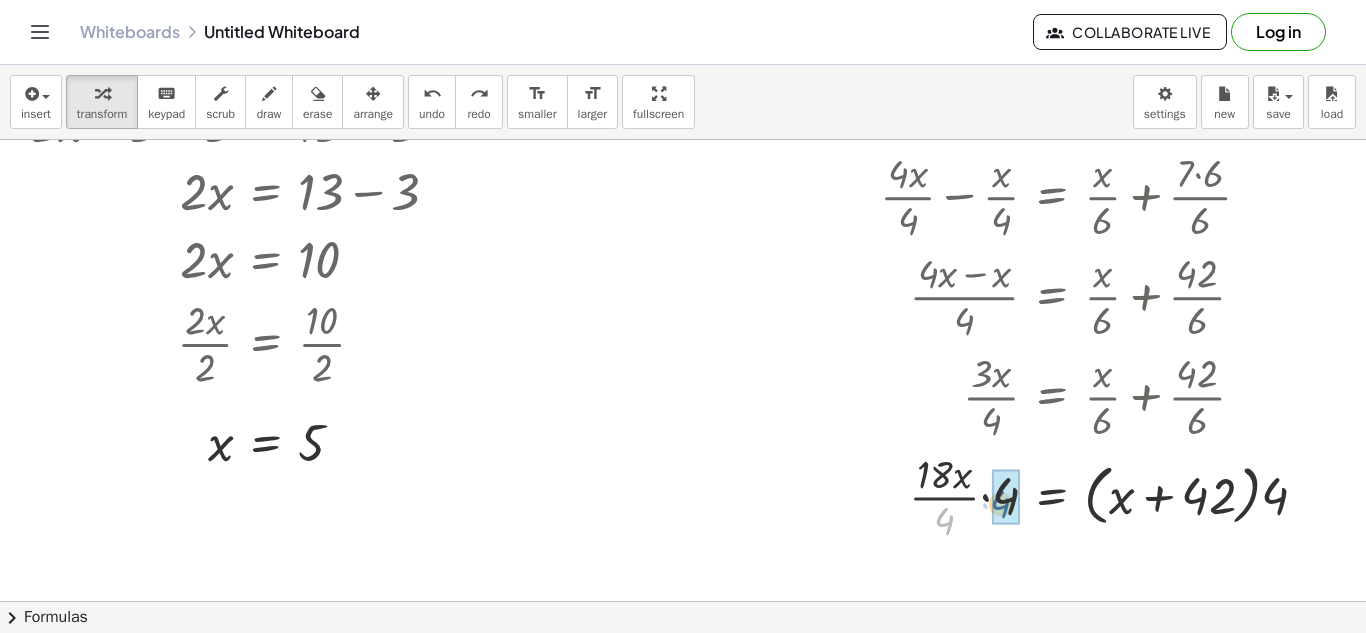 drag, startPoint x: 943, startPoint y: 510, endPoint x: 1004, endPoint y: 491, distance: 63.89053 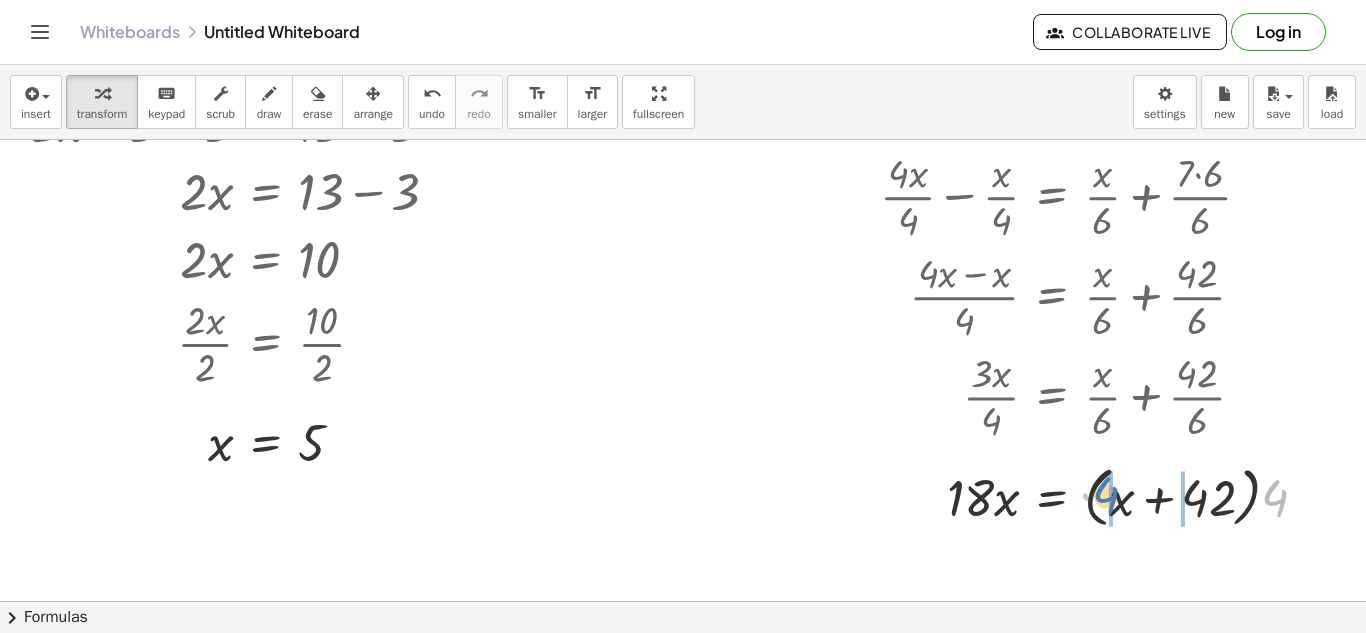 drag, startPoint x: 1281, startPoint y: 507, endPoint x: 1101, endPoint y: 504, distance: 180.025 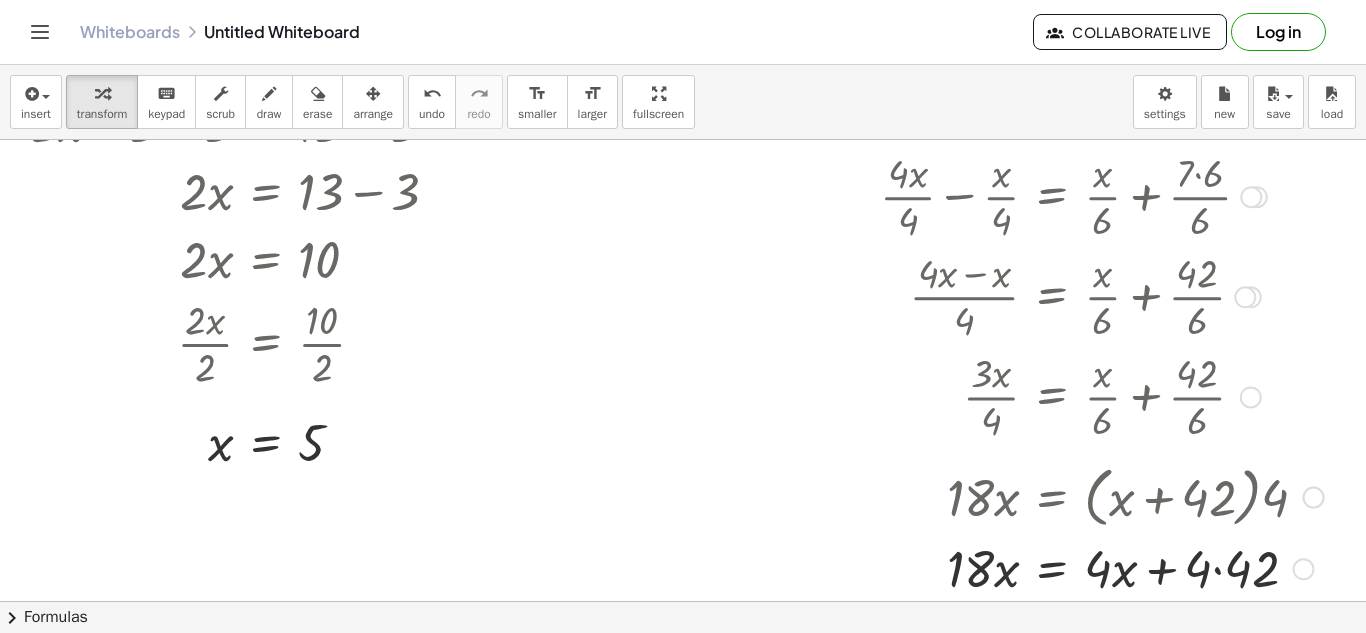 click at bounding box center [1102, 567] 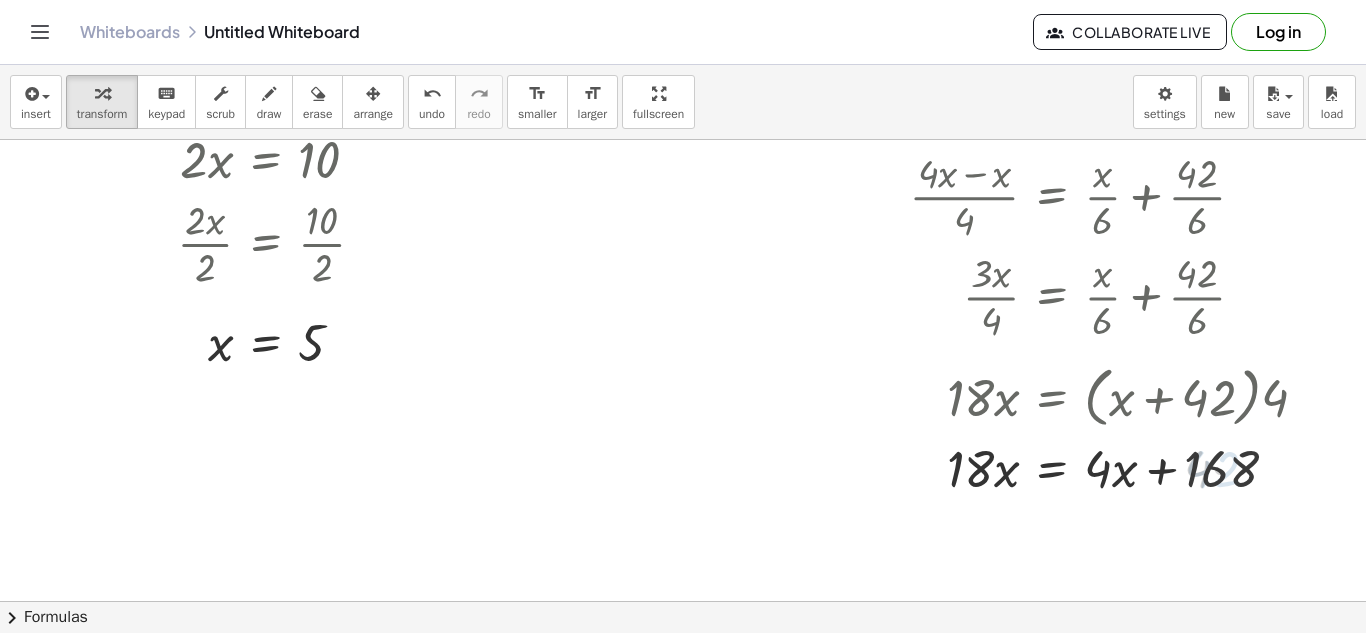 scroll, scrollTop: 400, scrollLeft: 0, axis: vertical 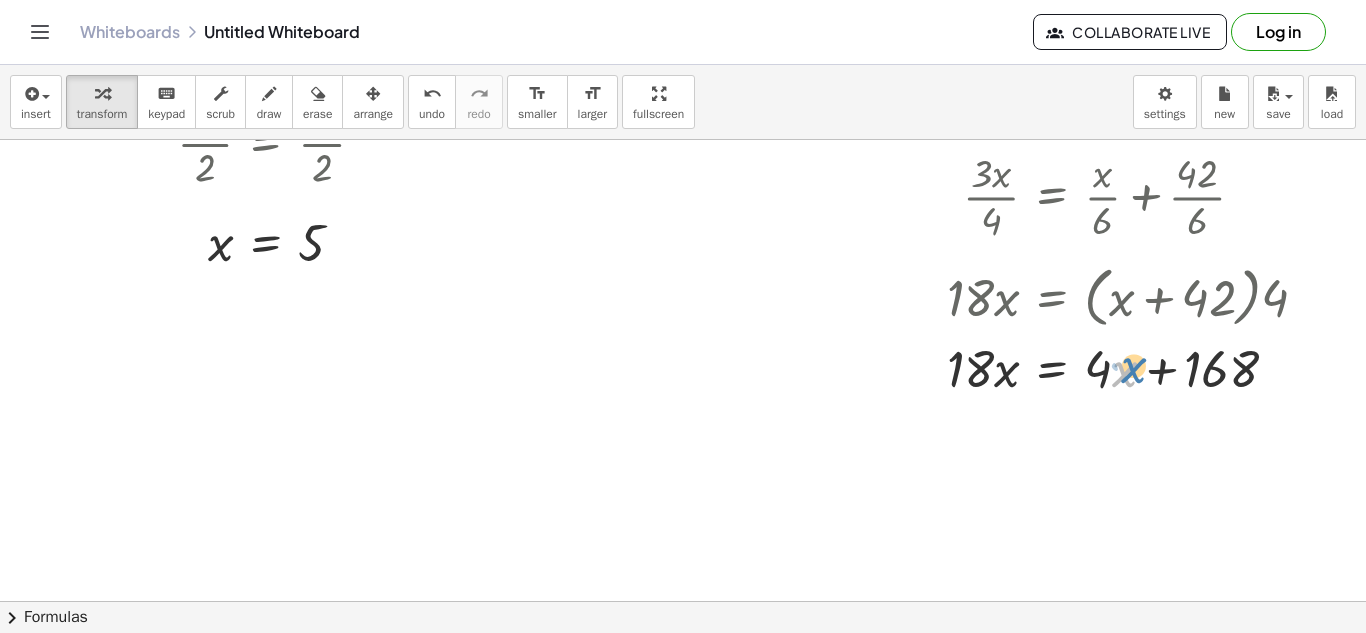 drag, startPoint x: 1118, startPoint y: 370, endPoint x: 1133, endPoint y: 366, distance: 15.524175 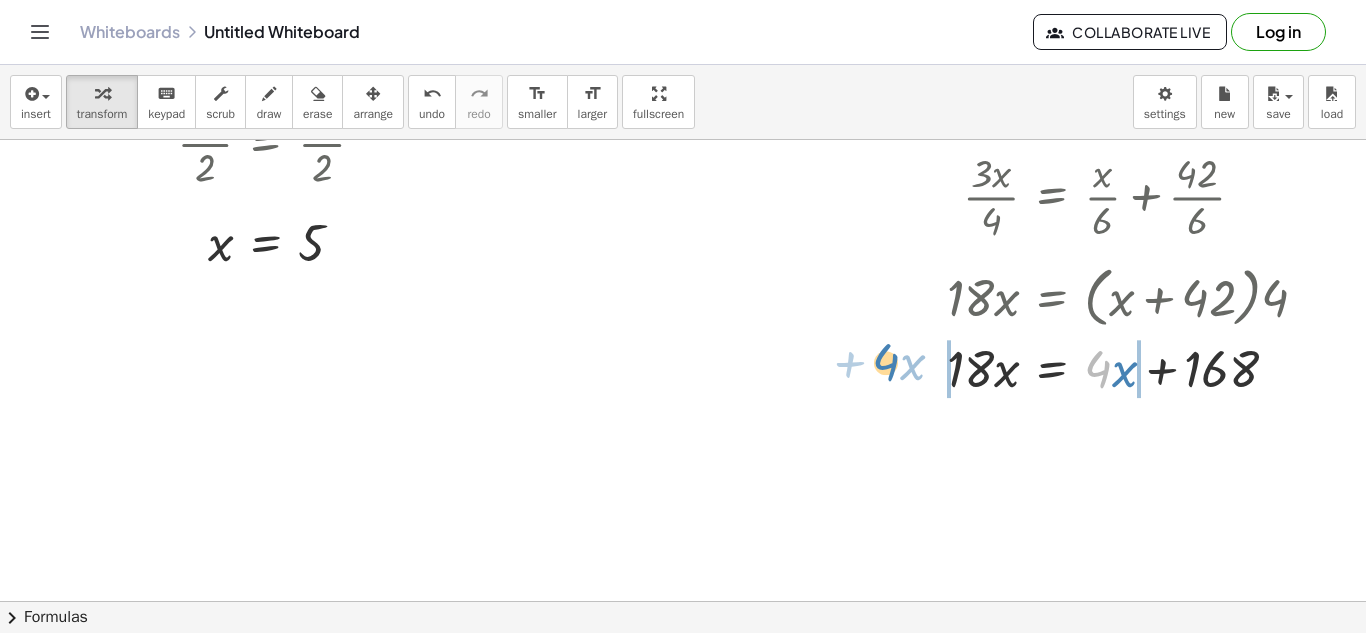 drag, startPoint x: 1103, startPoint y: 369, endPoint x: 891, endPoint y: 362, distance: 212.11554 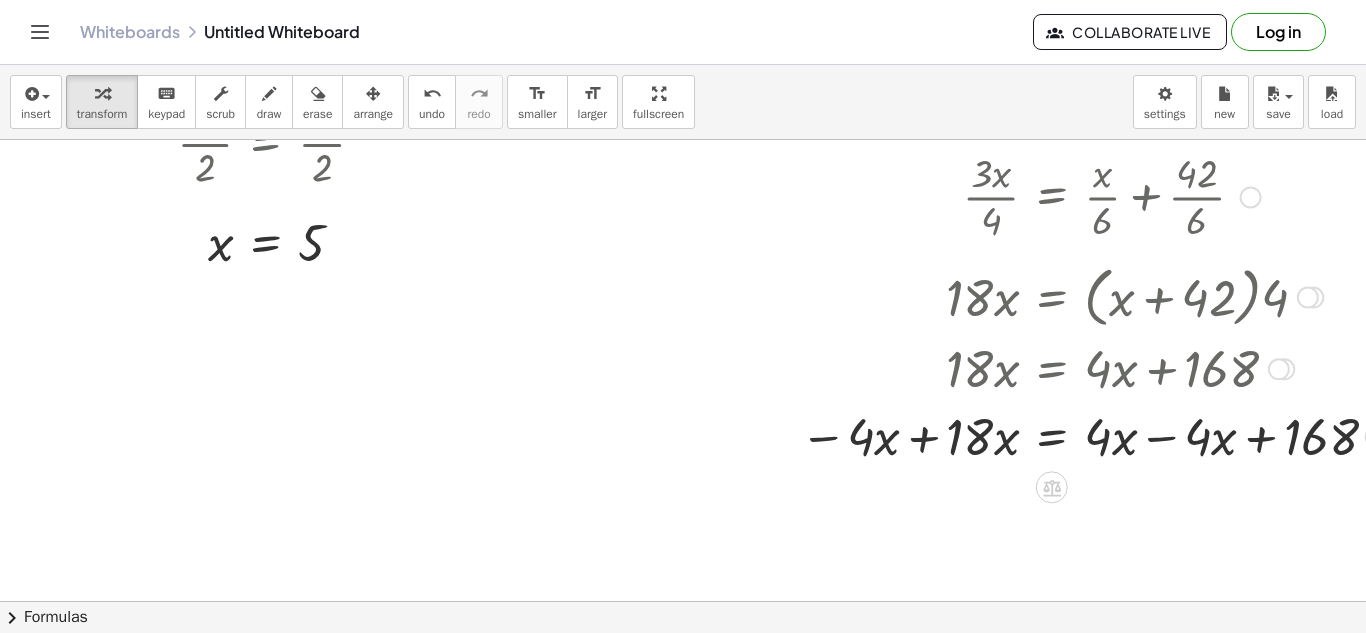 click at bounding box center (1093, 435) 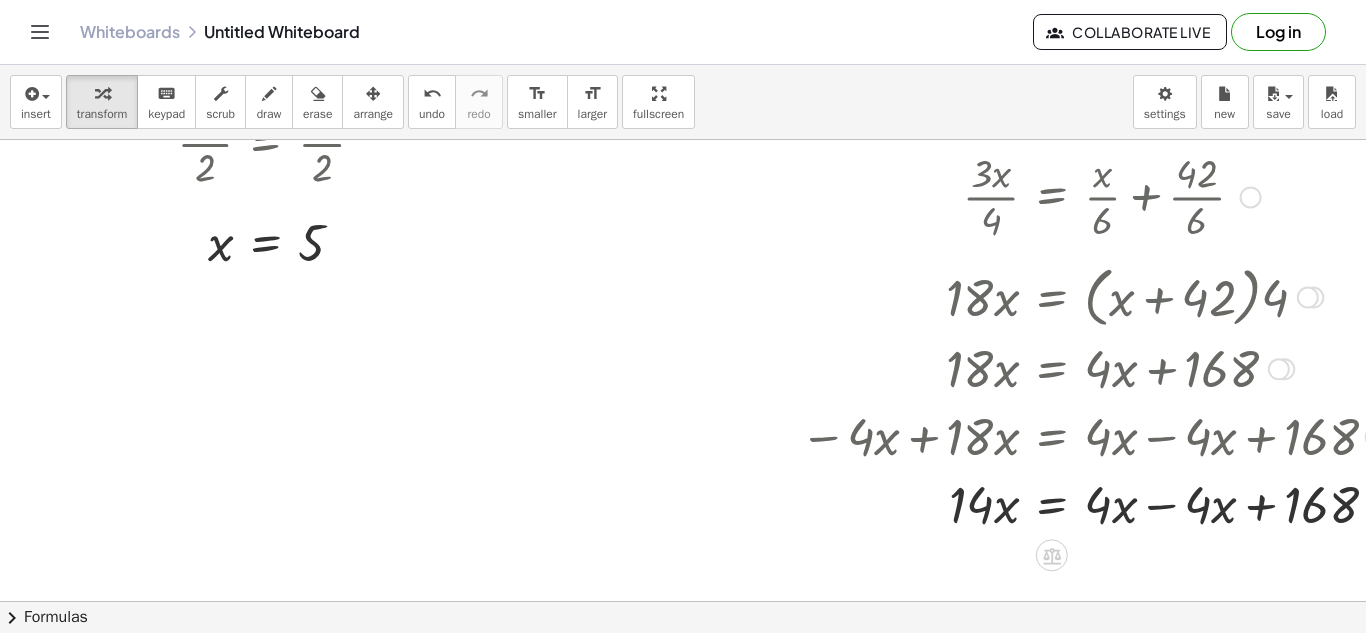 click at bounding box center (1097, 503) 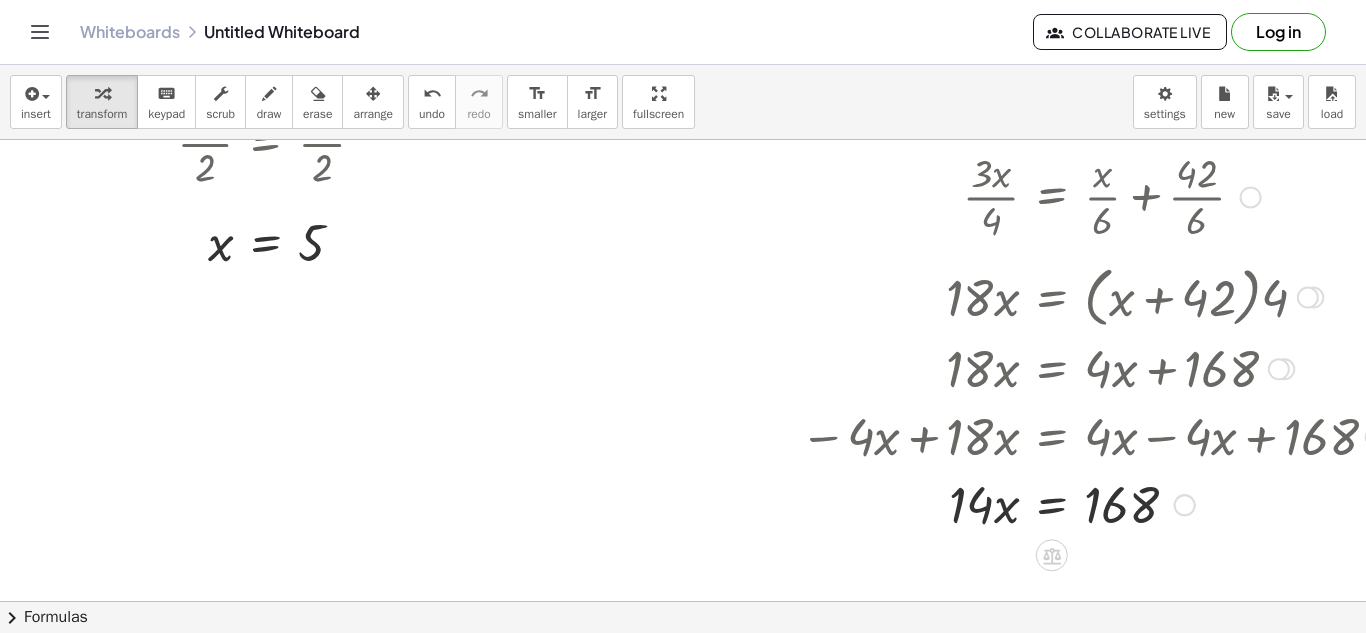 scroll, scrollTop: 446, scrollLeft: 0, axis: vertical 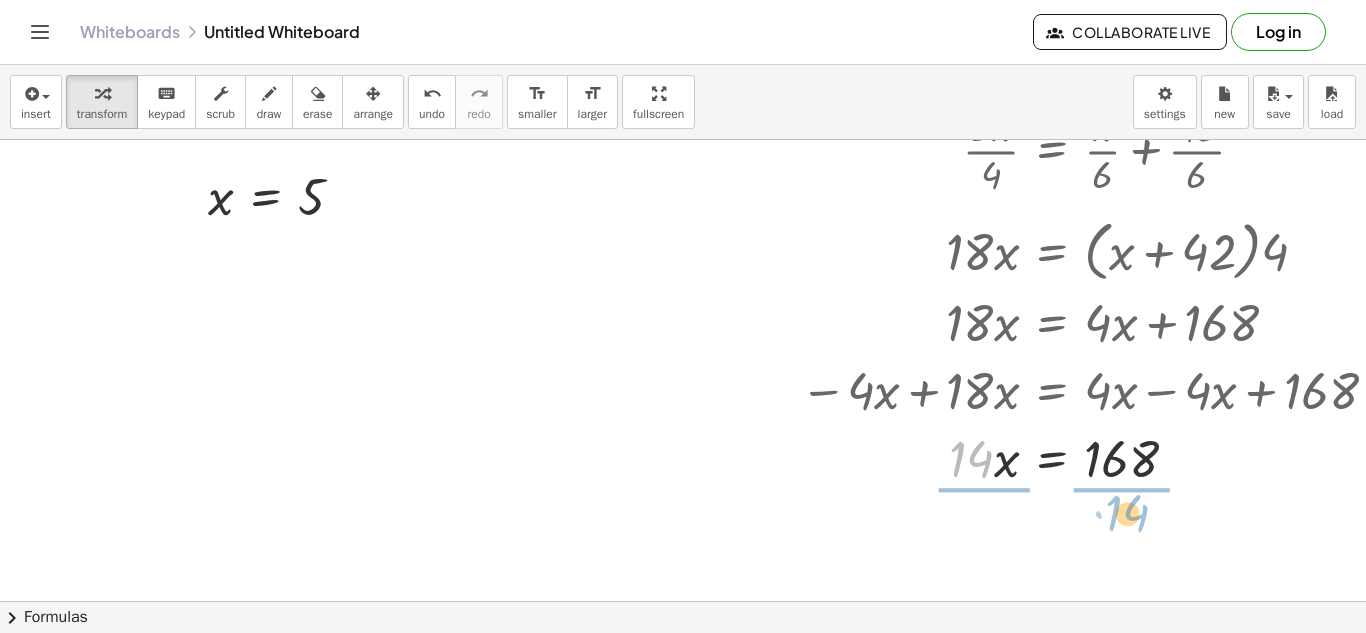 drag, startPoint x: 954, startPoint y: 458, endPoint x: 1117, endPoint y: 512, distance: 171.71198 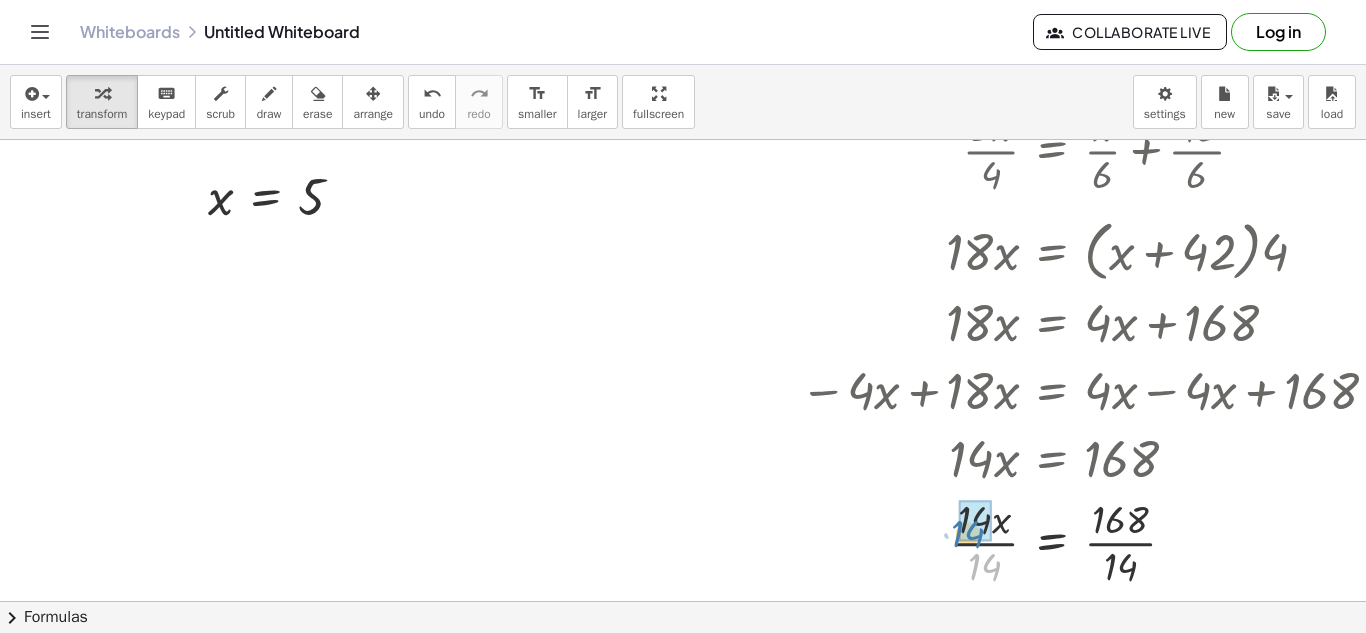 drag, startPoint x: 988, startPoint y: 561, endPoint x: 972, endPoint y: 524, distance: 40.311287 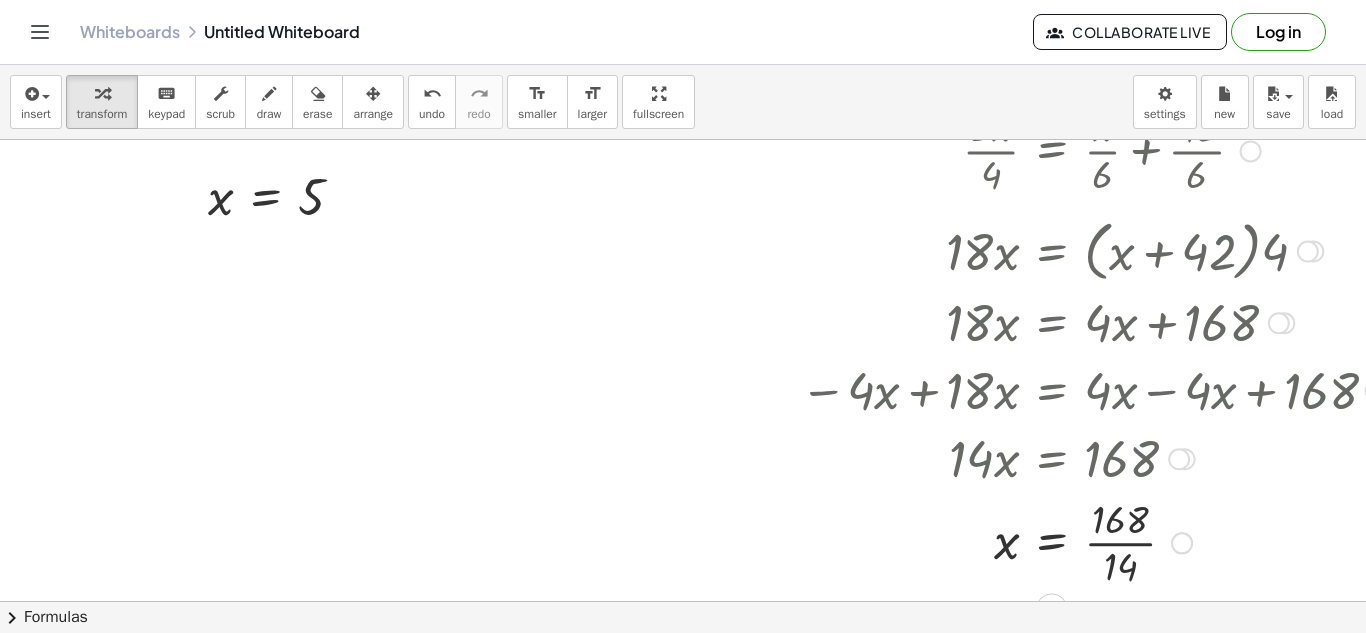 scroll, scrollTop: 546, scrollLeft: 0, axis: vertical 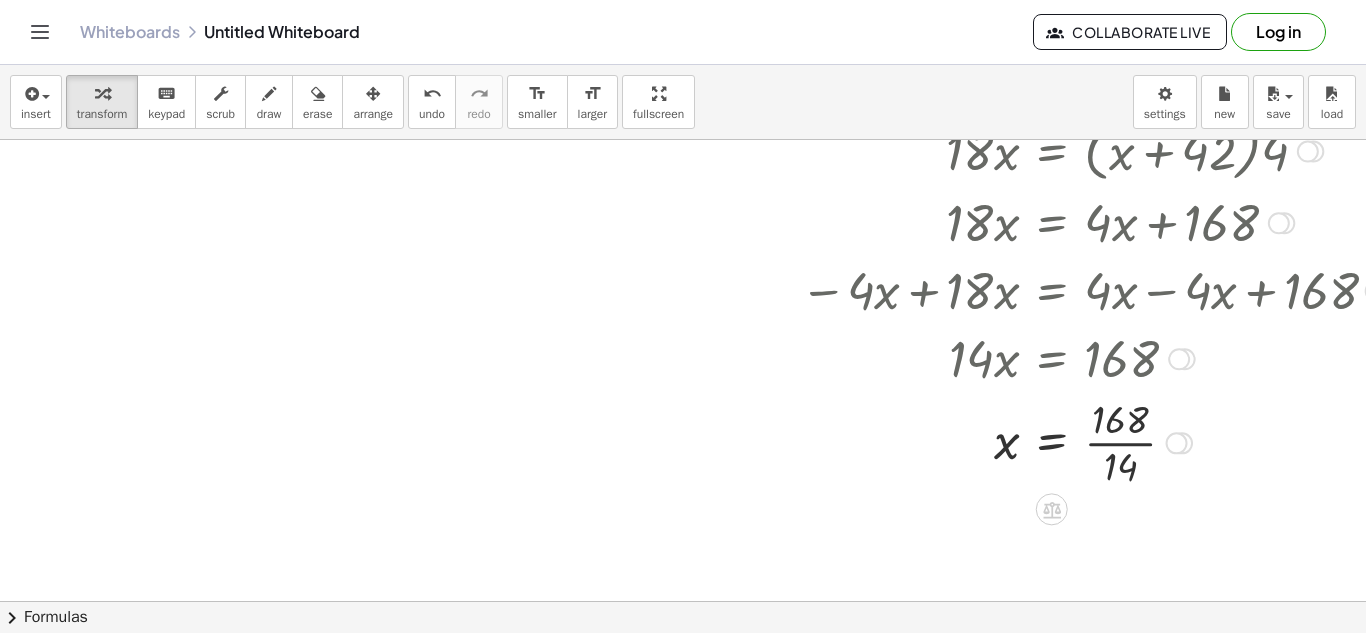 click at bounding box center (1093, 441) 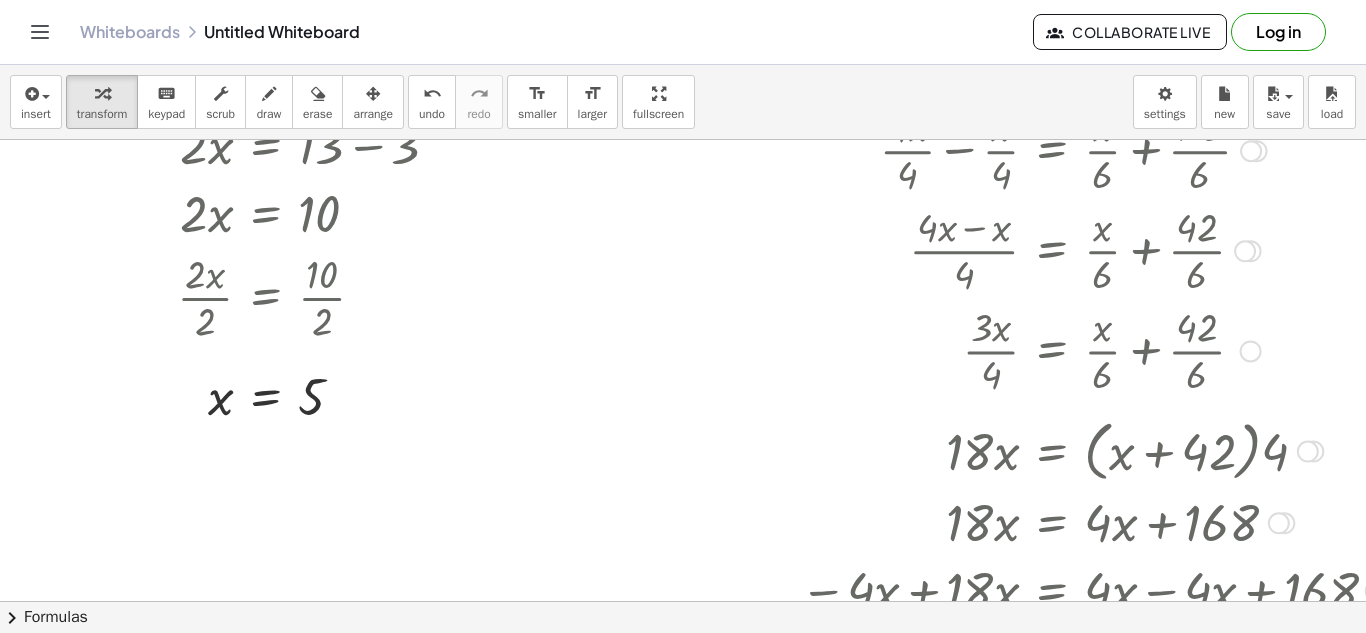 scroll, scrollTop: 46, scrollLeft: 0, axis: vertical 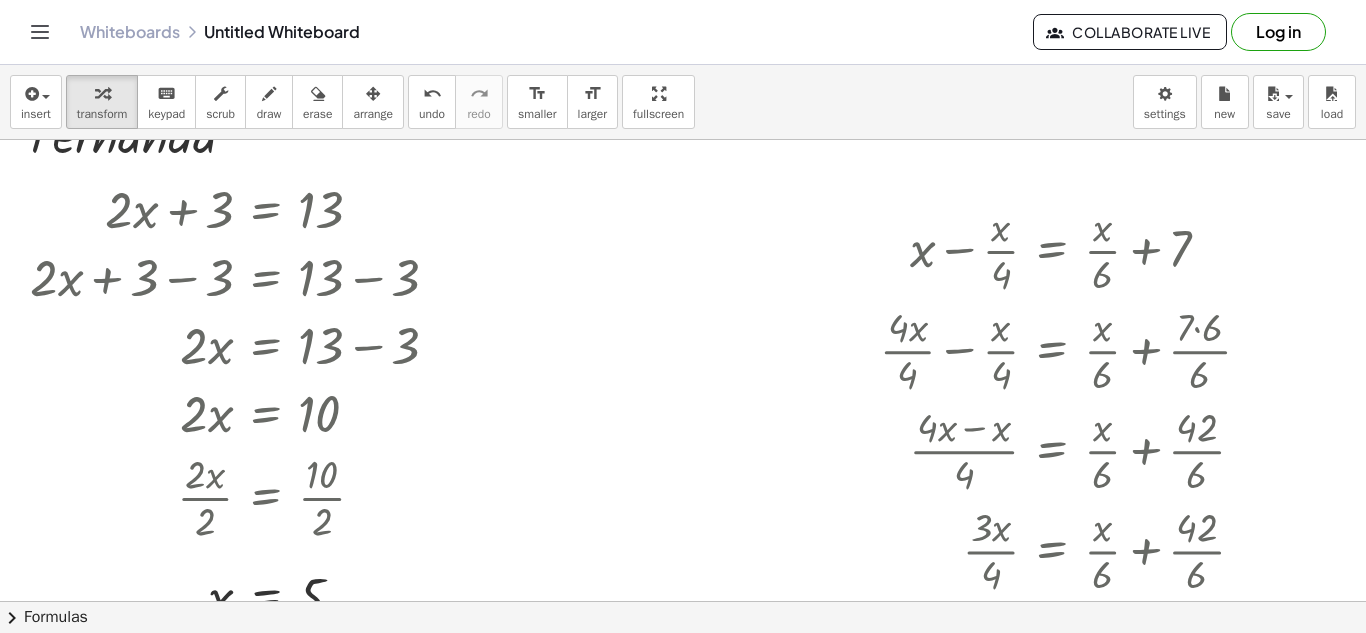 click at bounding box center (707, 555) 